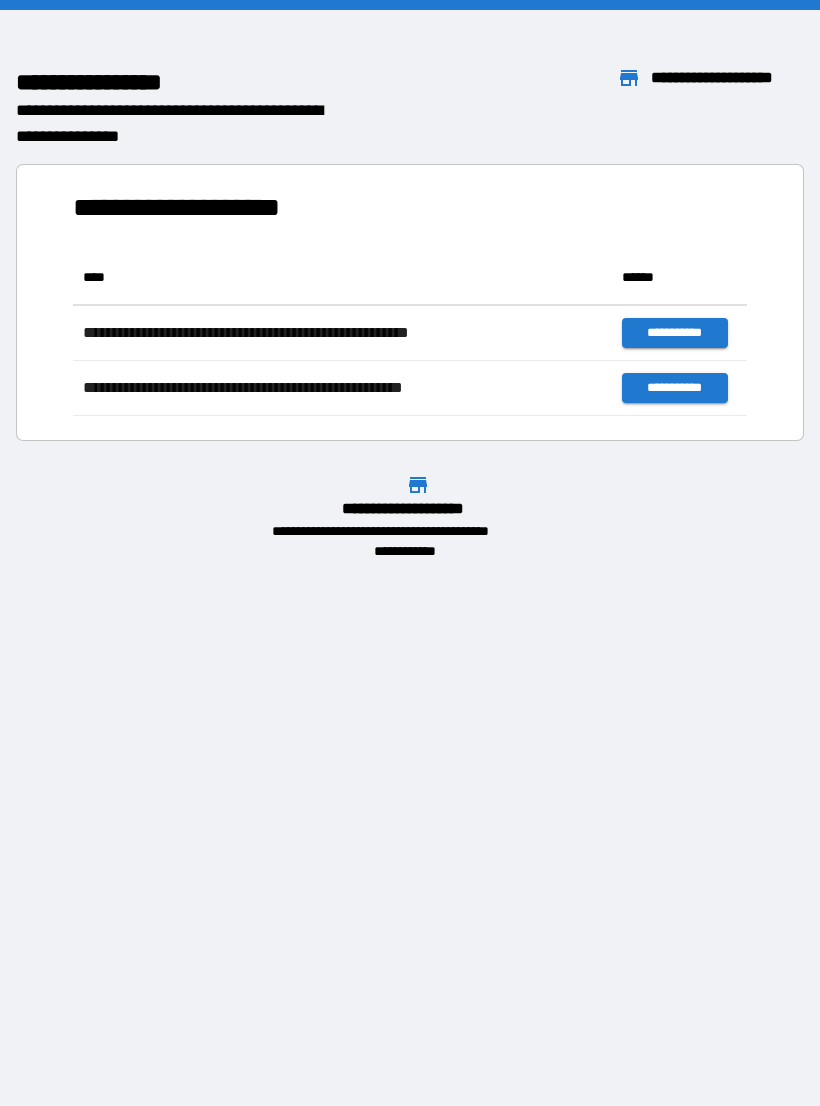 scroll, scrollTop: 0, scrollLeft: 0, axis: both 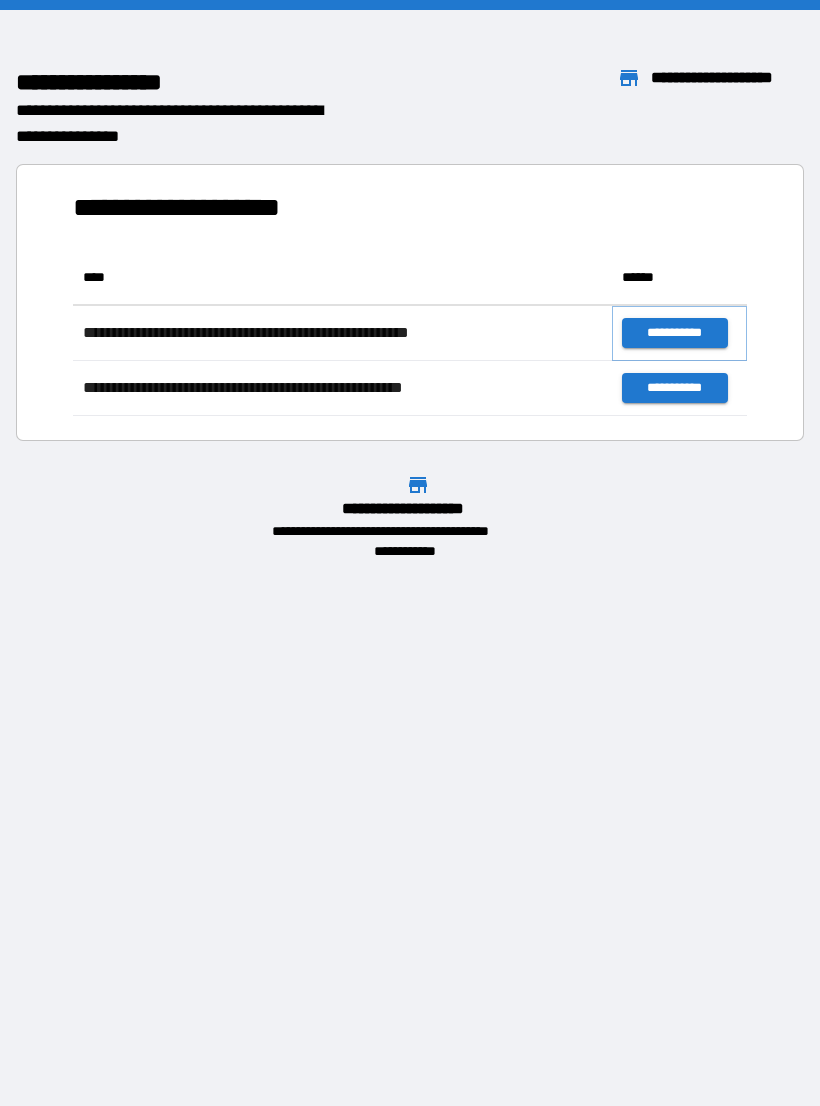 click on "**********" at bounding box center (674, 333) 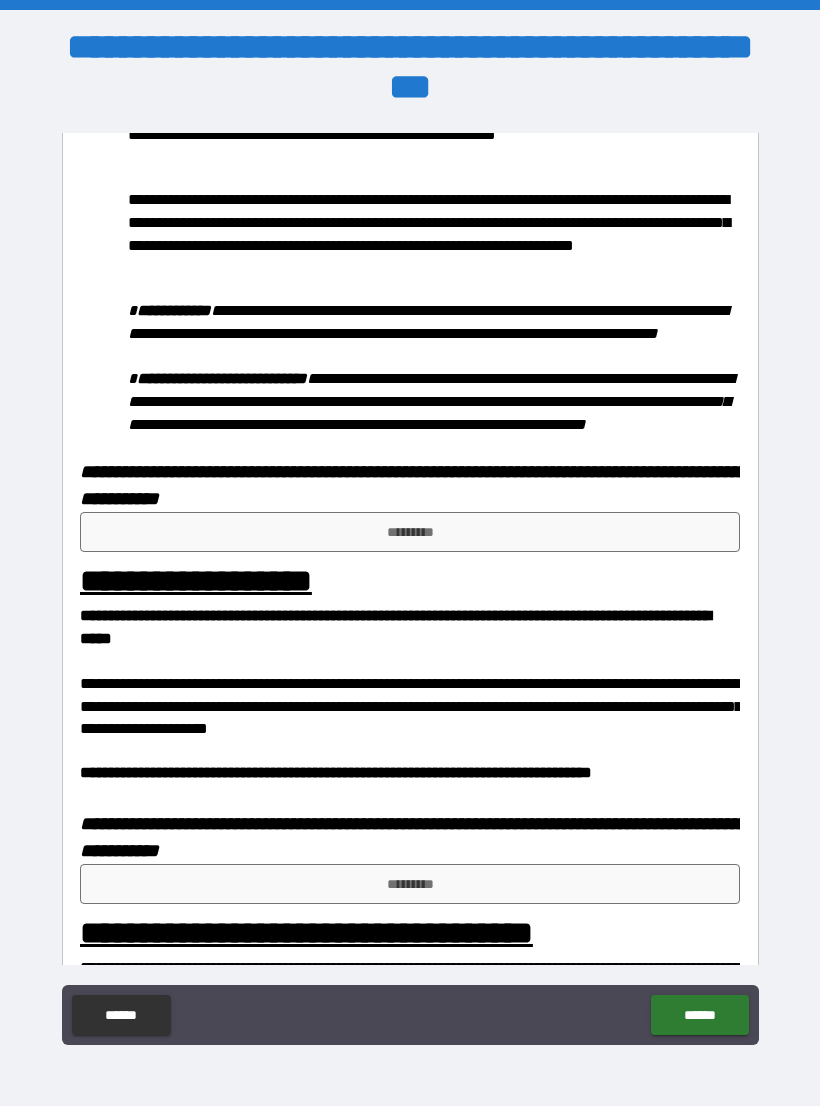 scroll, scrollTop: 1001, scrollLeft: 0, axis: vertical 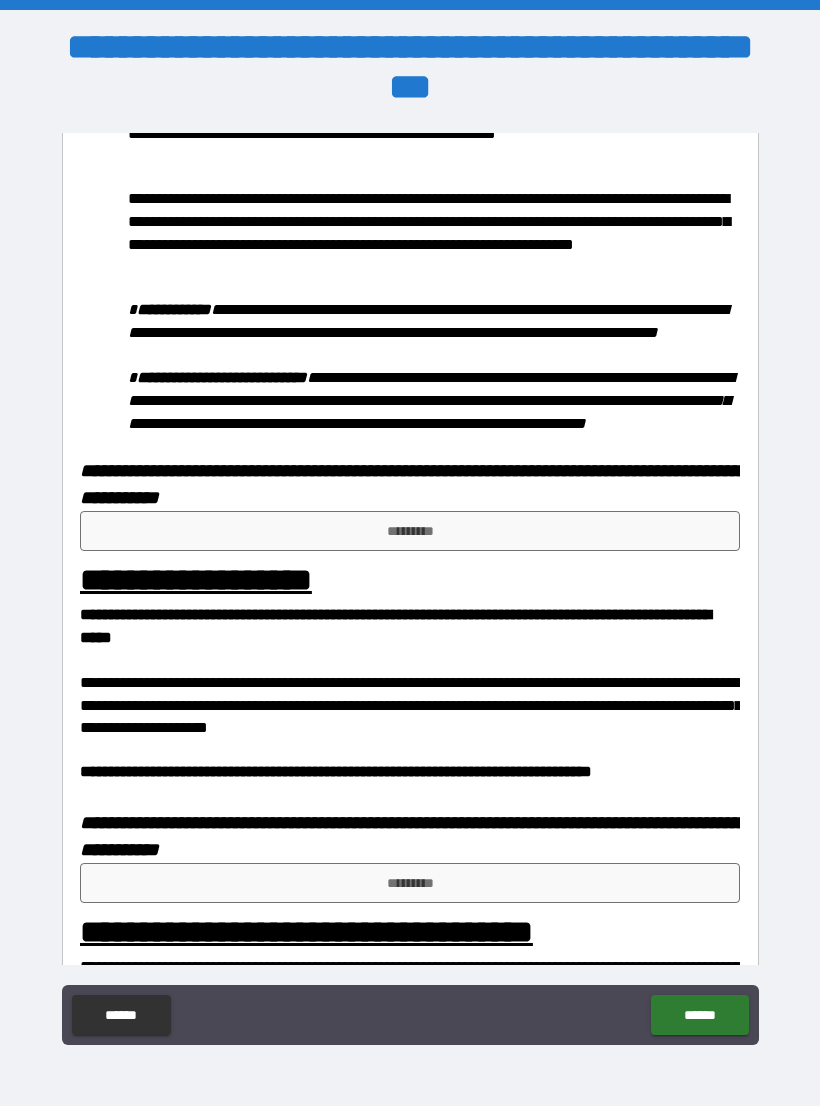 click on "*********" at bounding box center [410, 531] 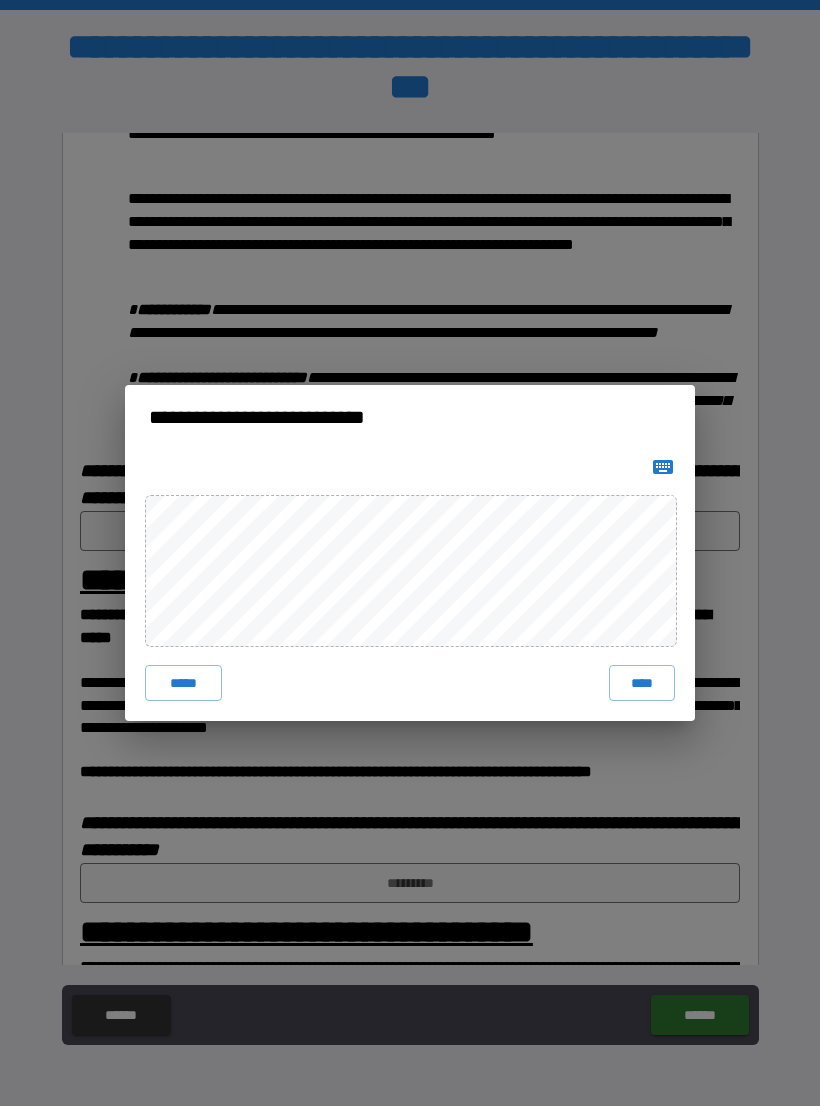 click on "****" at bounding box center [642, 683] 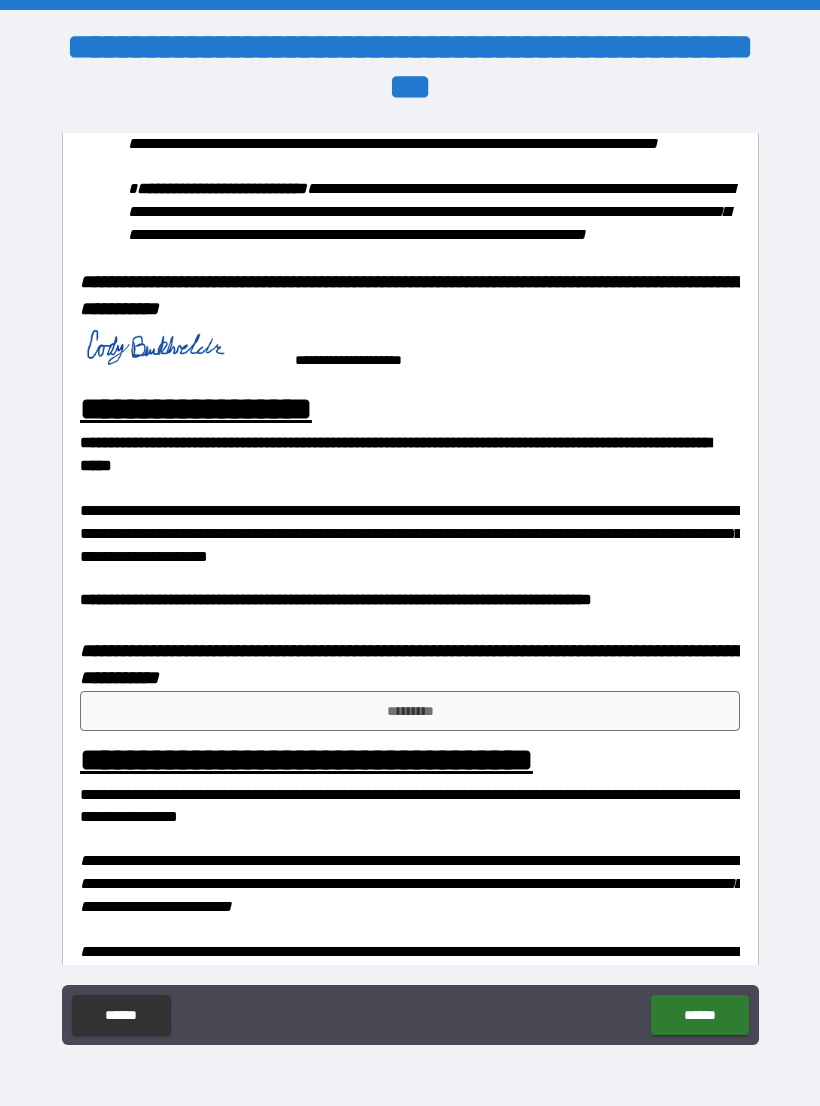 scroll, scrollTop: 1192, scrollLeft: 0, axis: vertical 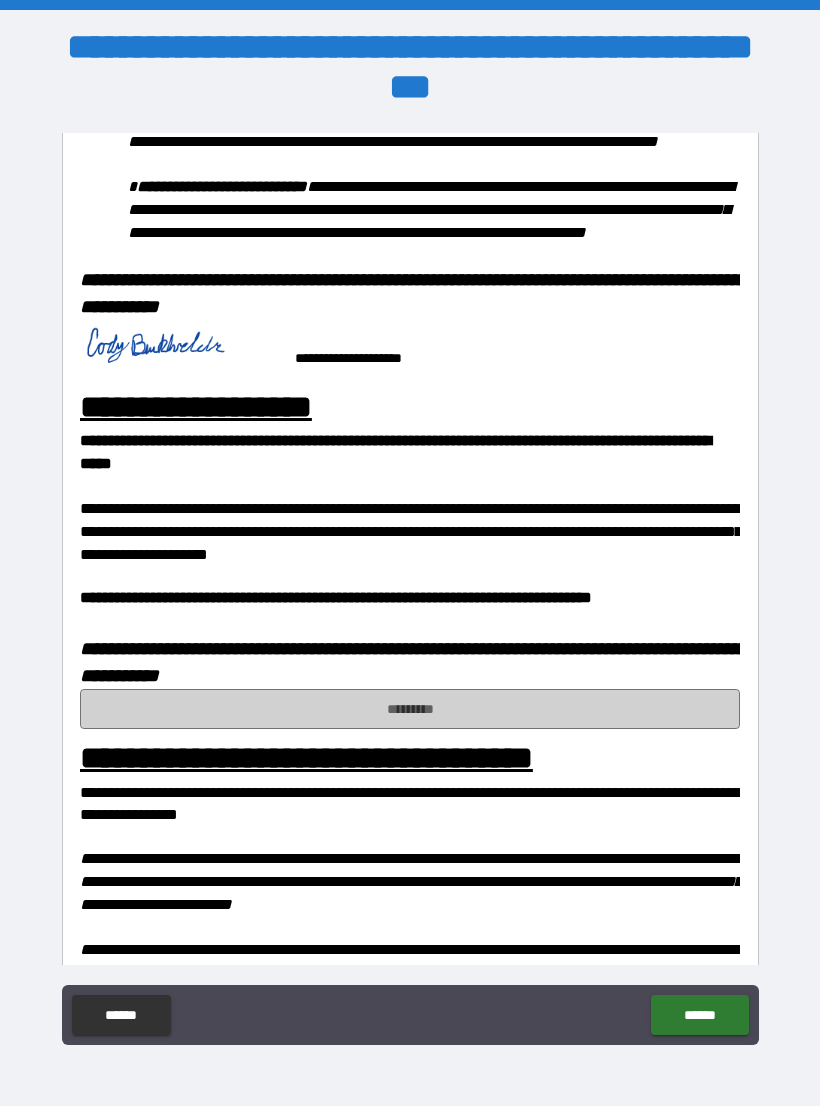 click on "*********" at bounding box center [410, 709] 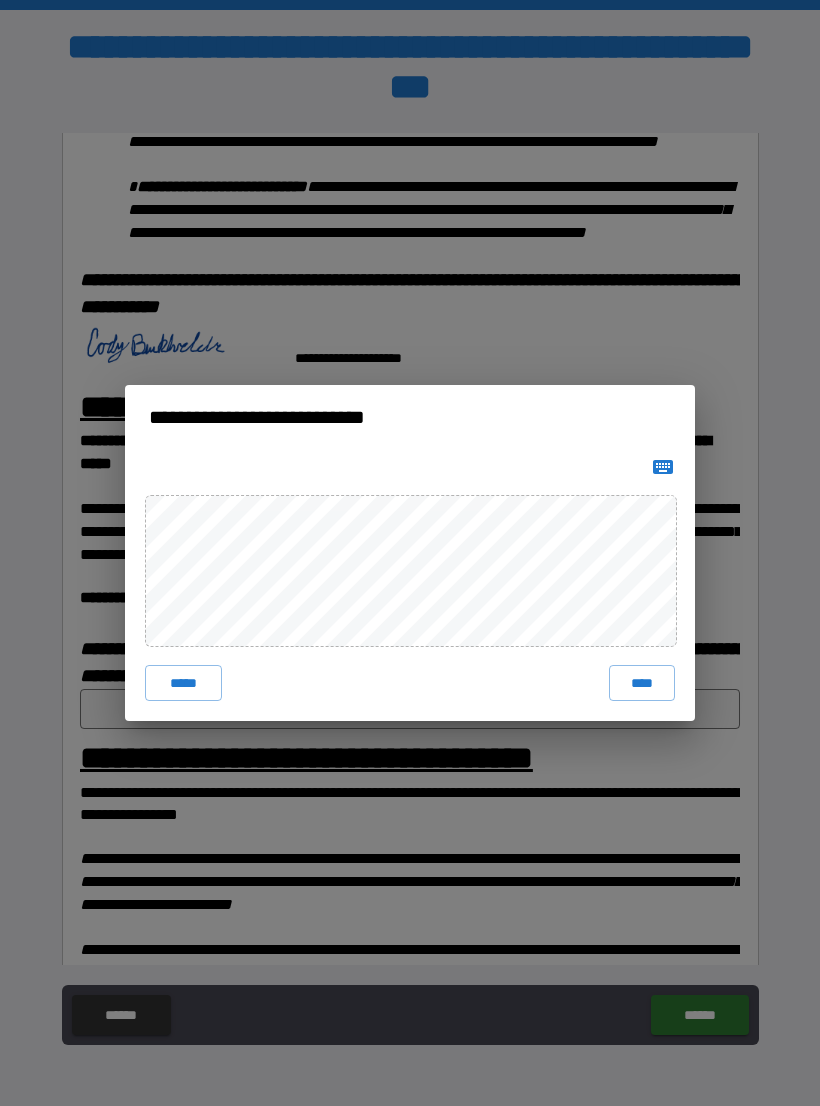 click on "****" at bounding box center (642, 683) 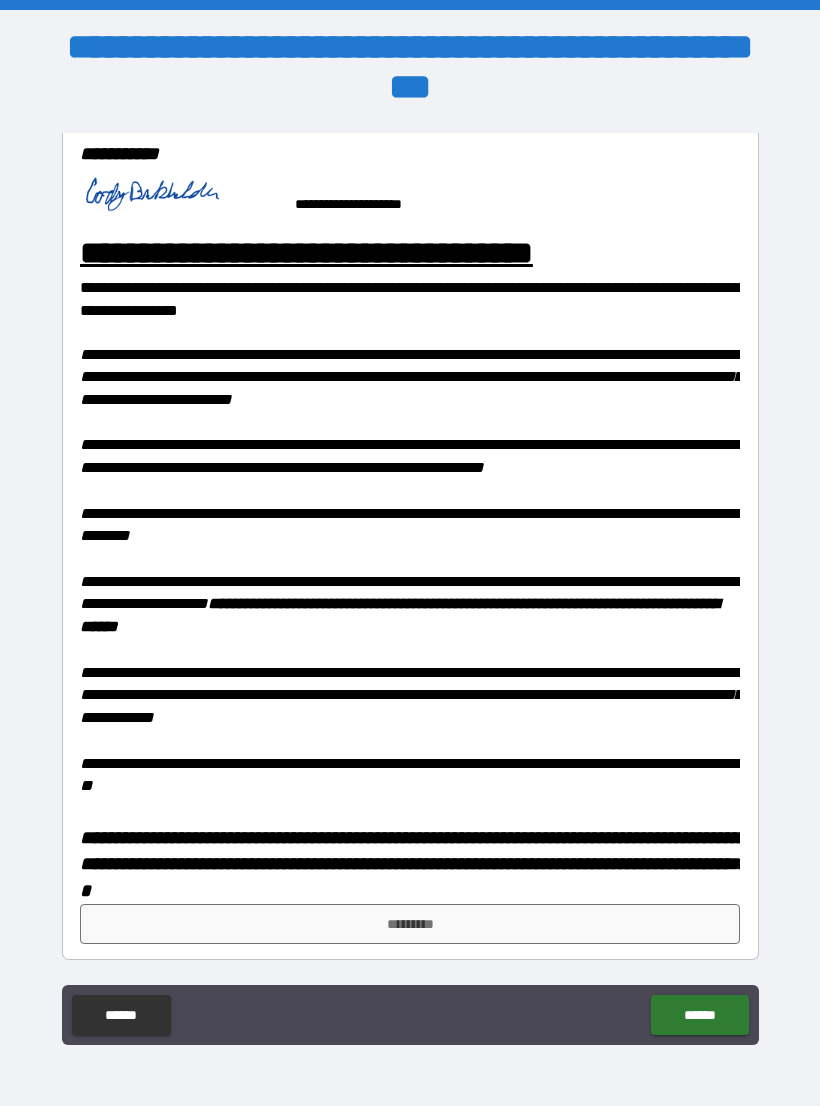 scroll, scrollTop: 1722, scrollLeft: 0, axis: vertical 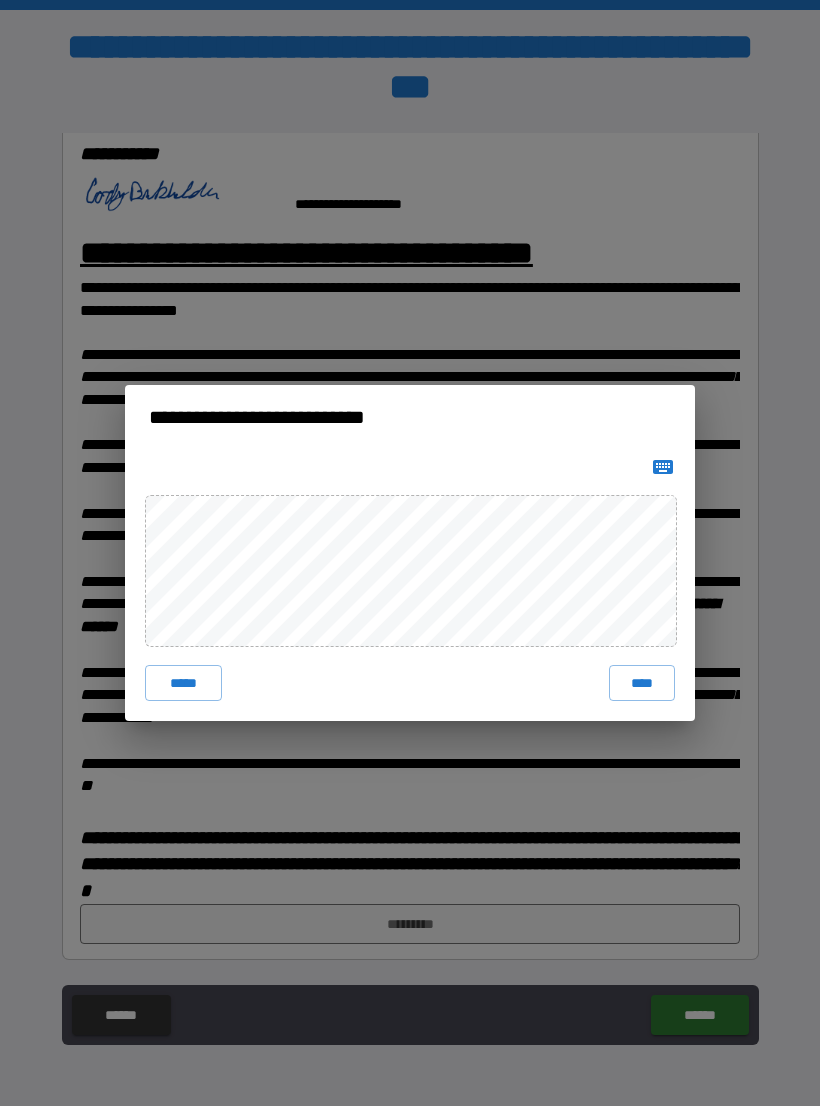 click on "****" at bounding box center [642, 683] 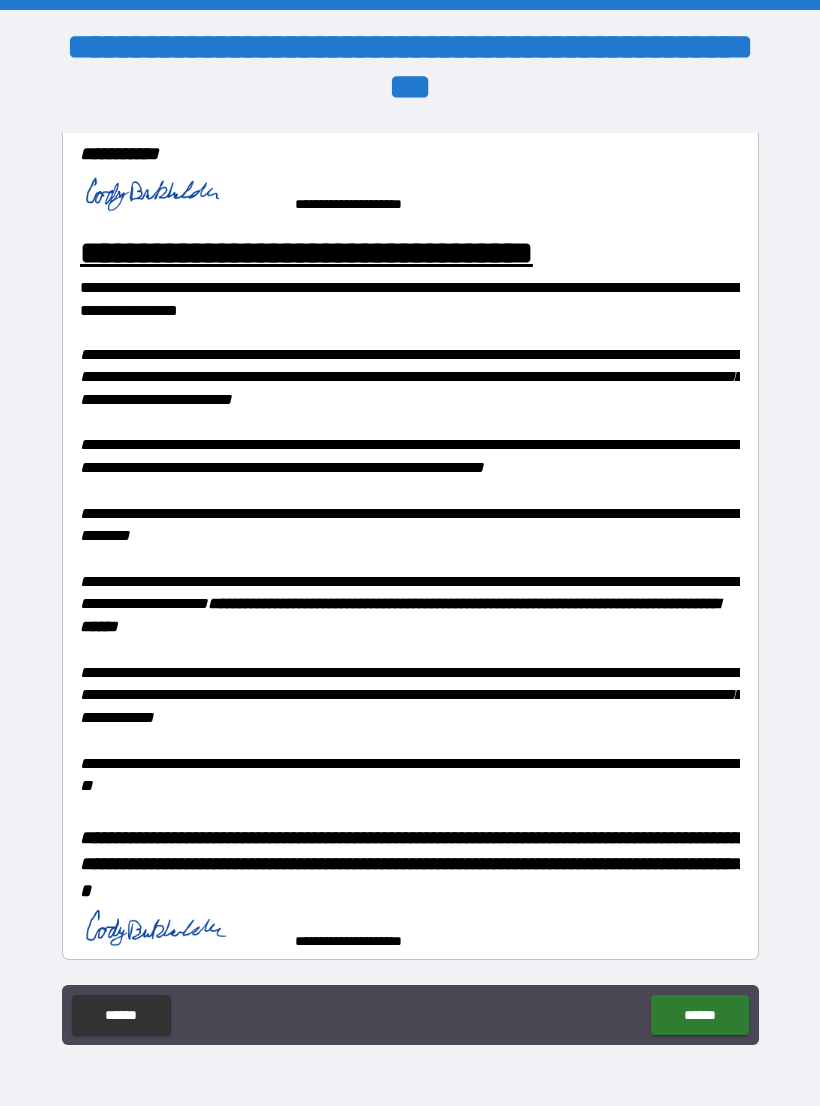 scroll, scrollTop: 1712, scrollLeft: 0, axis: vertical 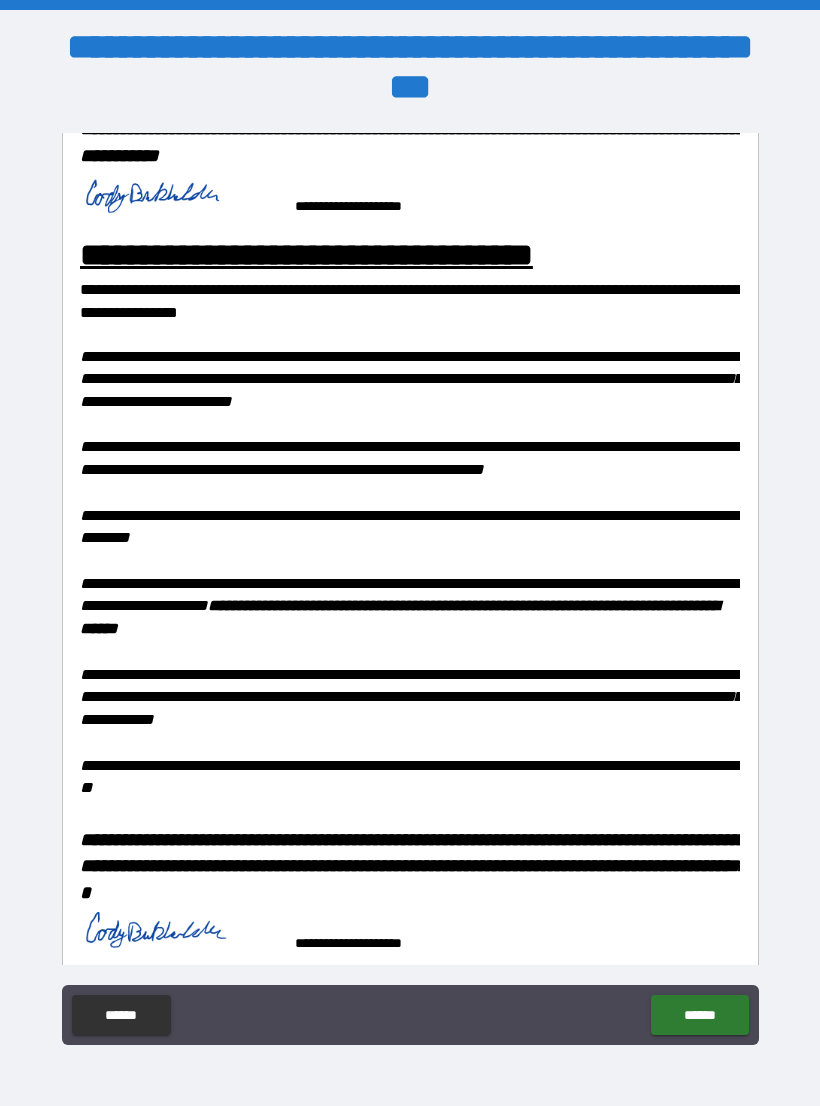 click on "******" at bounding box center [699, 1015] 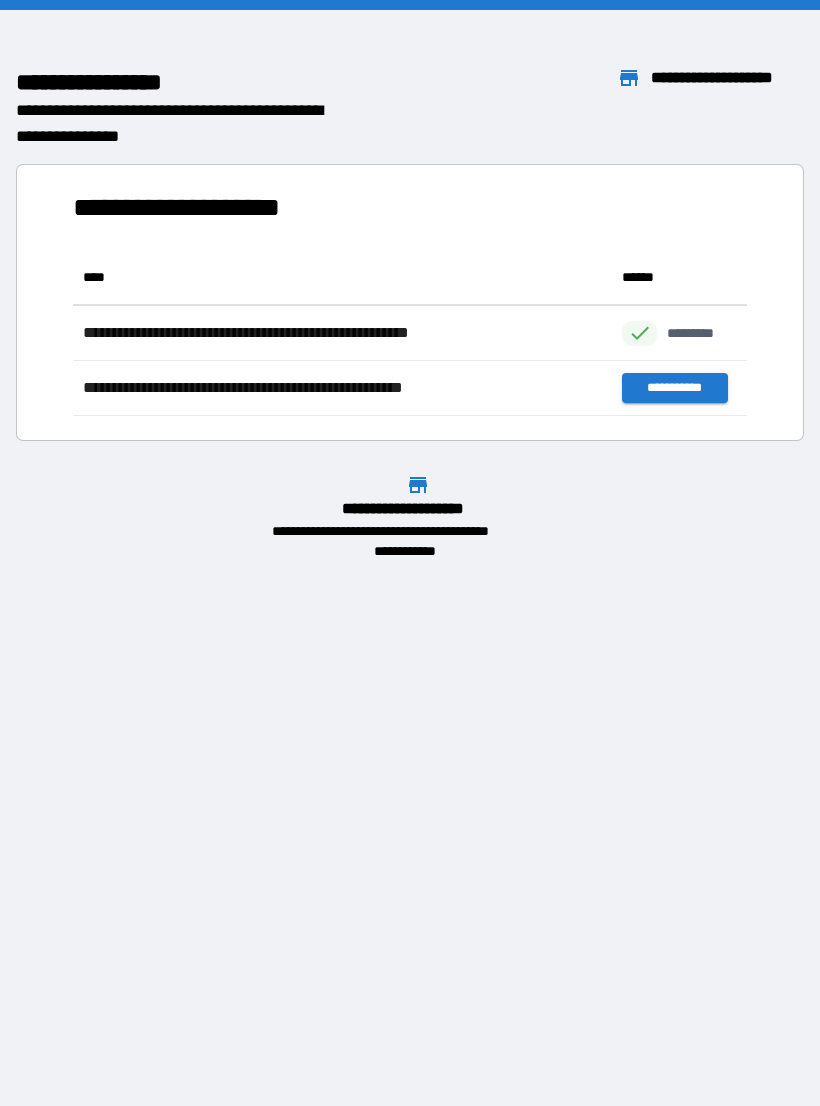 scroll, scrollTop: 1, scrollLeft: 1, axis: both 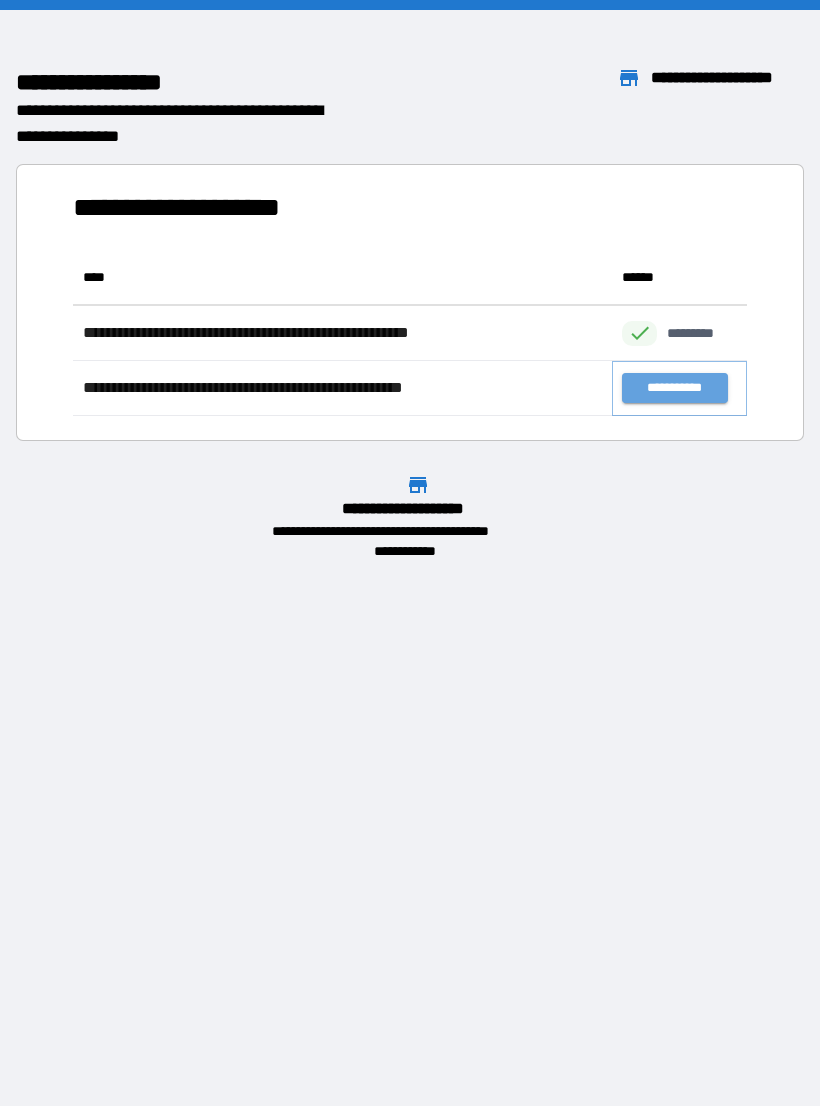 click on "**********" at bounding box center [674, 388] 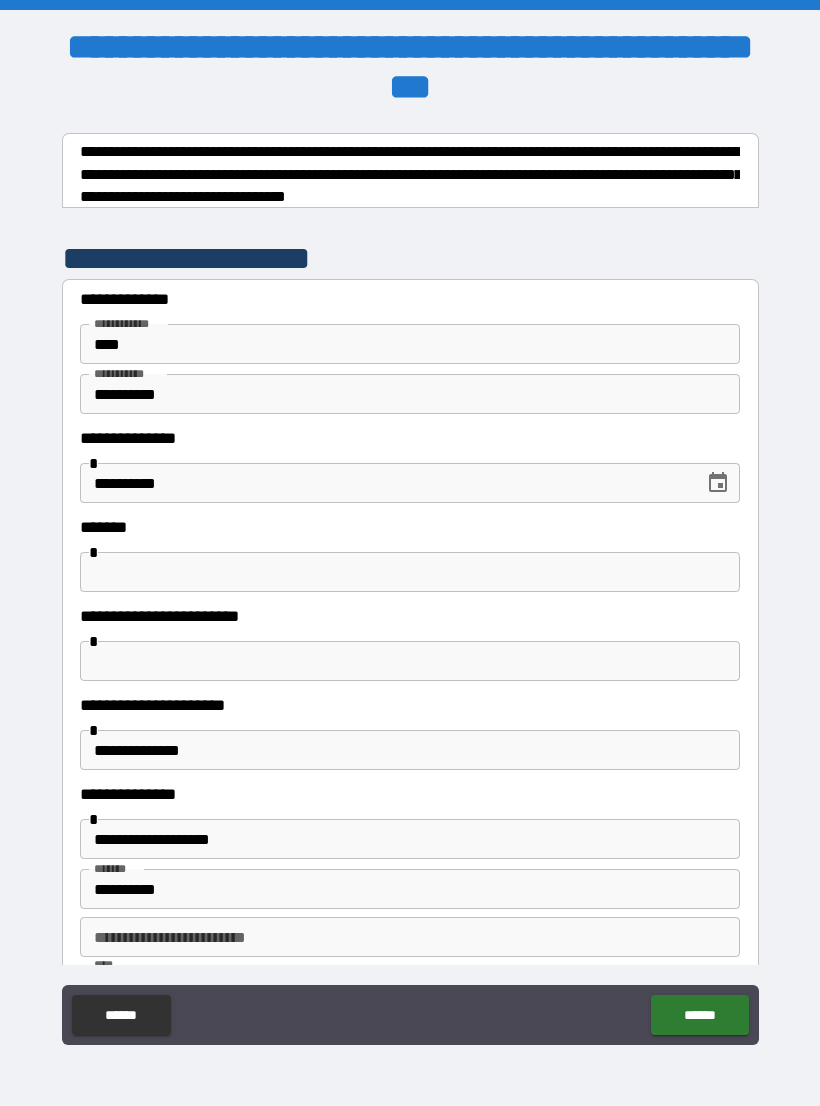 click at bounding box center [410, 572] 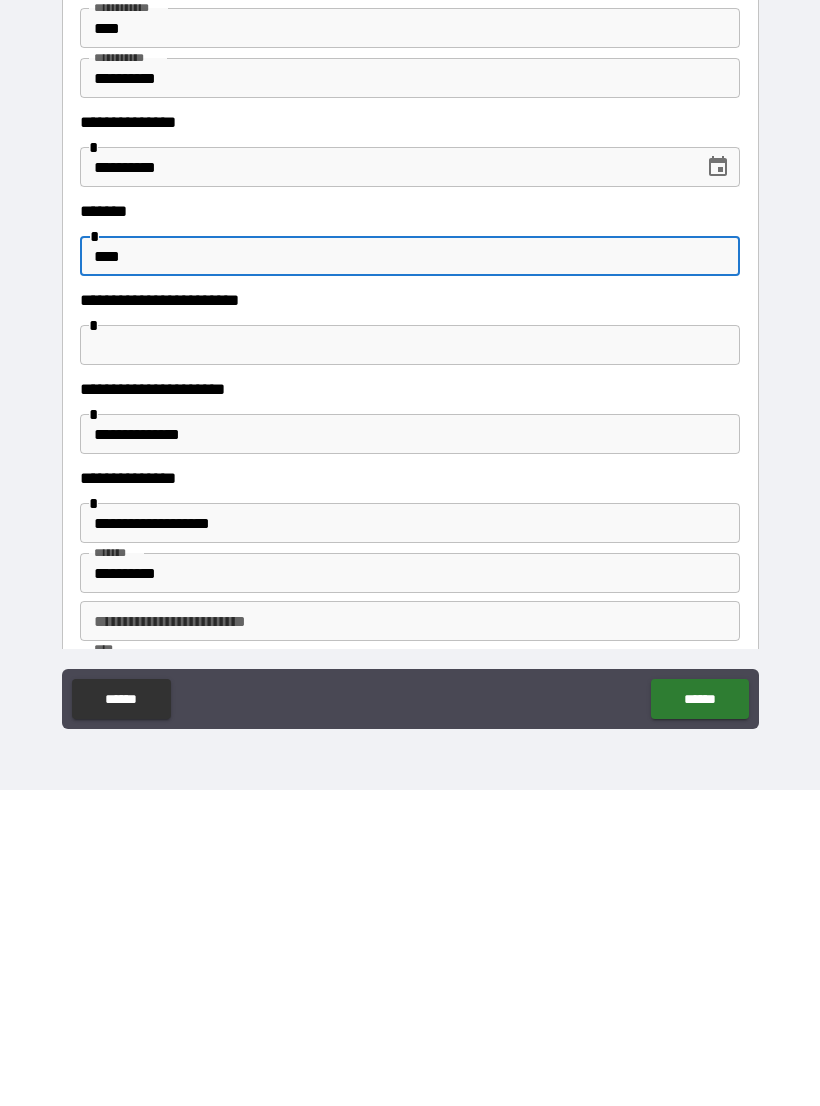 scroll, scrollTop: 31, scrollLeft: 0, axis: vertical 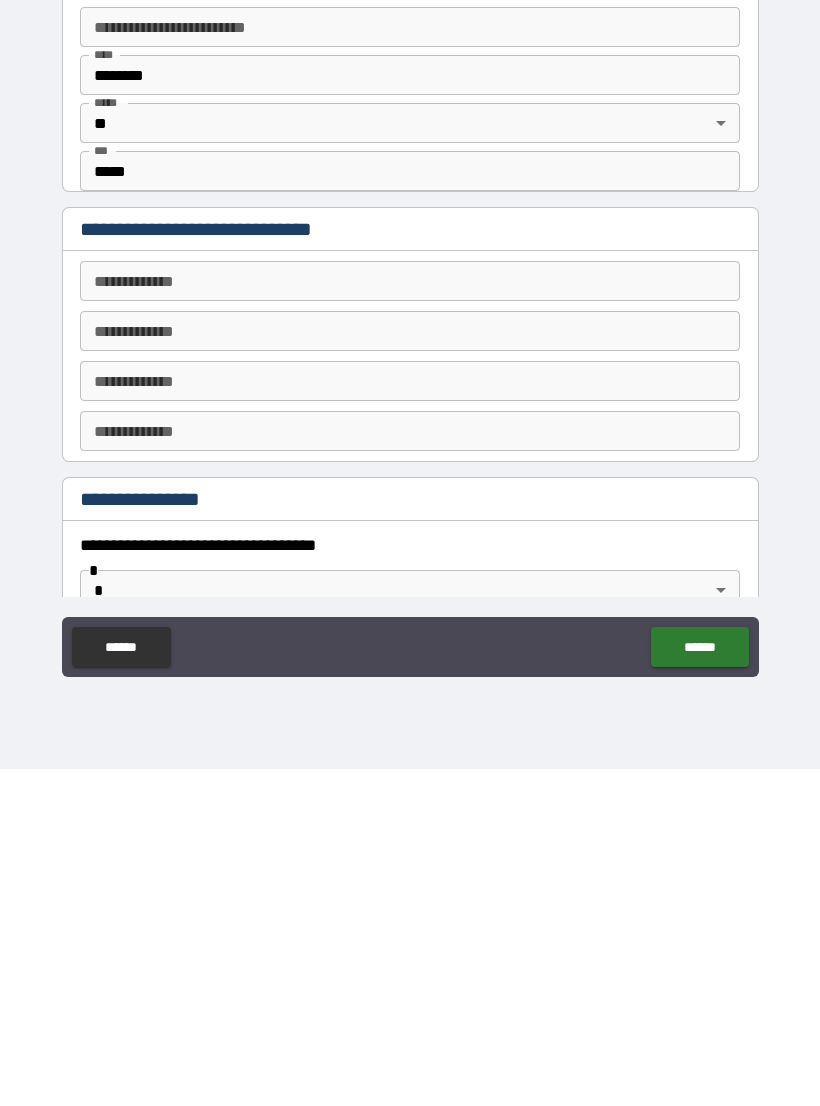 type on "****" 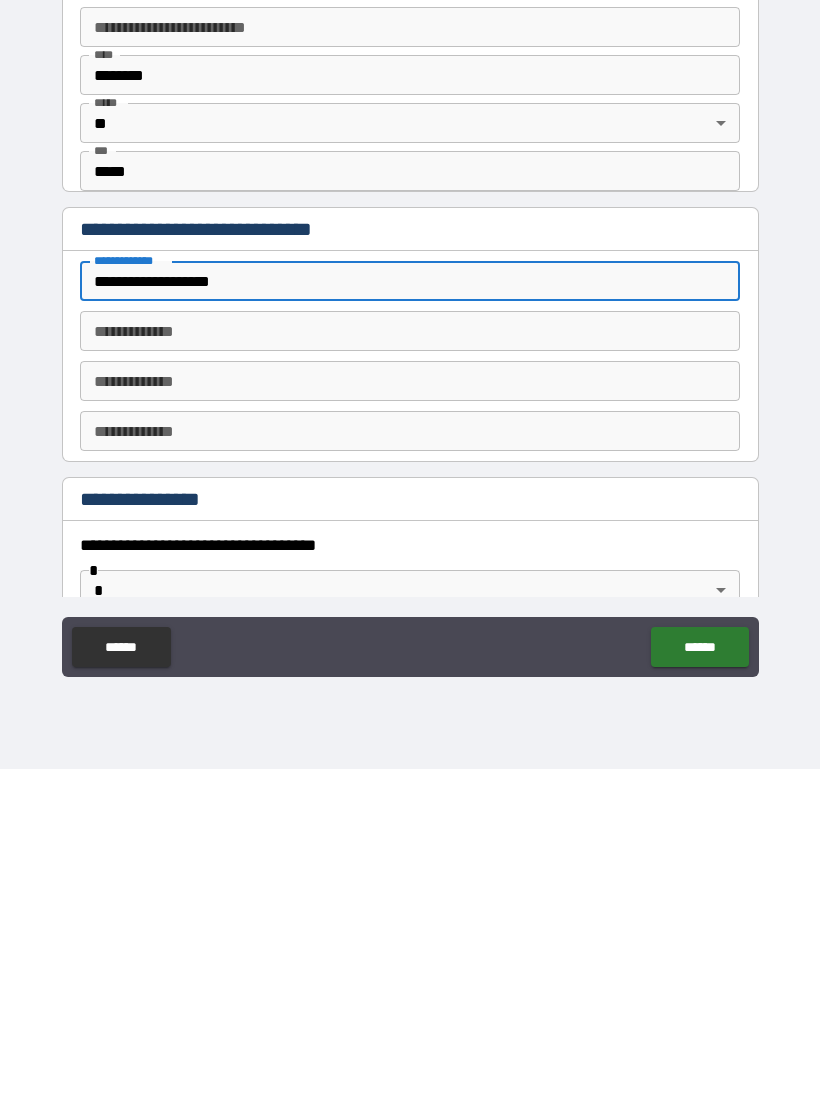 type on "**********" 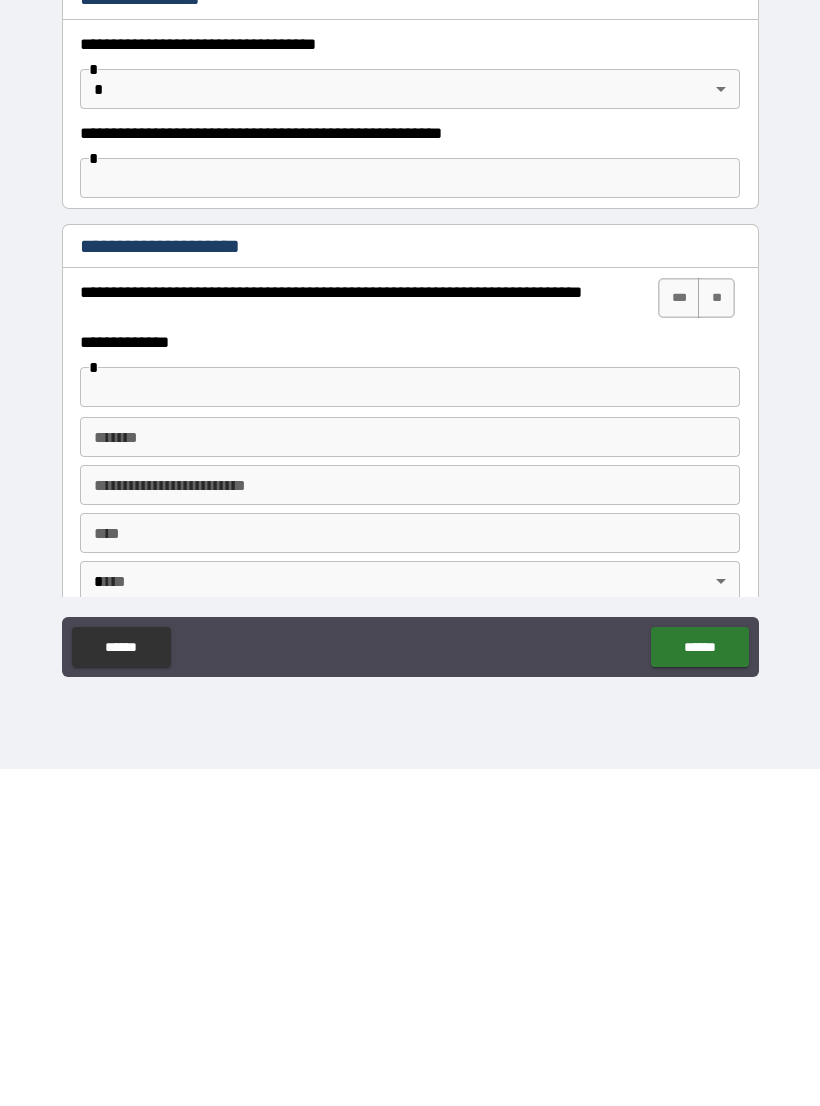 scroll, scrollTop: 1051, scrollLeft: 0, axis: vertical 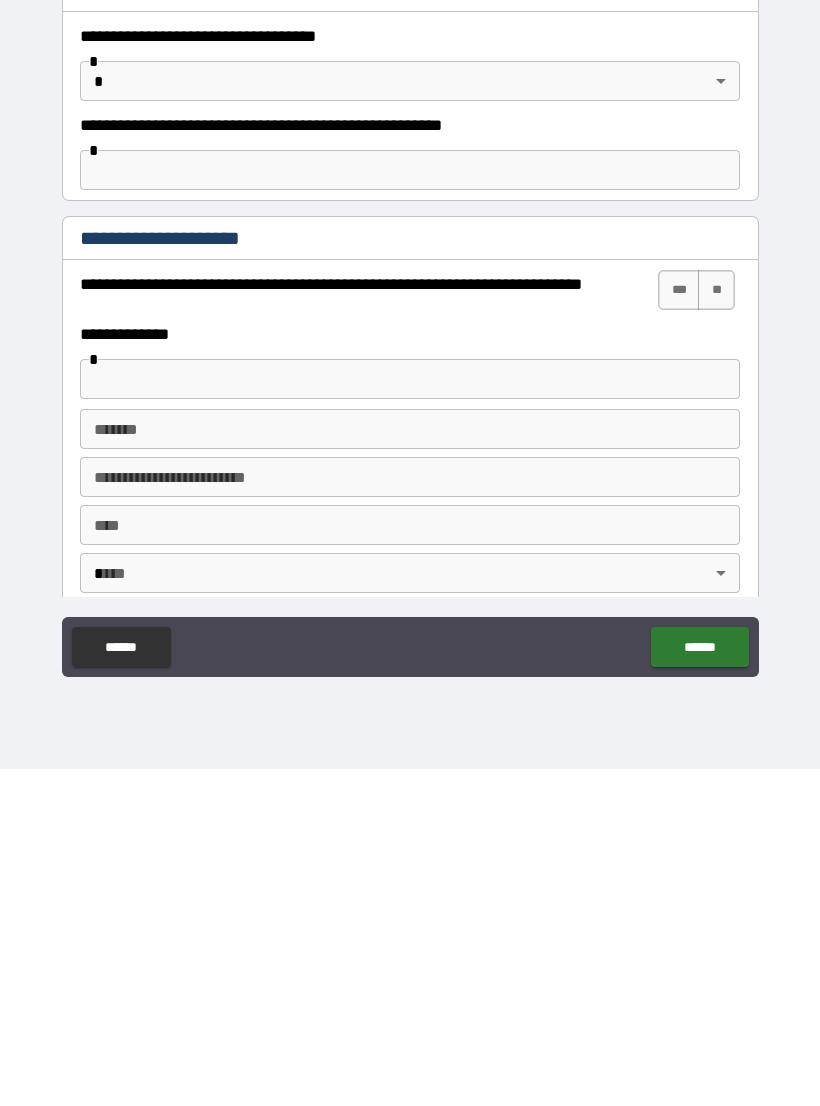type on "**********" 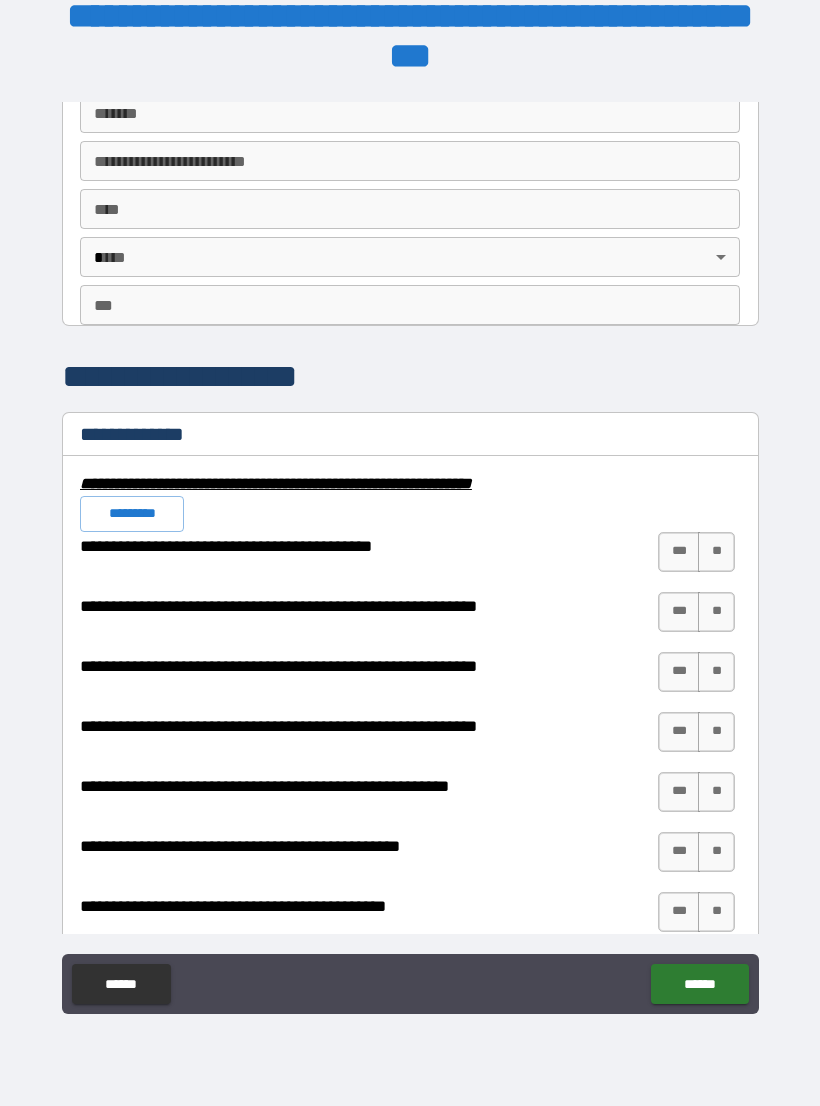 scroll, scrollTop: 1705, scrollLeft: 0, axis: vertical 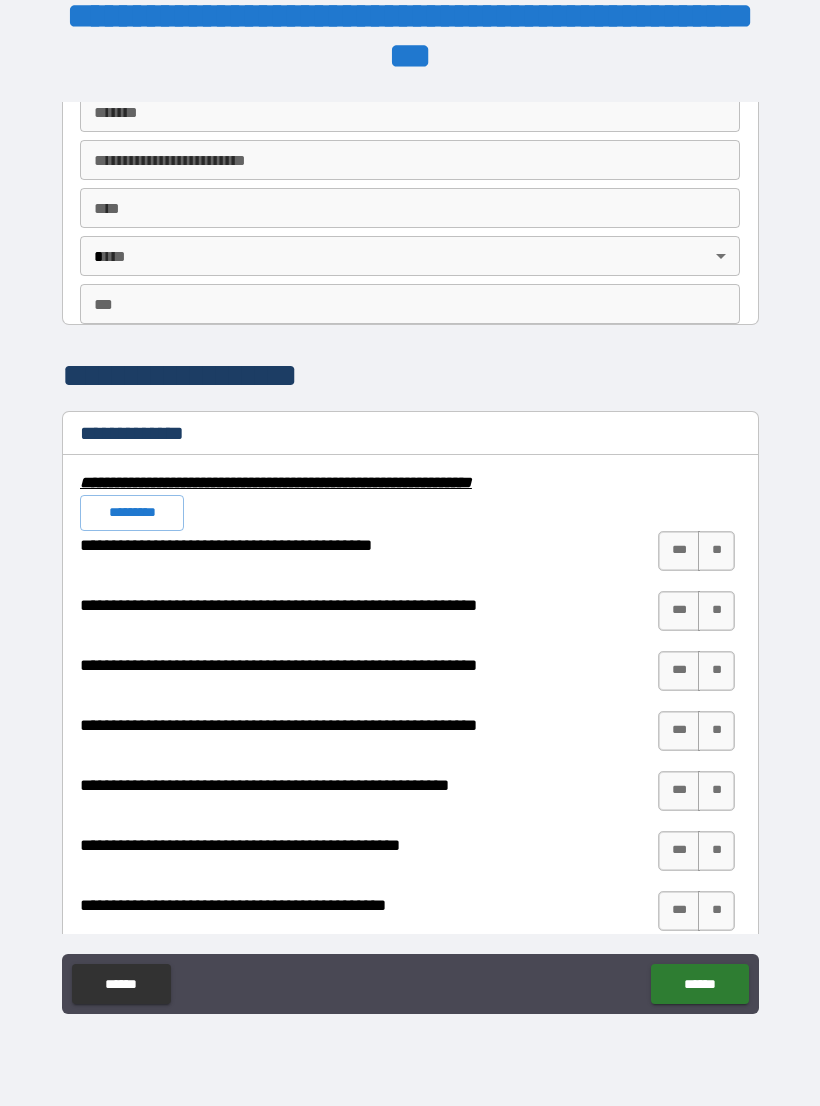 click on "**" at bounding box center (716, 551) 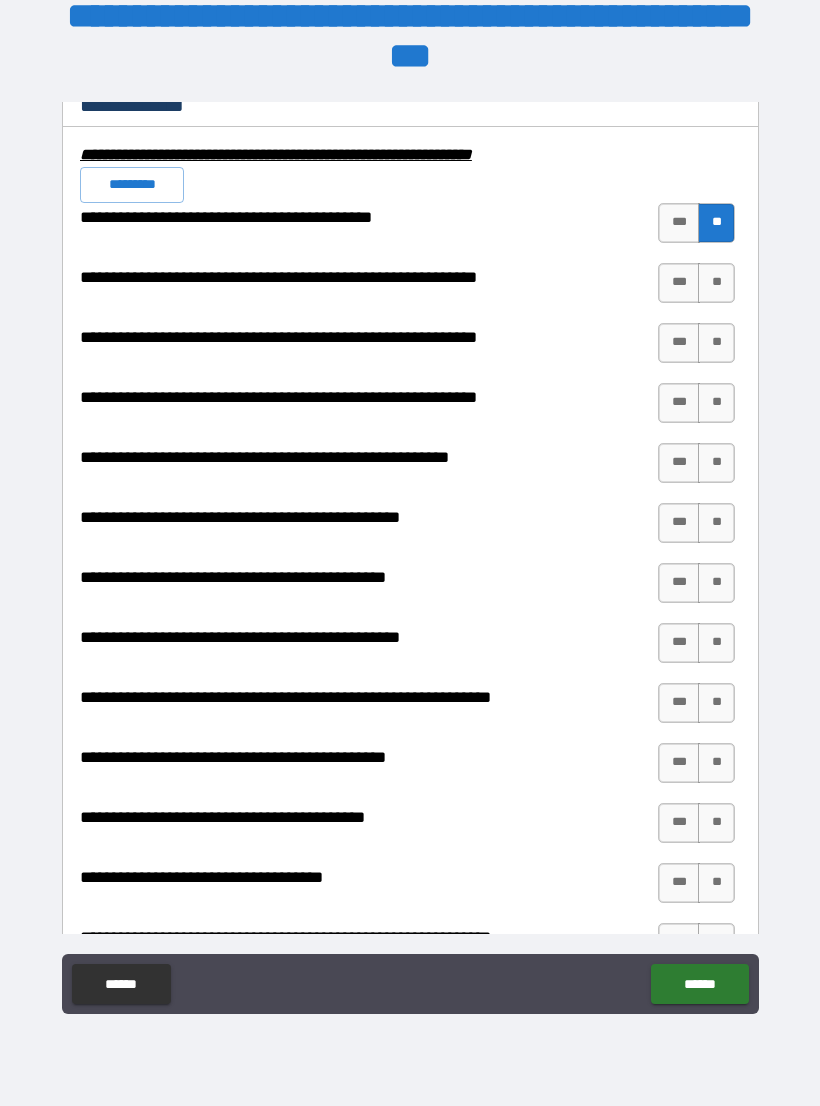 scroll, scrollTop: 2034, scrollLeft: 0, axis: vertical 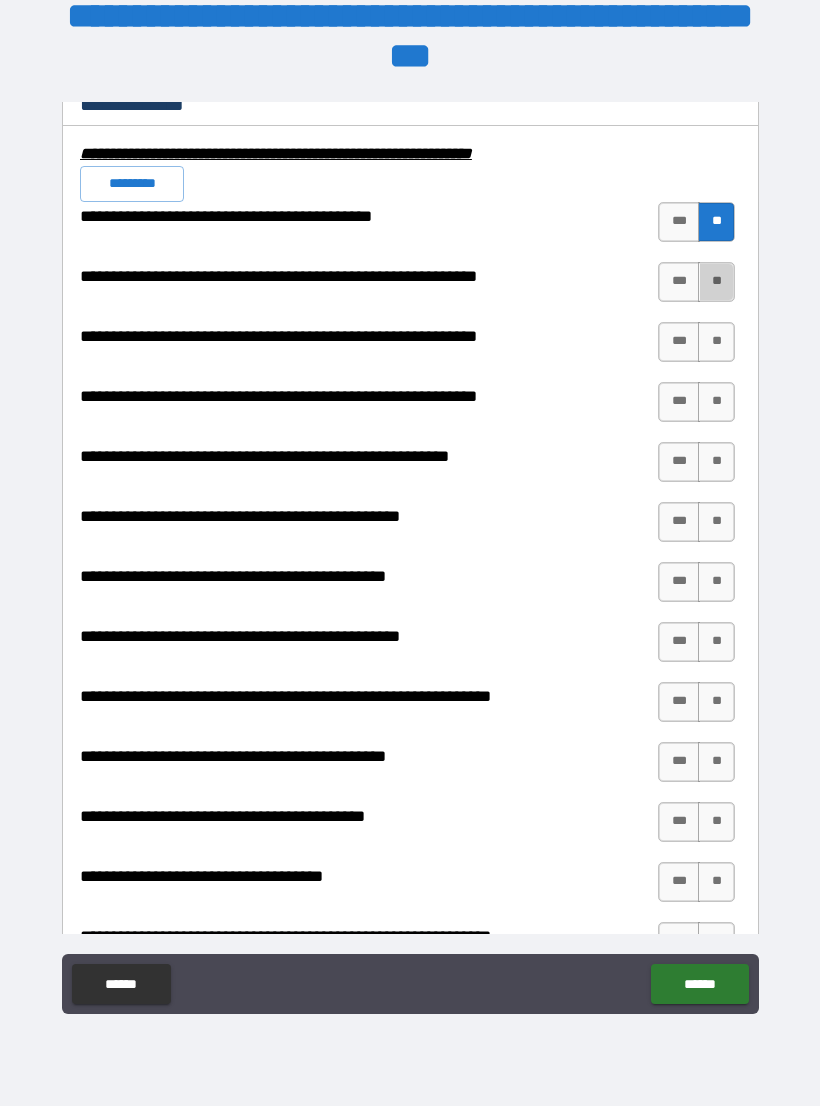 click on "**" at bounding box center (716, 282) 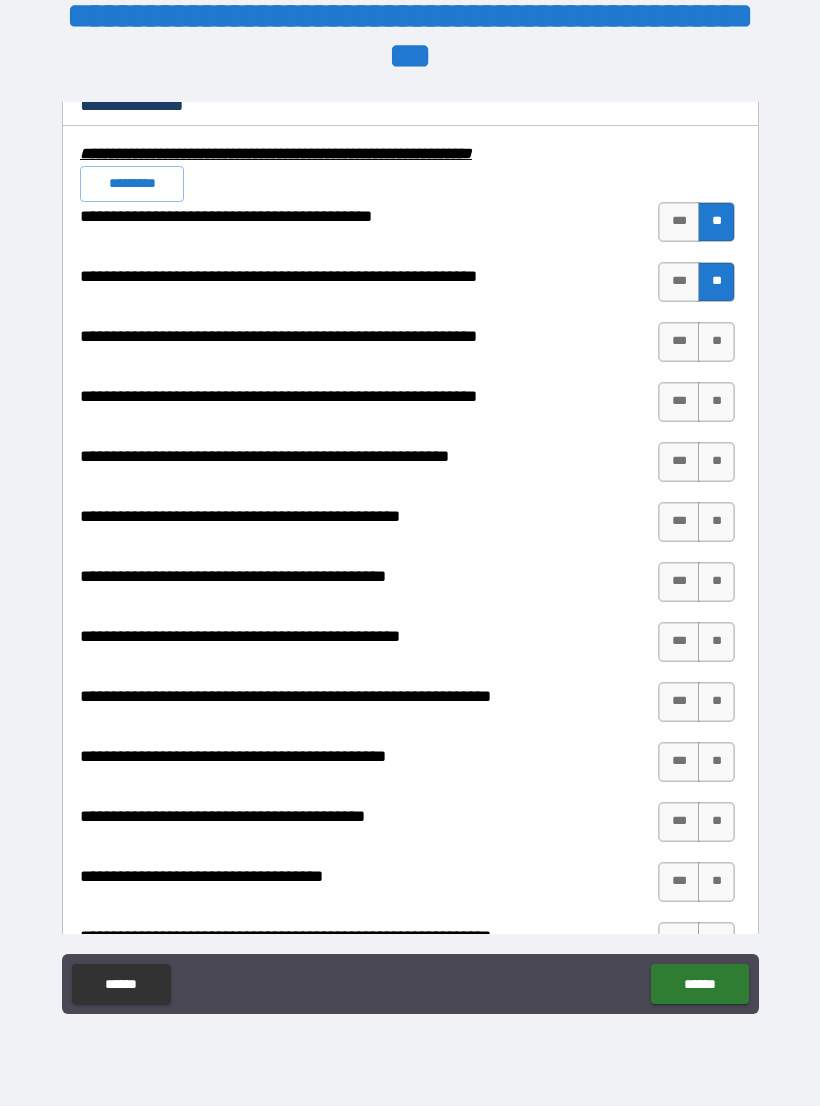 click on "**" at bounding box center [716, 342] 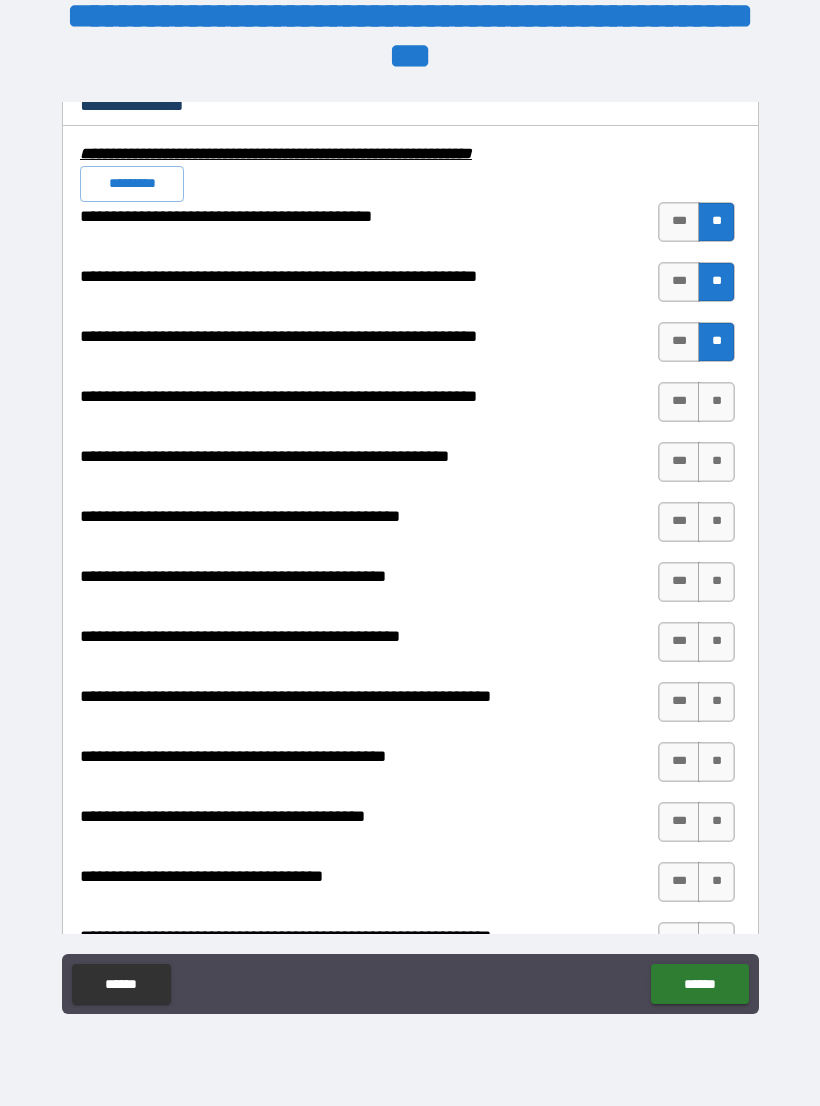 click on "**" at bounding box center [716, 402] 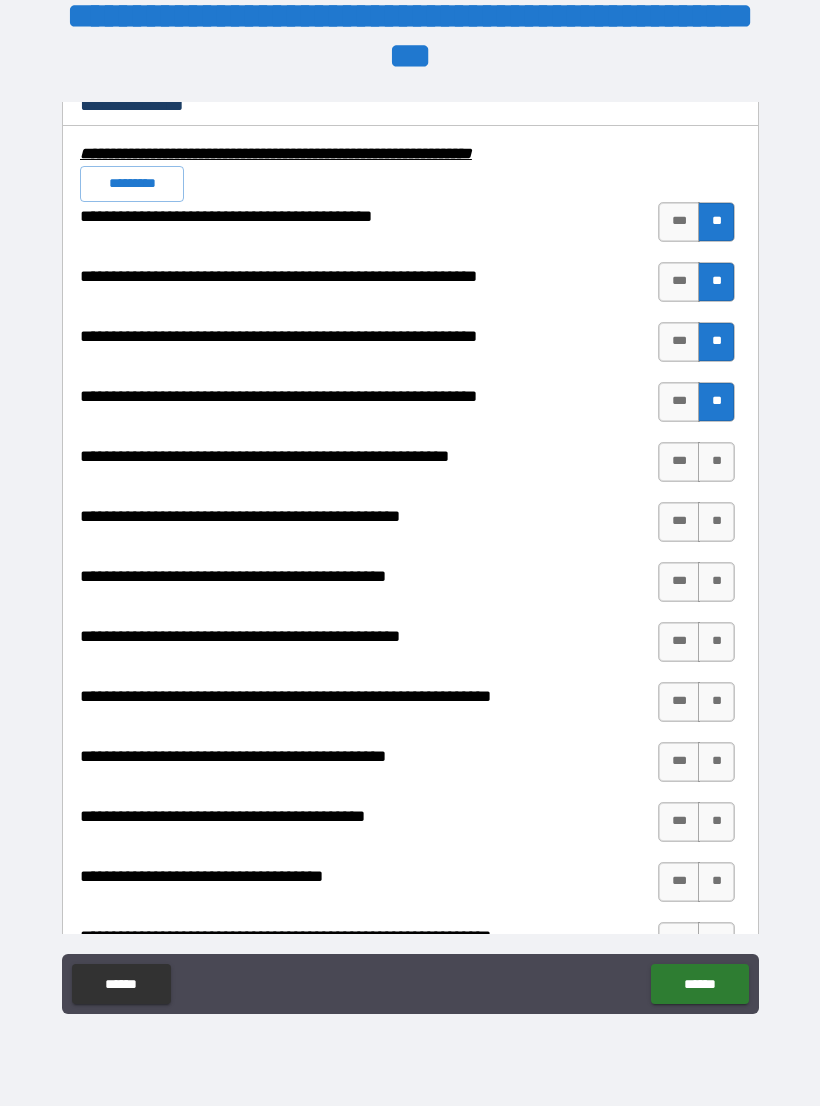 click on "**" at bounding box center (716, 462) 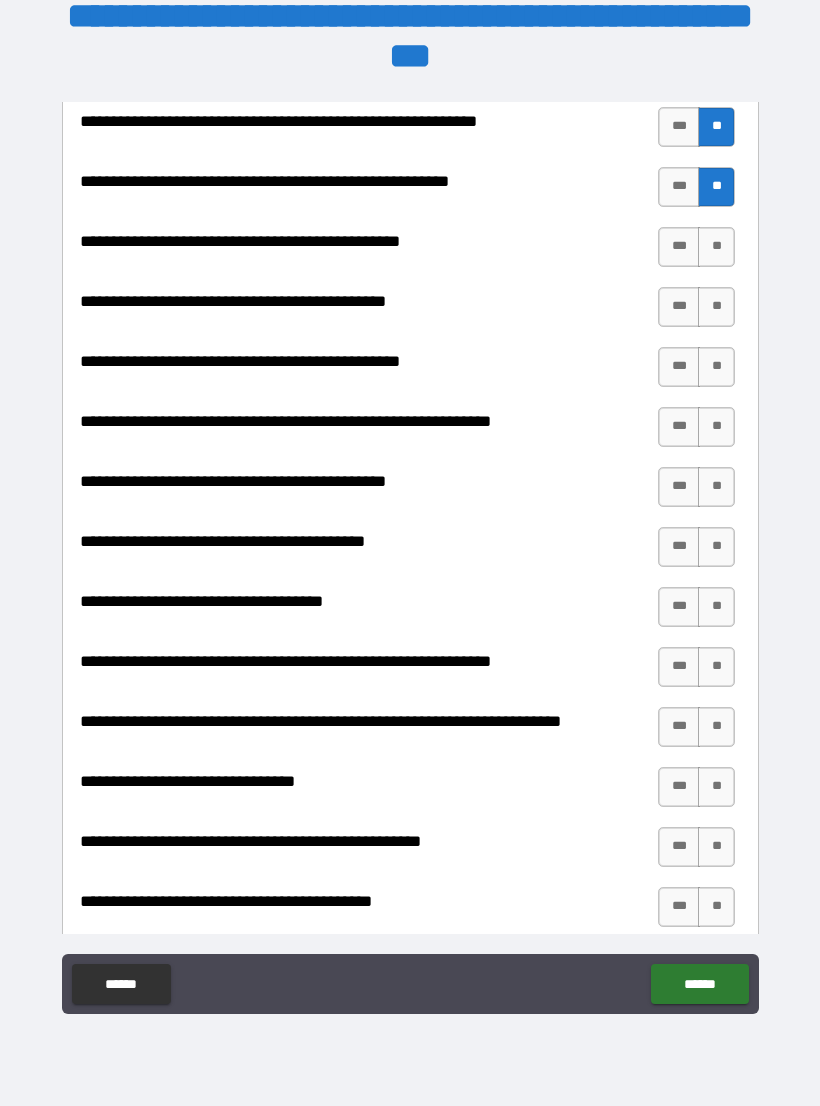 scroll, scrollTop: 2311, scrollLeft: 0, axis: vertical 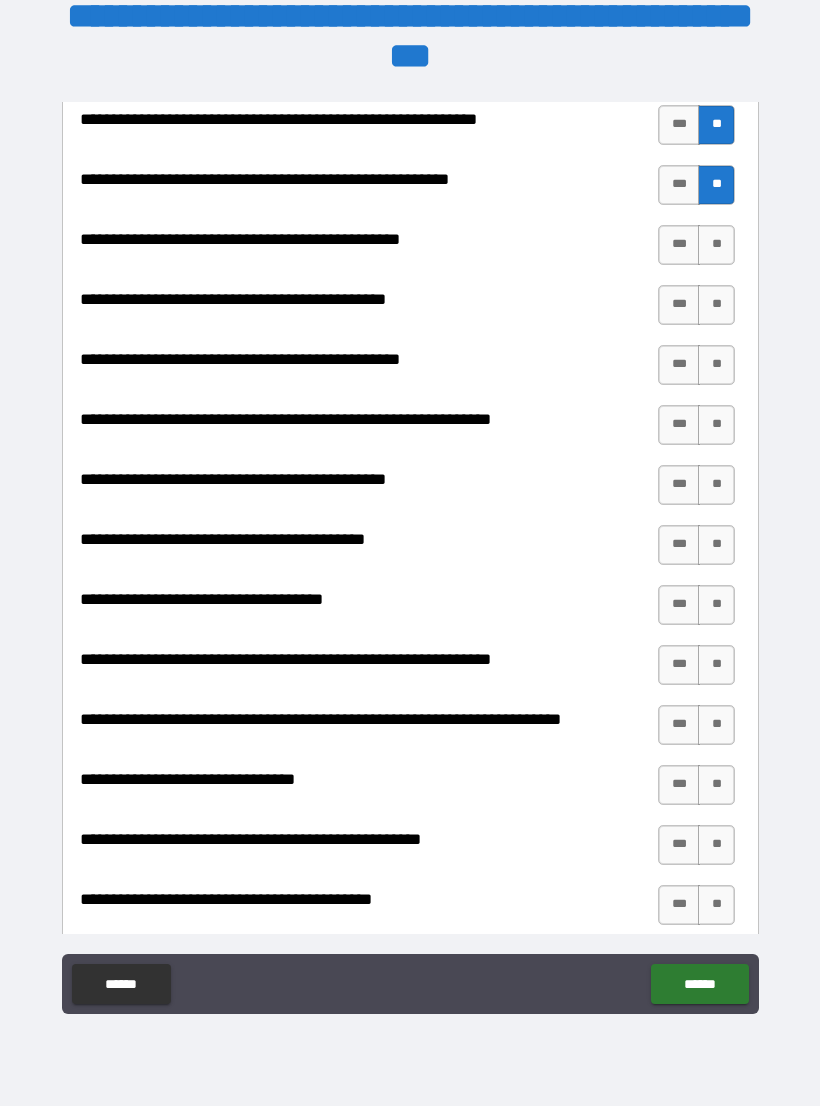 click on "**" at bounding box center [716, 245] 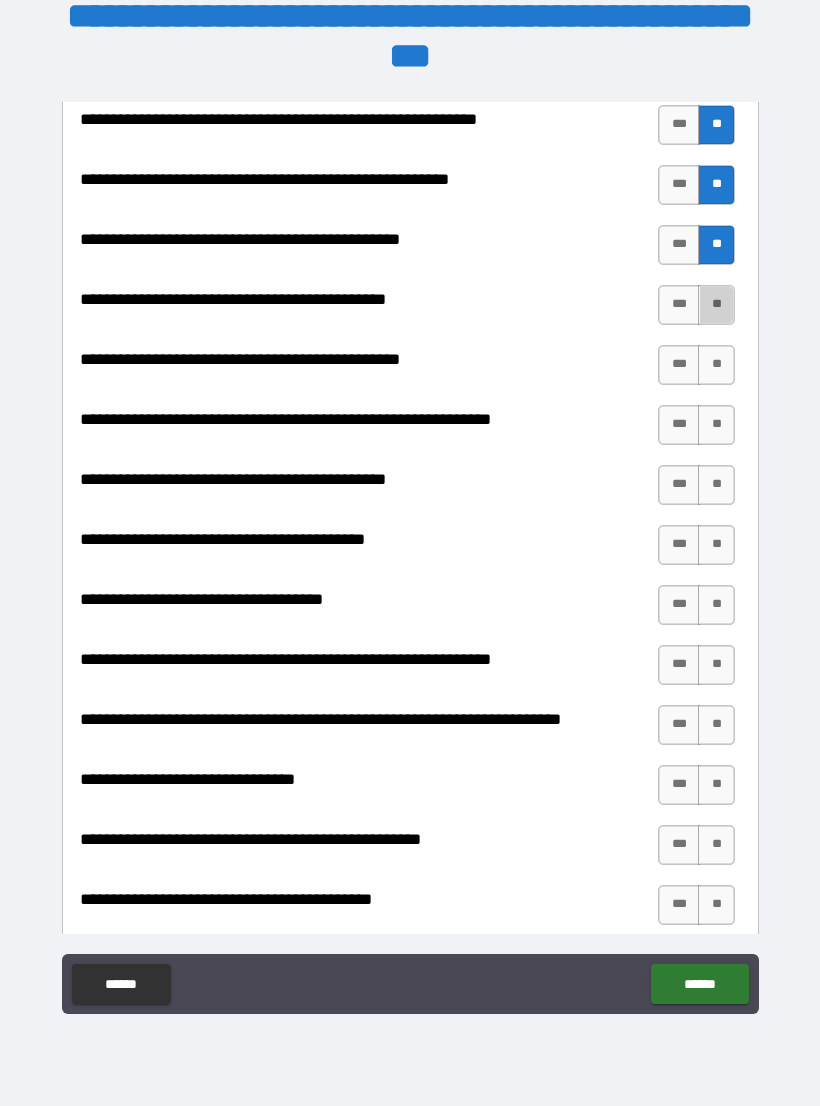 click on "**" at bounding box center (716, 305) 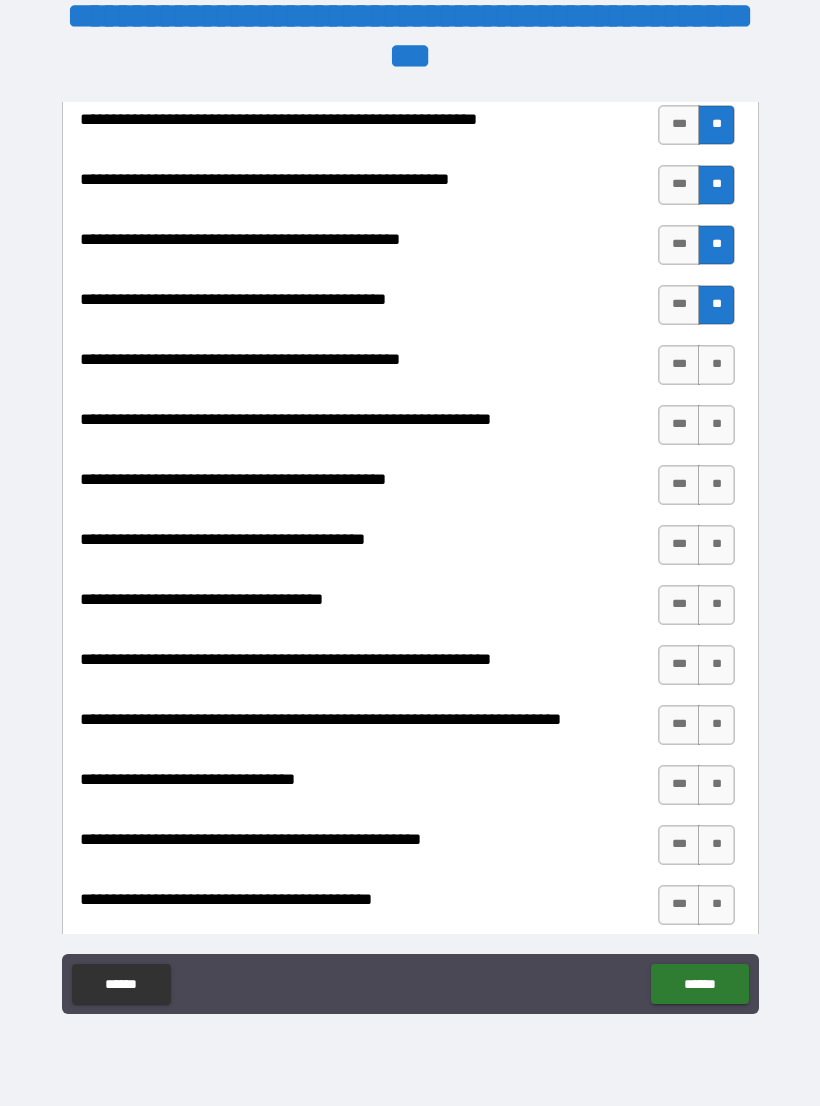 click on "**" at bounding box center [716, 425] 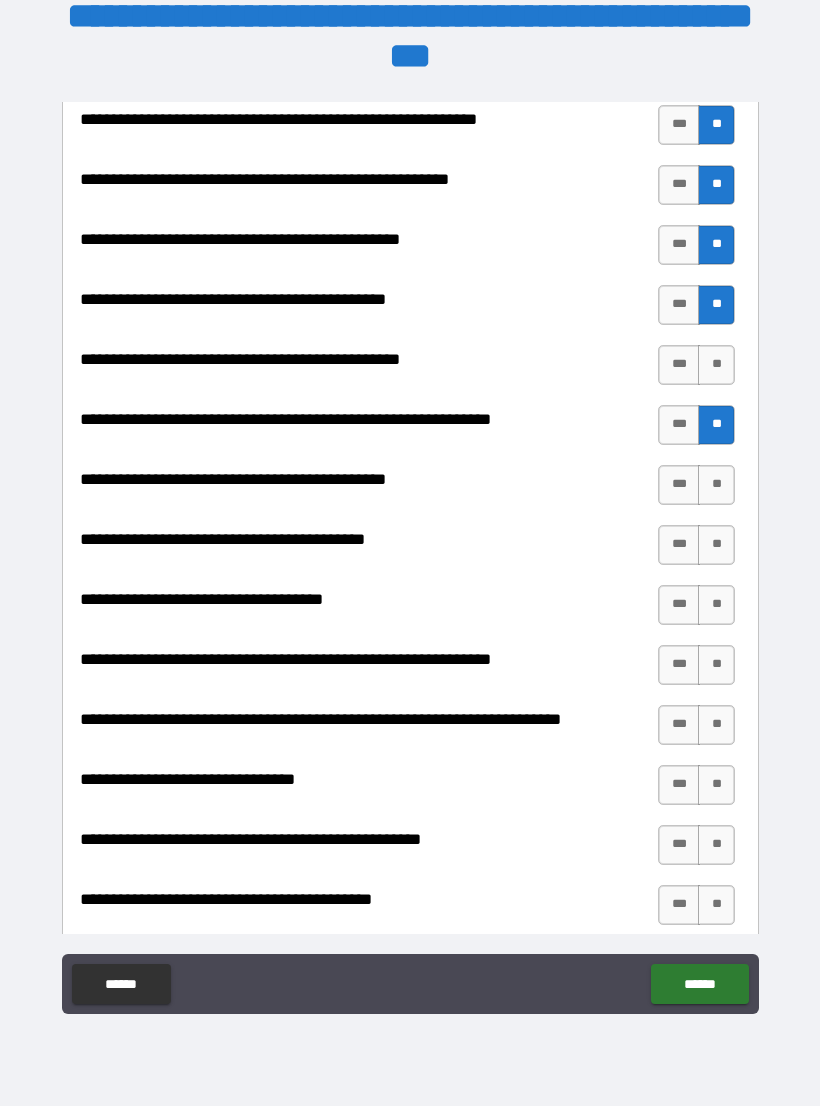 click on "**" at bounding box center (716, 485) 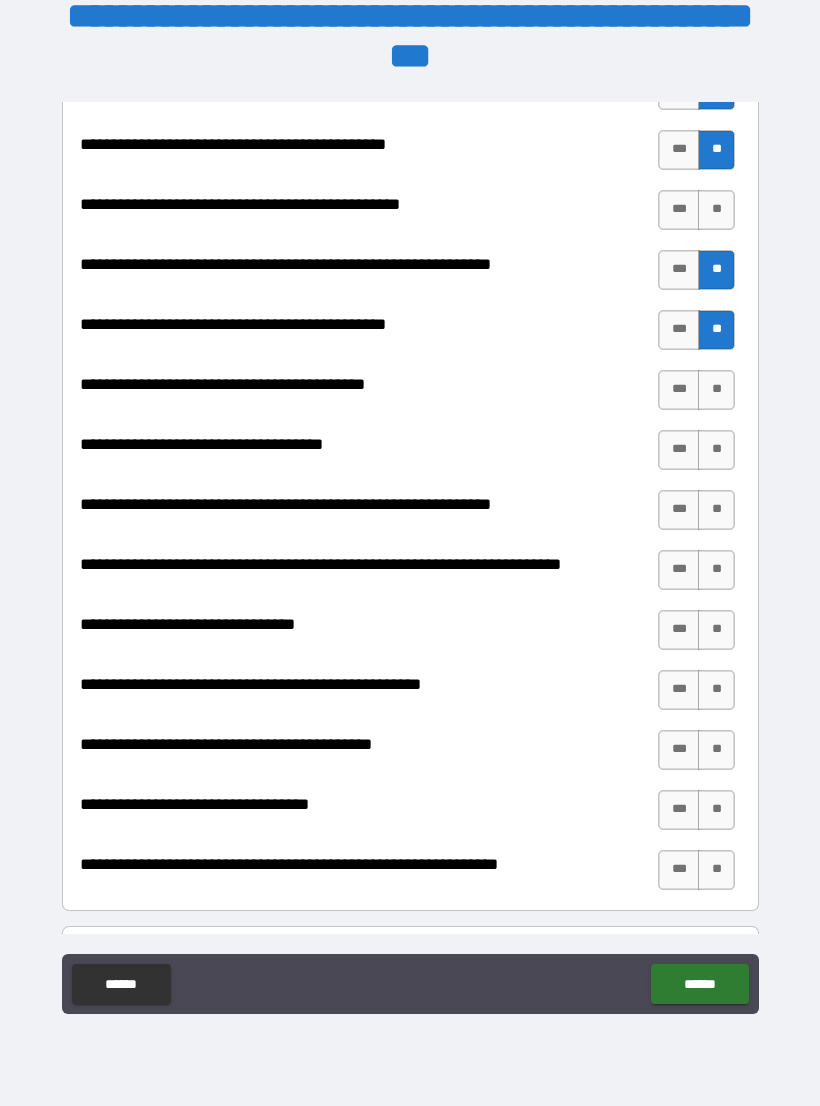 scroll, scrollTop: 2468, scrollLeft: 0, axis: vertical 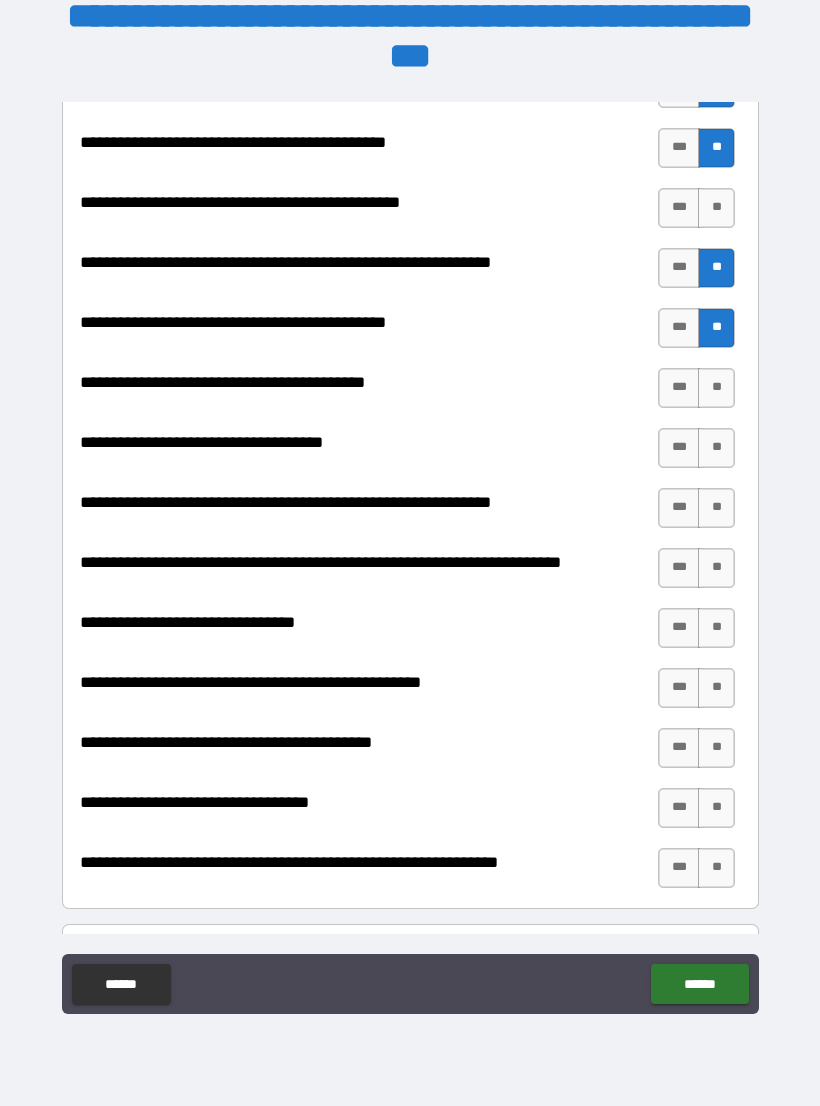 click on "**" at bounding box center [716, 208] 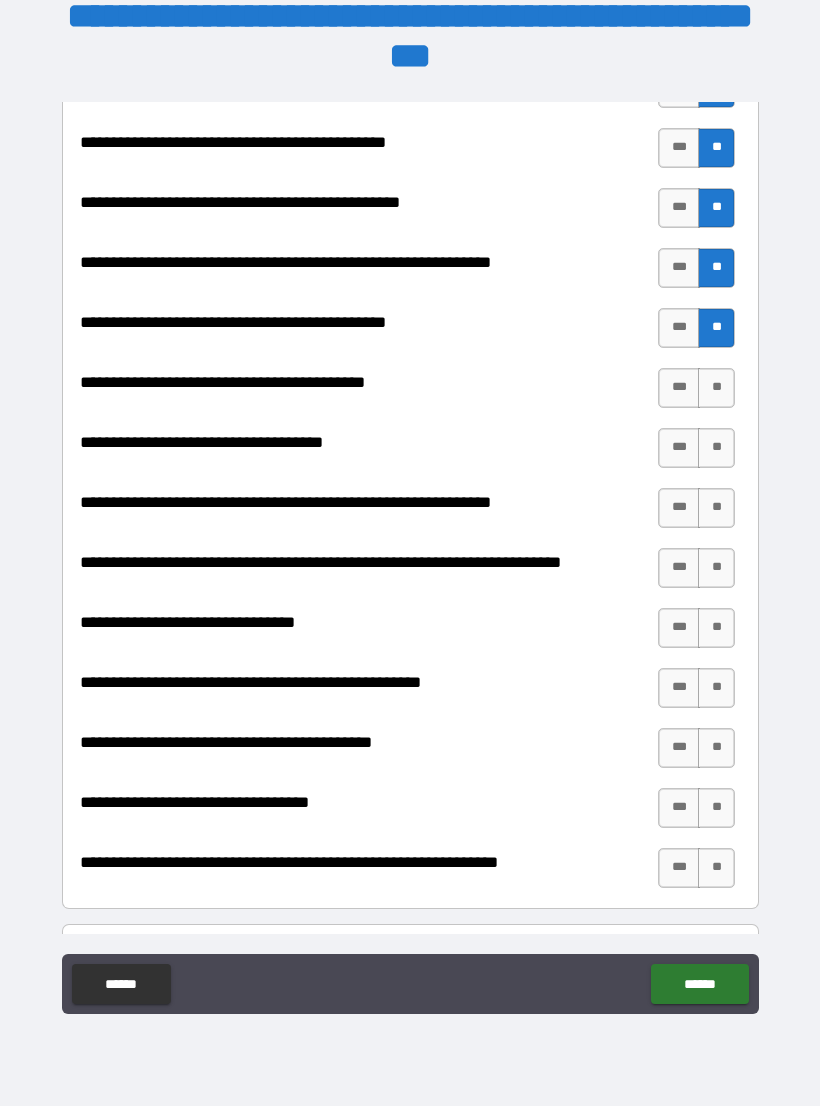 click on "**" at bounding box center [716, 388] 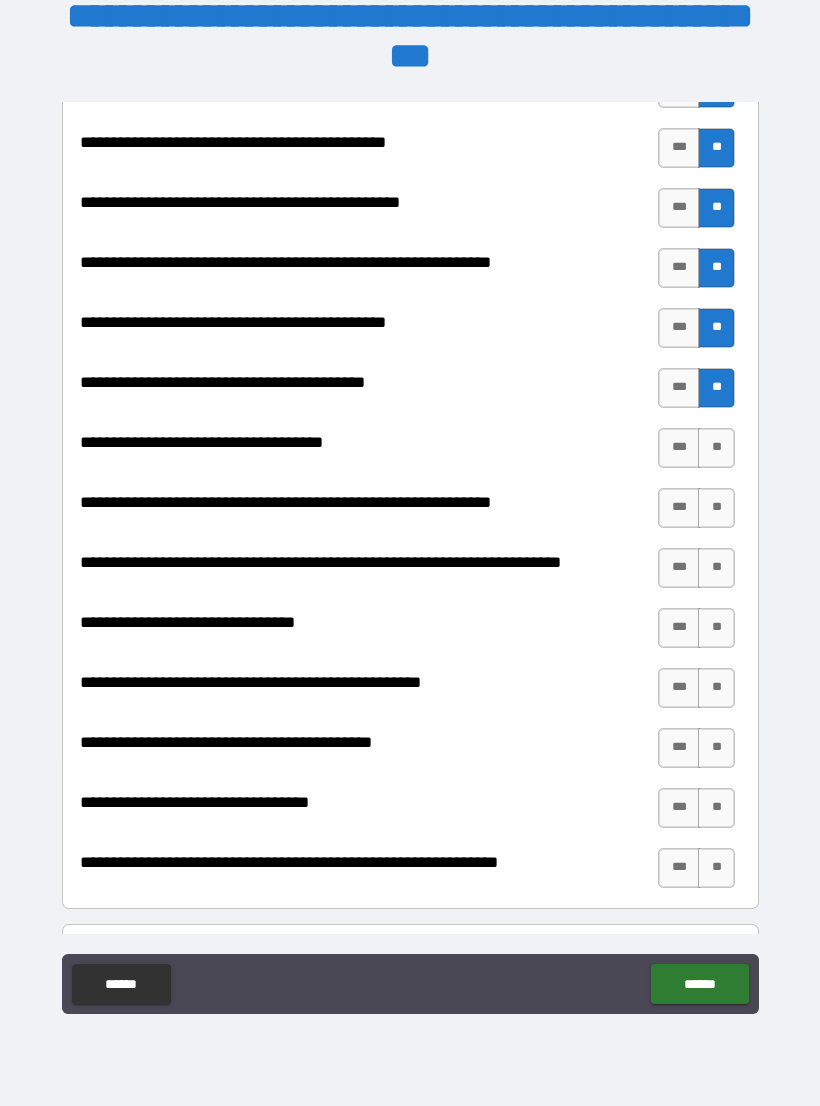 click on "**" at bounding box center (716, 448) 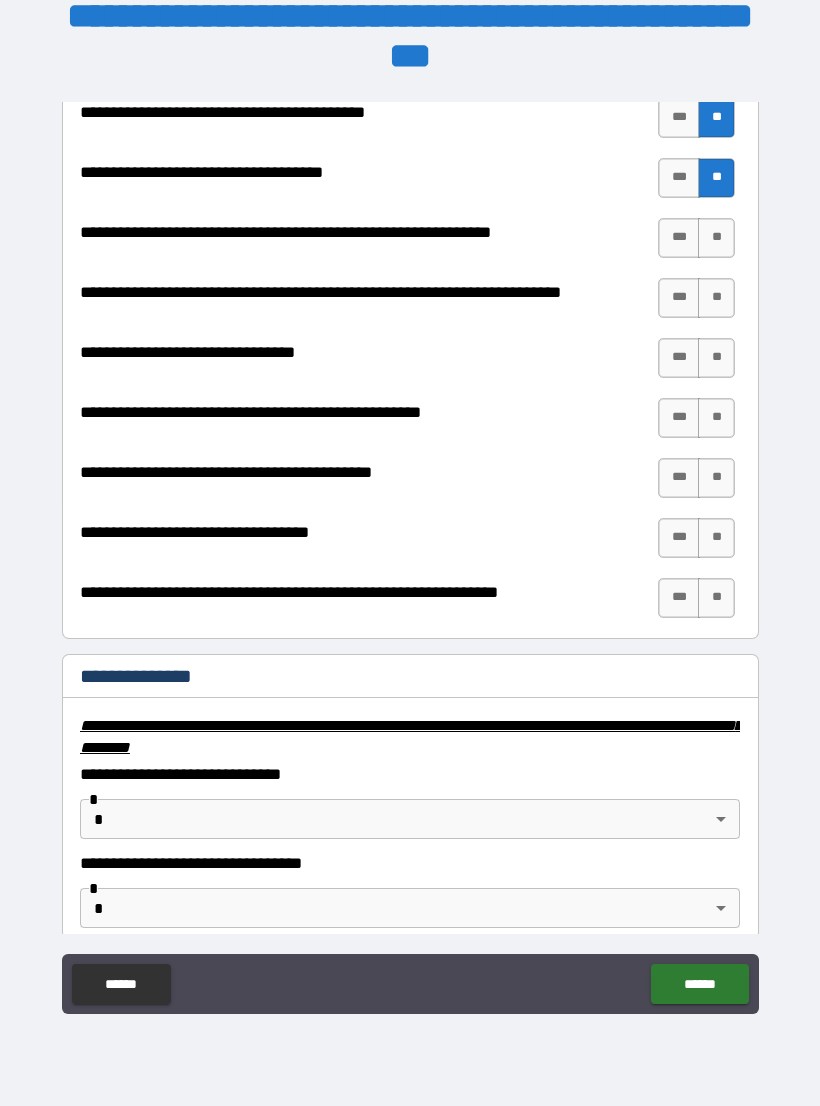 scroll, scrollTop: 2739, scrollLeft: 0, axis: vertical 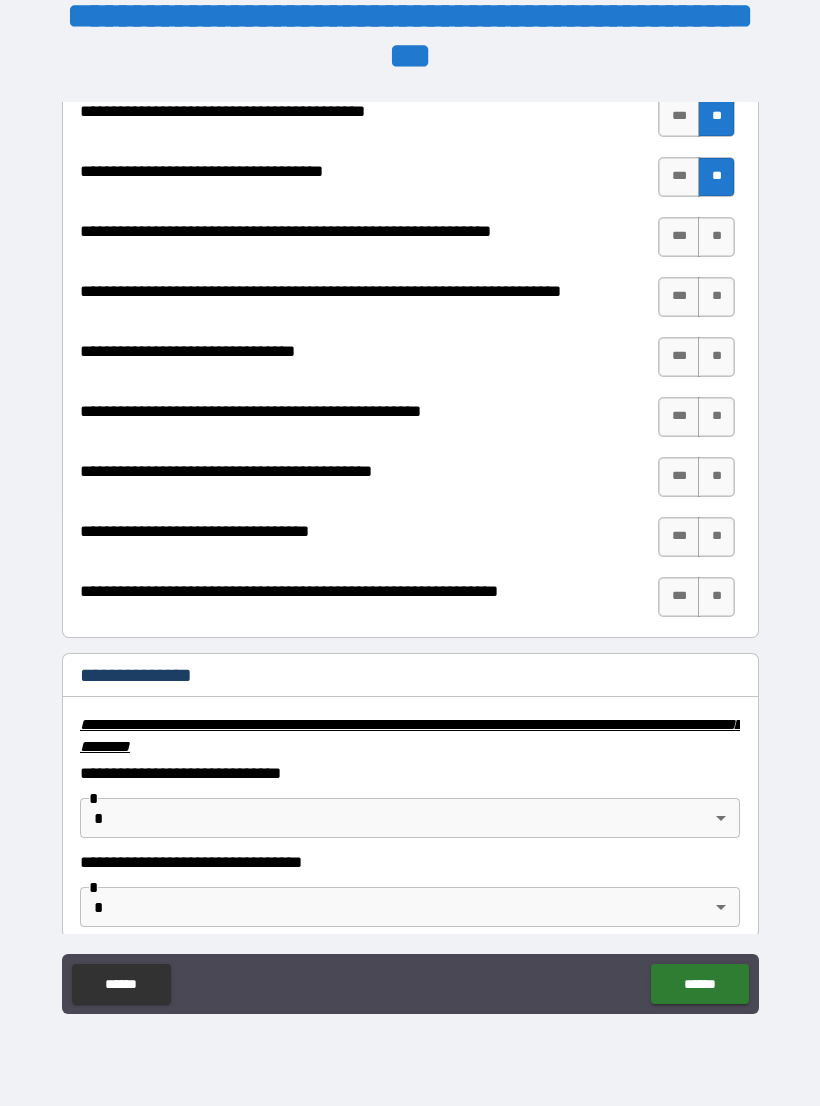 click on "**" at bounding box center (716, 237) 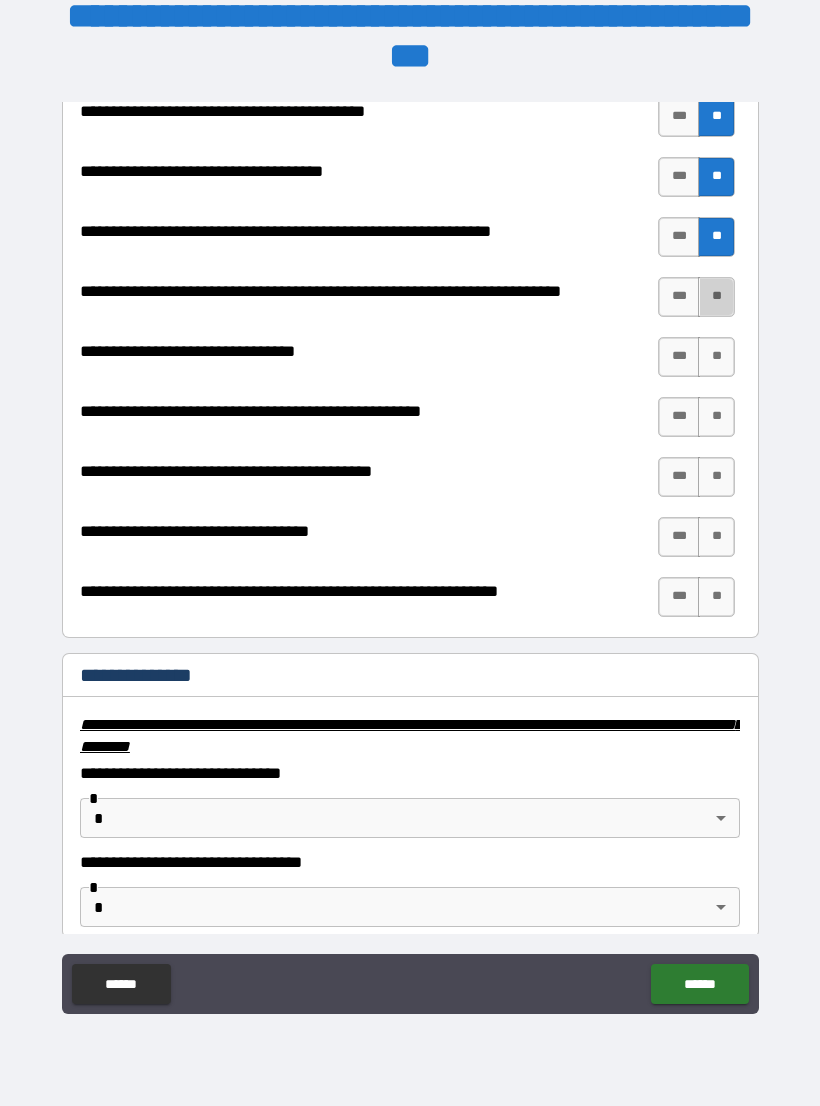 click on "**" at bounding box center (716, 297) 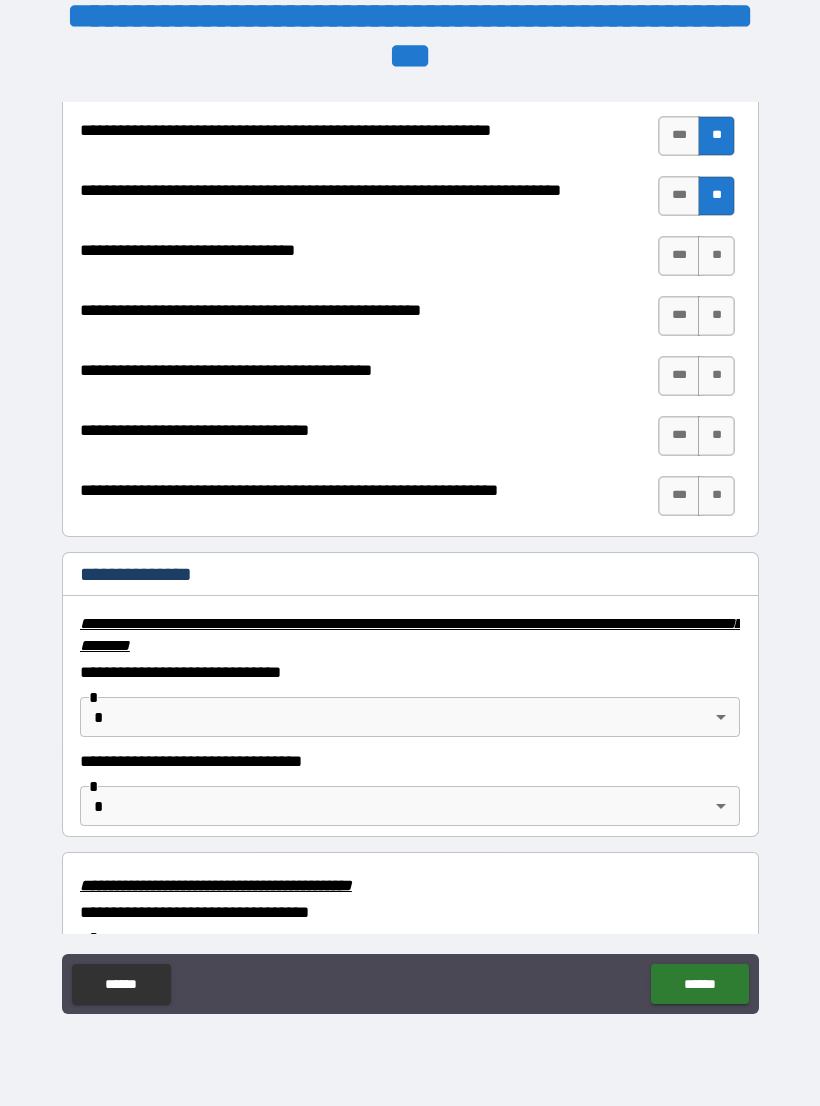 scroll, scrollTop: 2843, scrollLeft: 0, axis: vertical 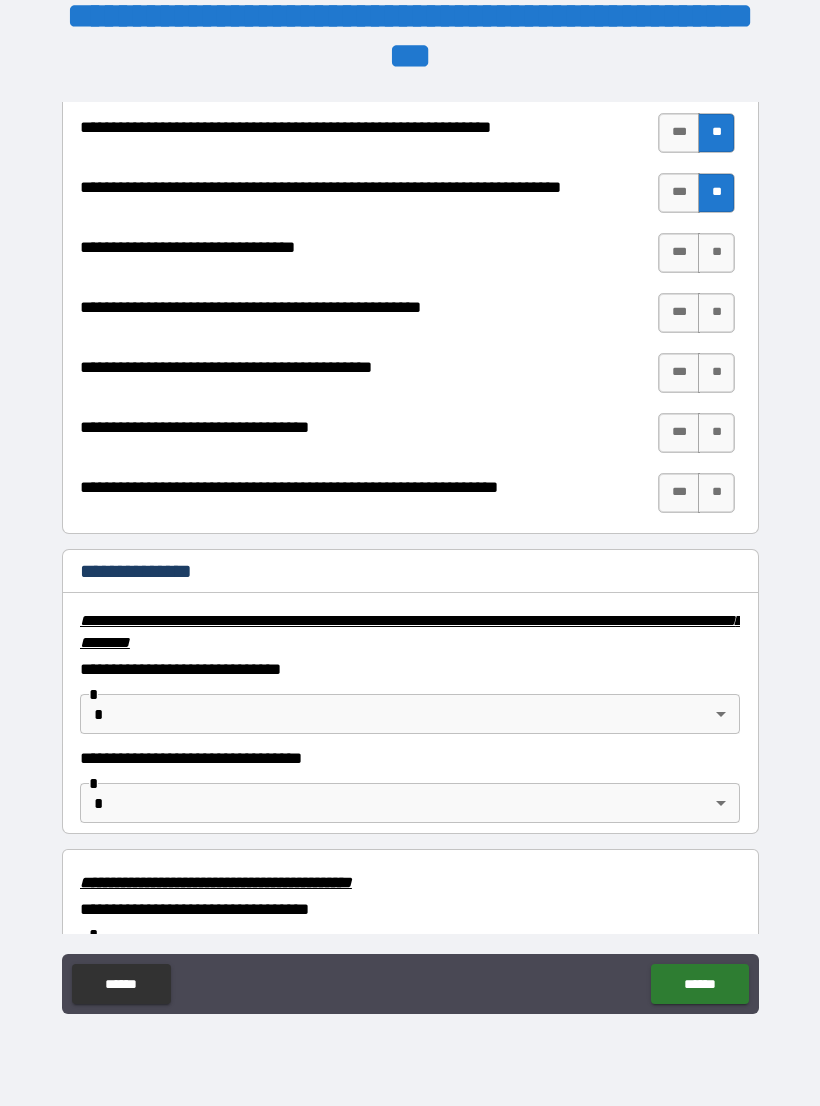 click on "**" at bounding box center [716, 253] 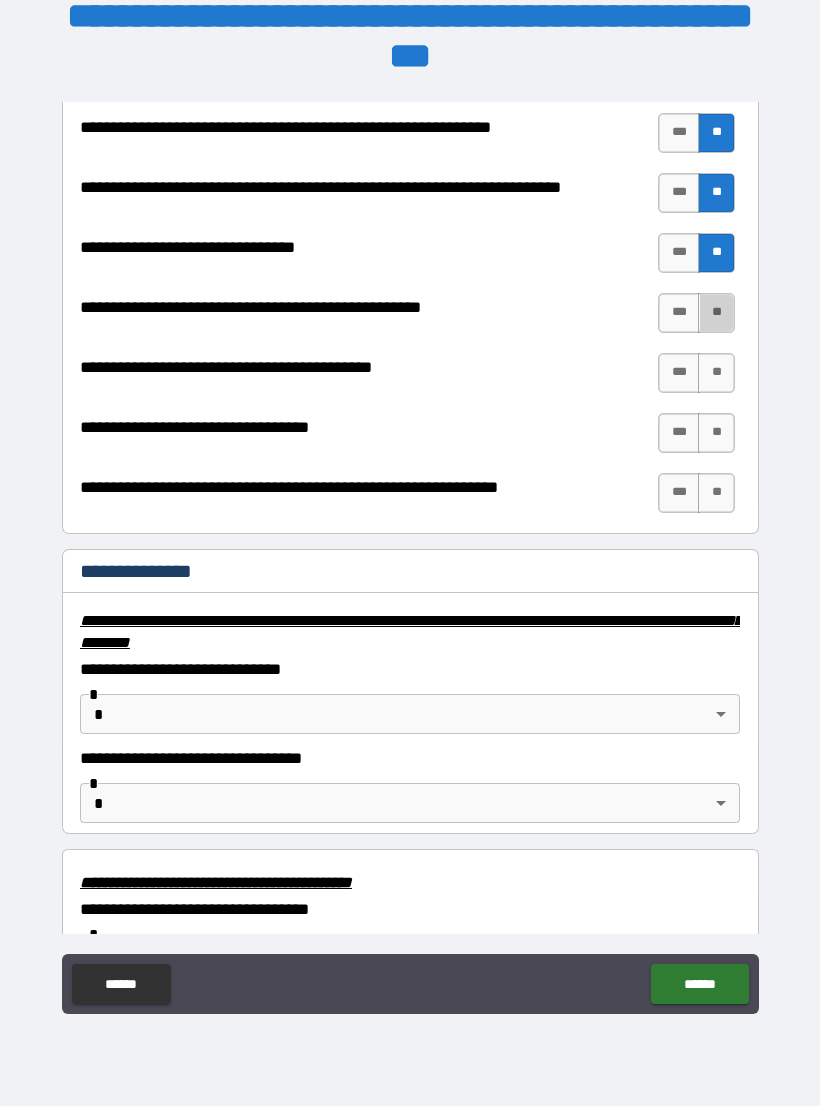 click on "**" at bounding box center (716, 313) 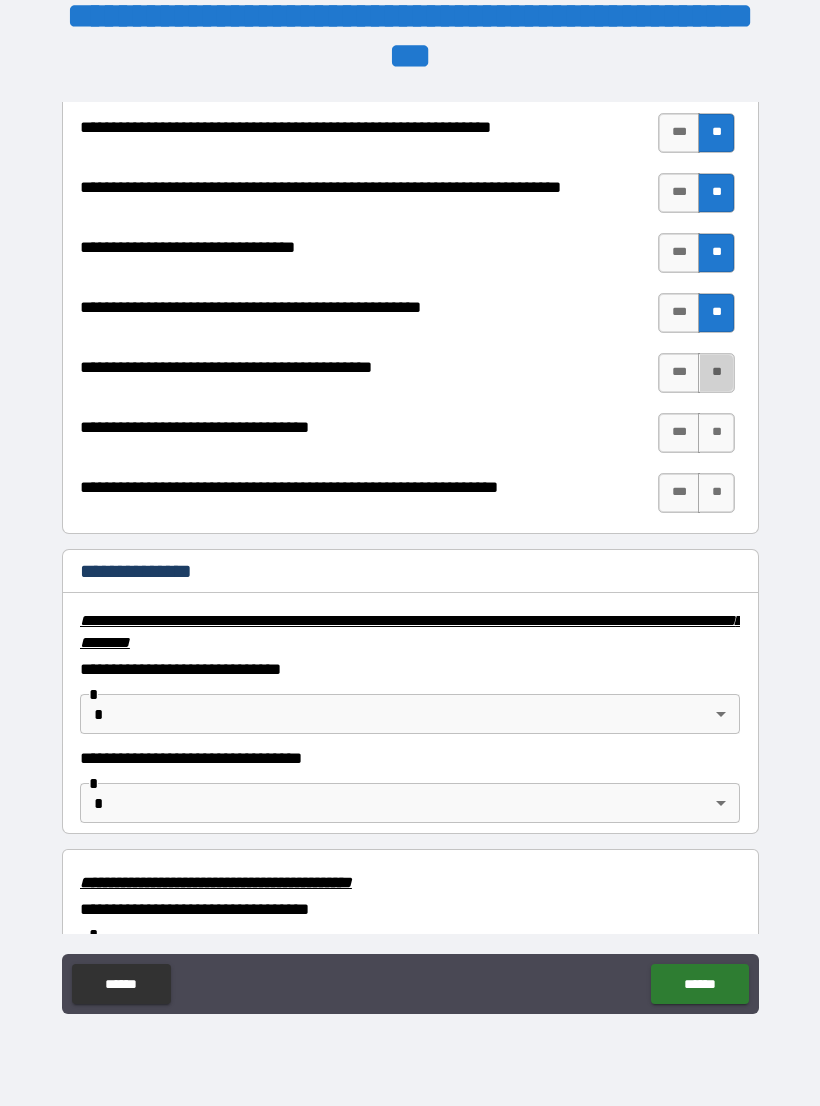click on "**" at bounding box center [716, 373] 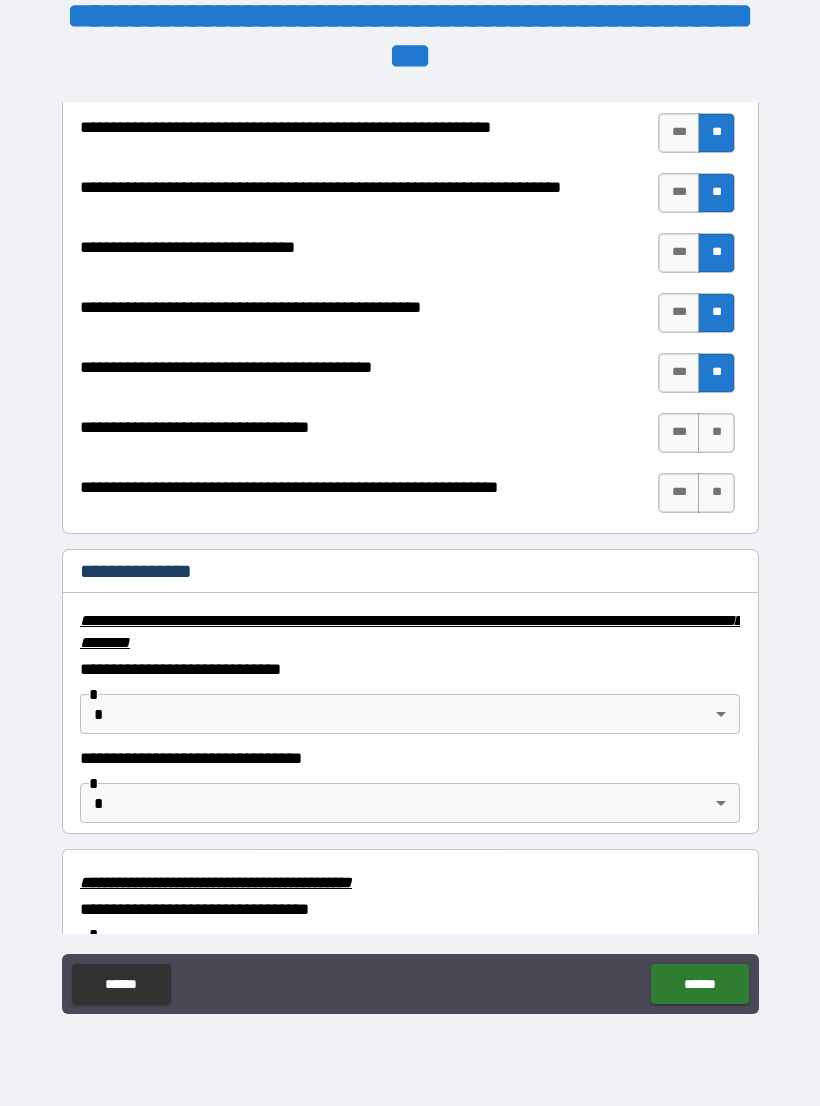 click on "**" at bounding box center [716, 433] 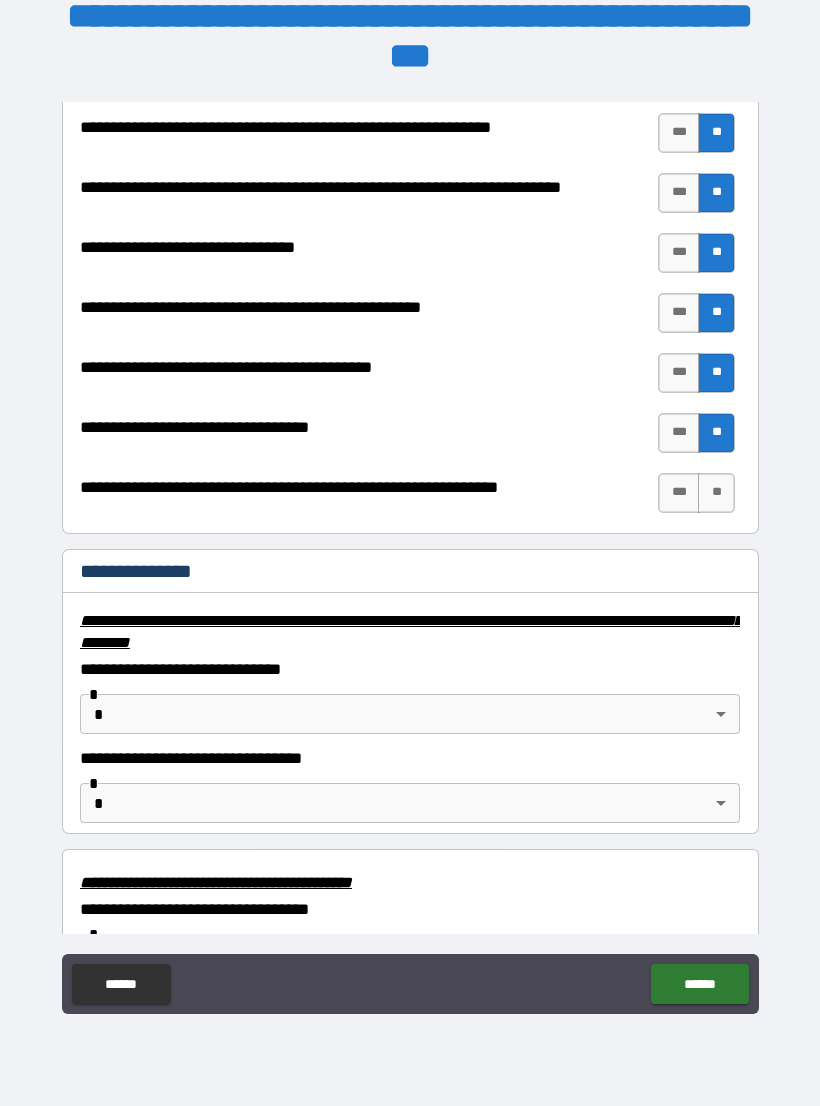 click on "**" at bounding box center [716, 493] 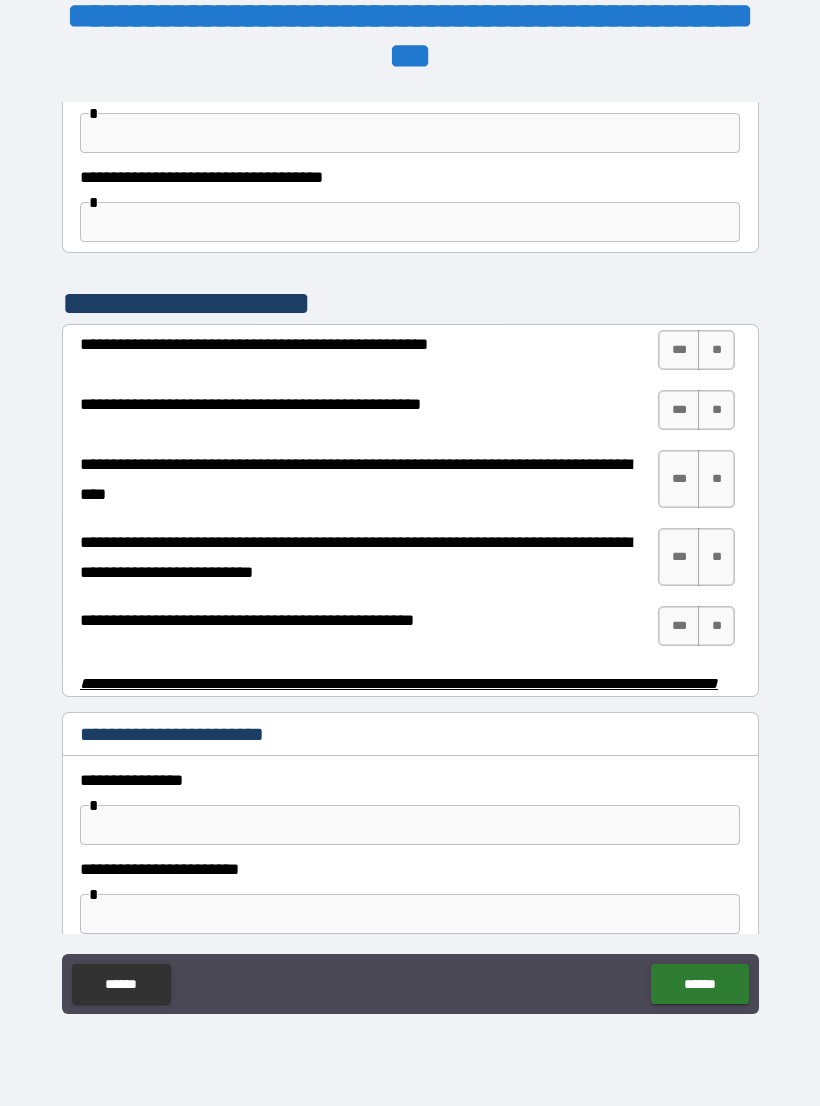 scroll, scrollTop: 3665, scrollLeft: 0, axis: vertical 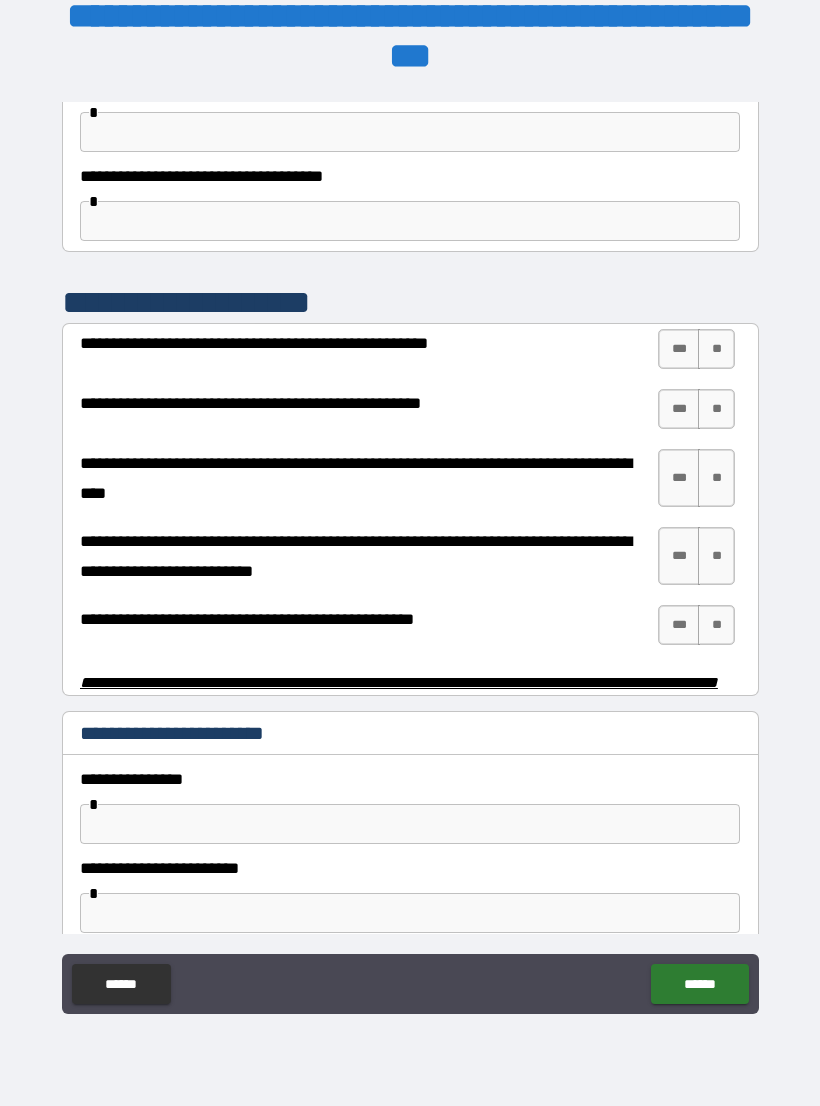 click on "**" at bounding box center [716, 349] 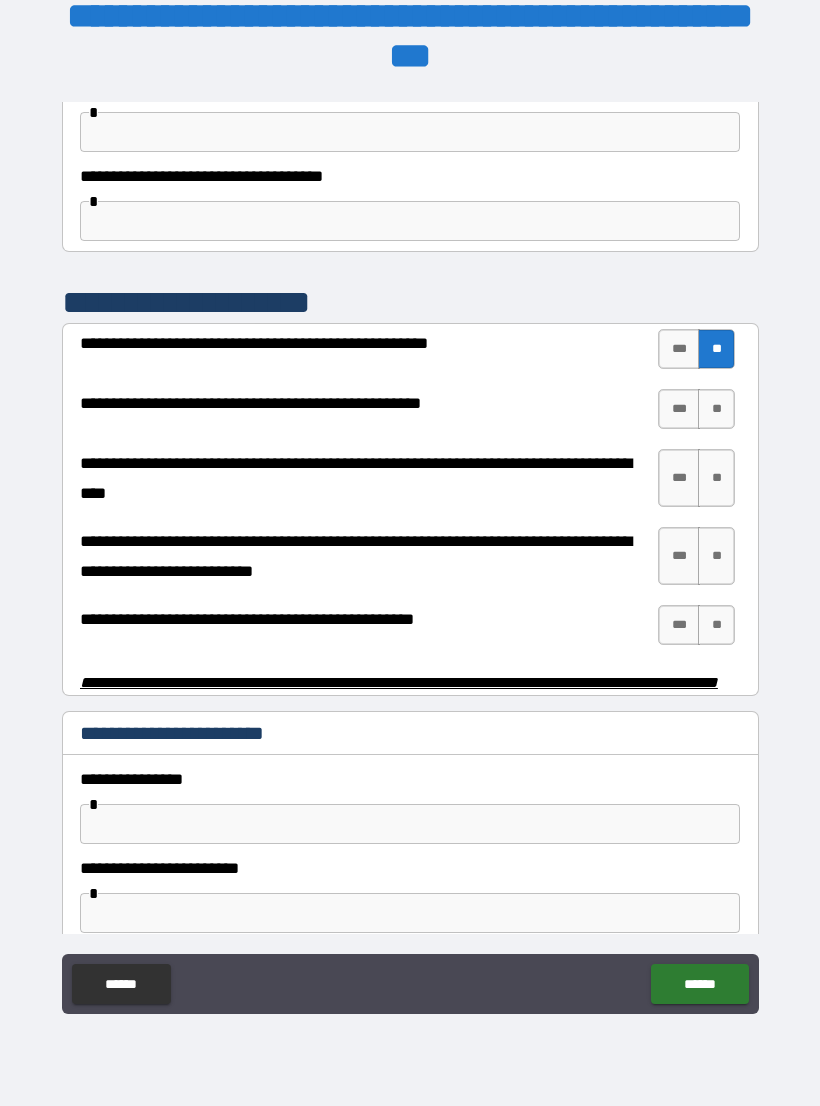click on "**" at bounding box center [716, 409] 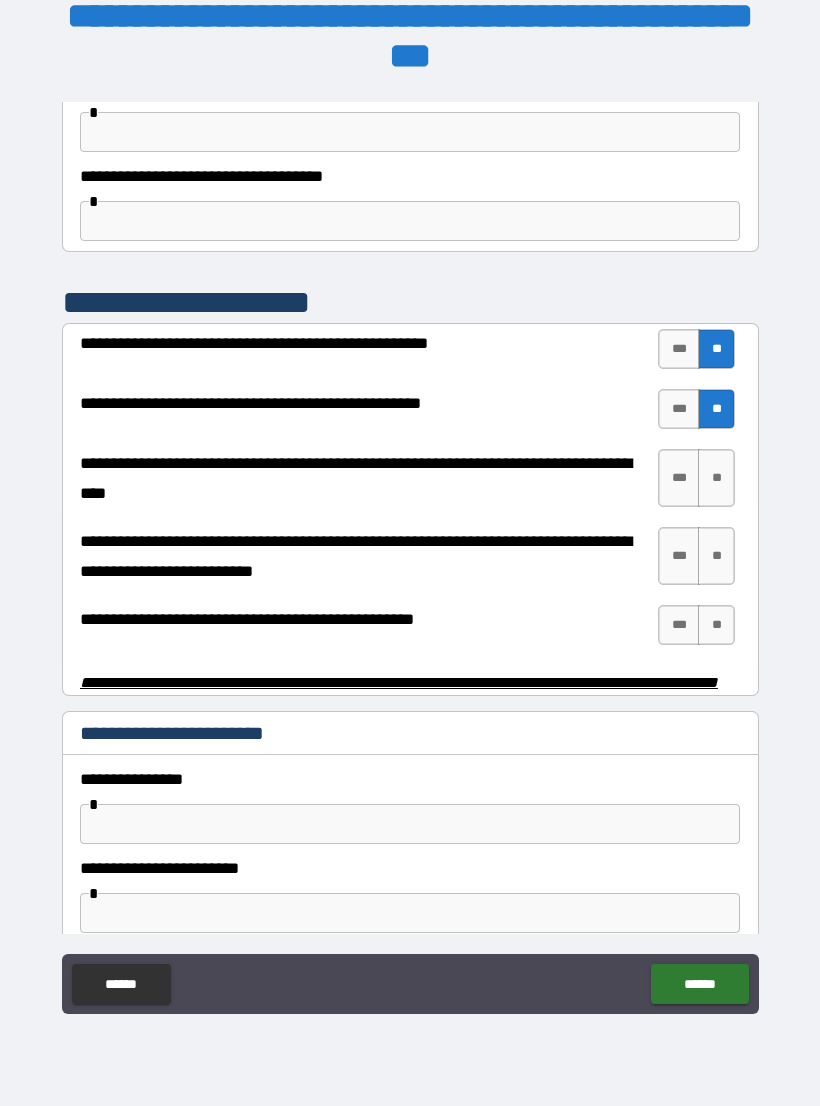 click on "**" at bounding box center [716, 478] 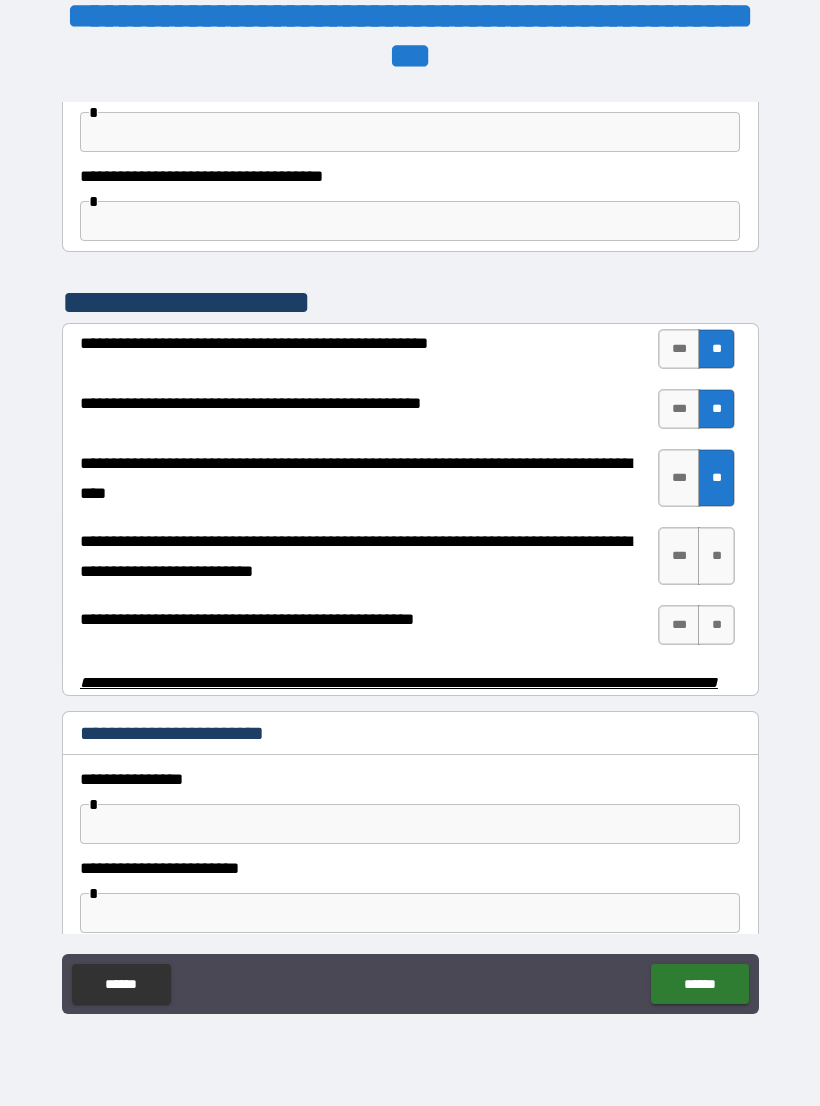 click on "**" at bounding box center (716, 556) 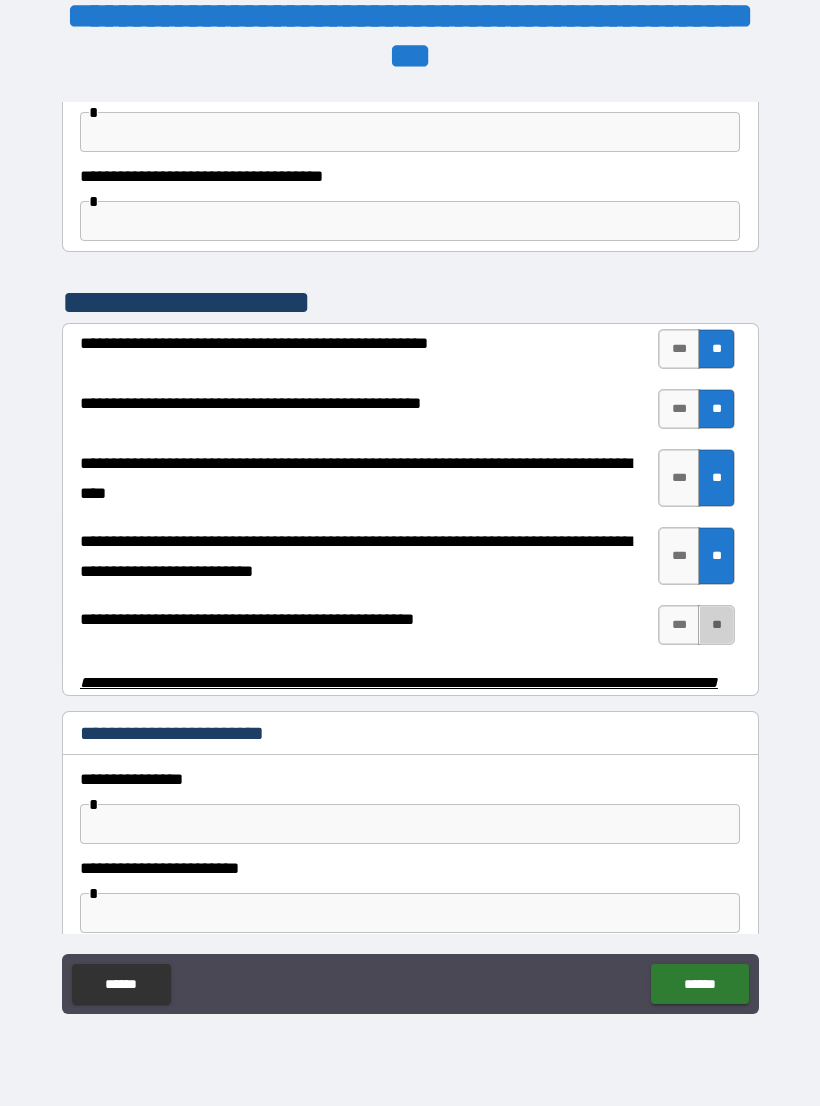 click on "**" at bounding box center [716, 625] 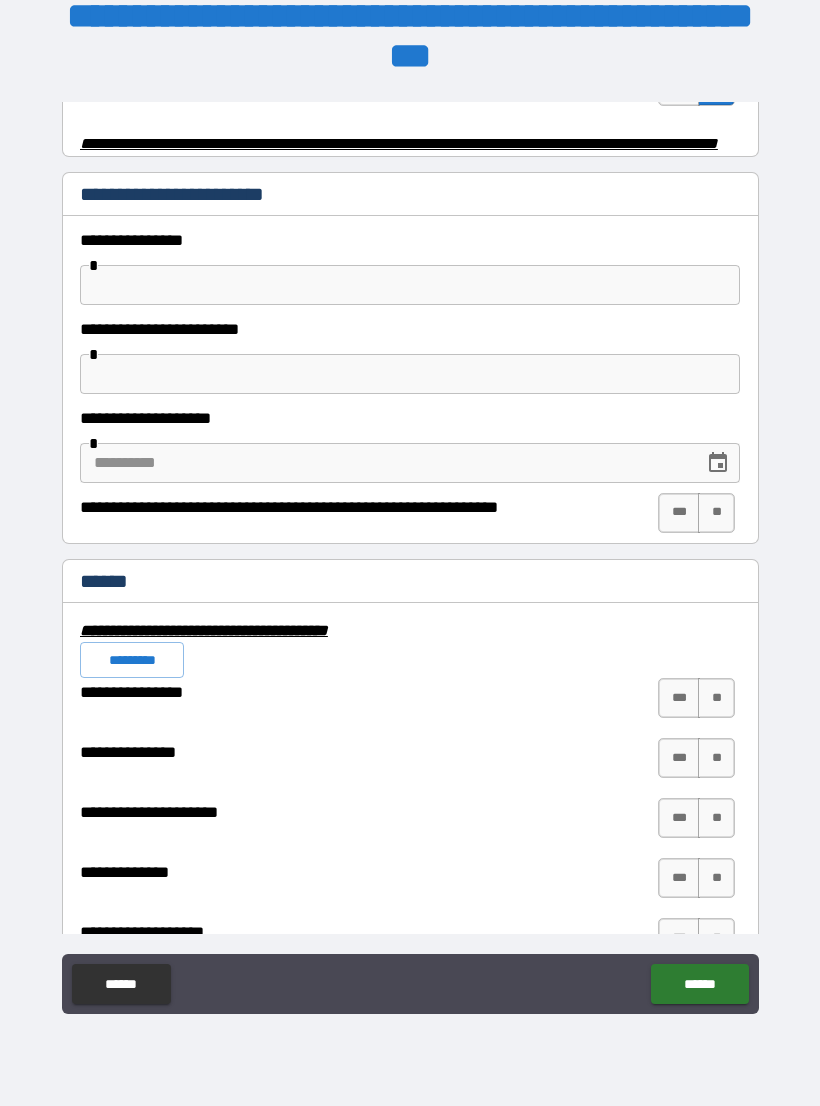 scroll, scrollTop: 4207, scrollLeft: 0, axis: vertical 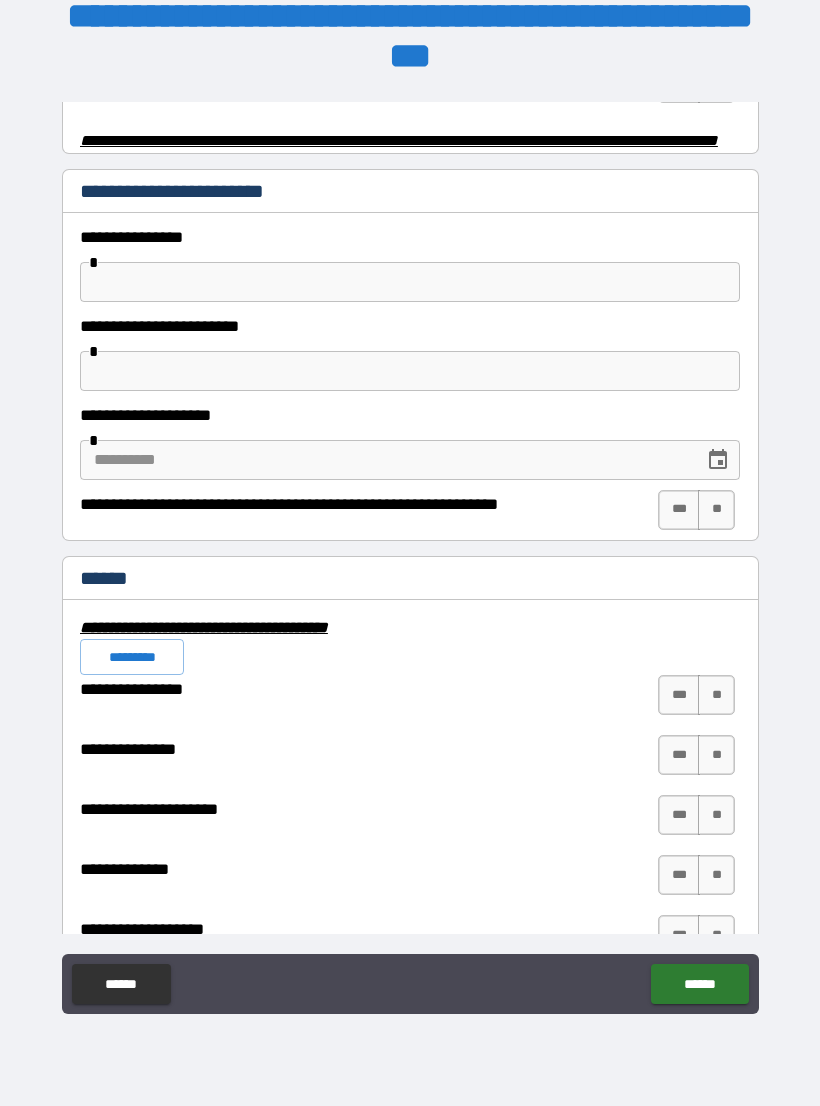 click on "**" at bounding box center [716, 695] 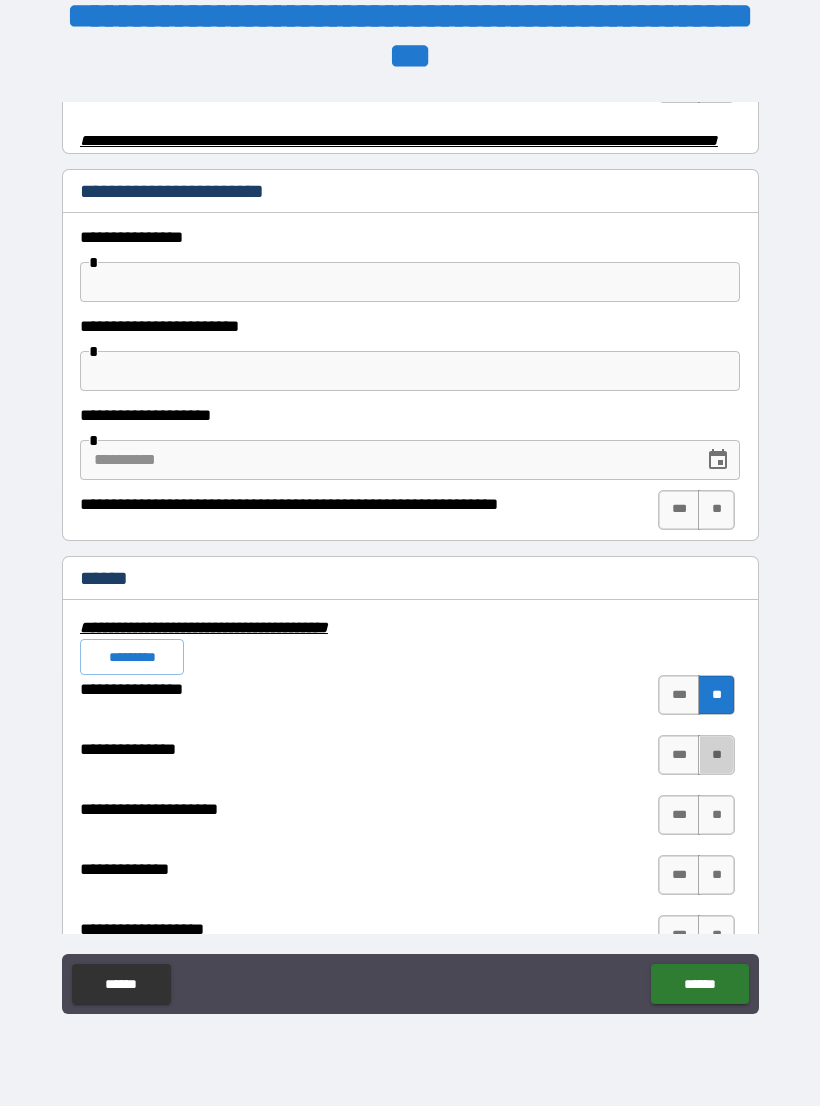 click on "**" at bounding box center [716, 755] 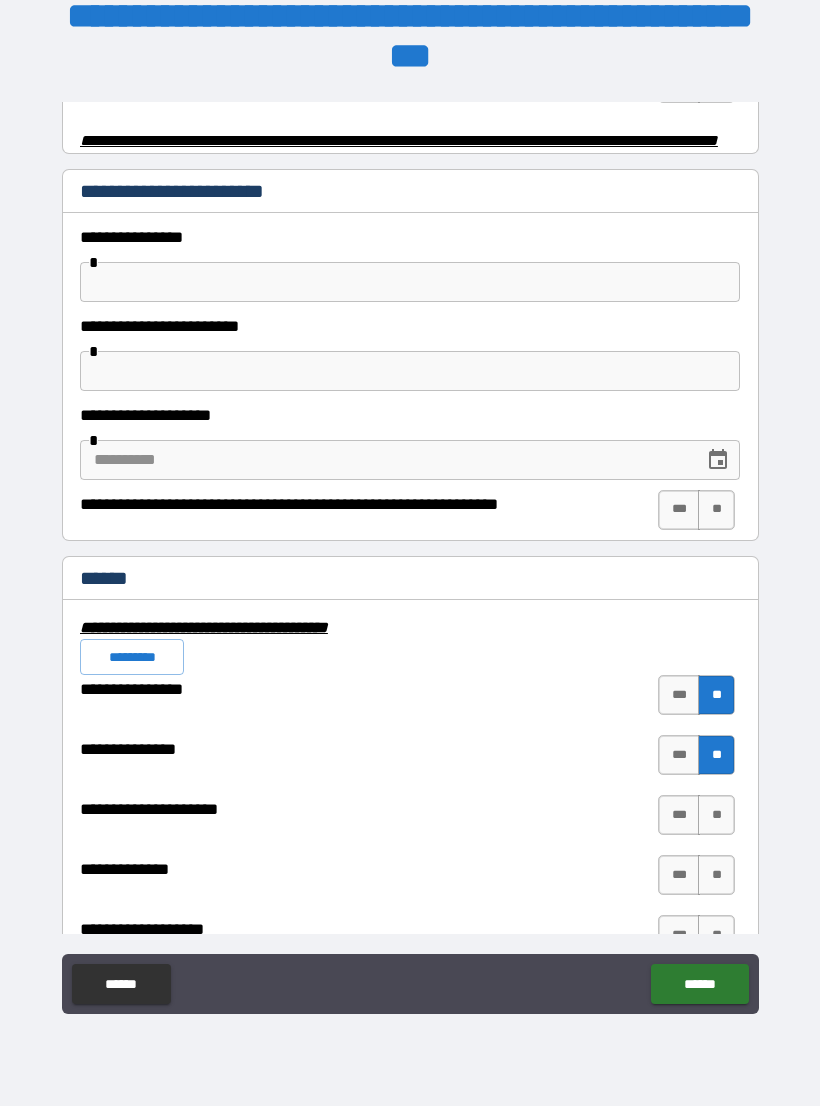 click on "**" at bounding box center (716, 815) 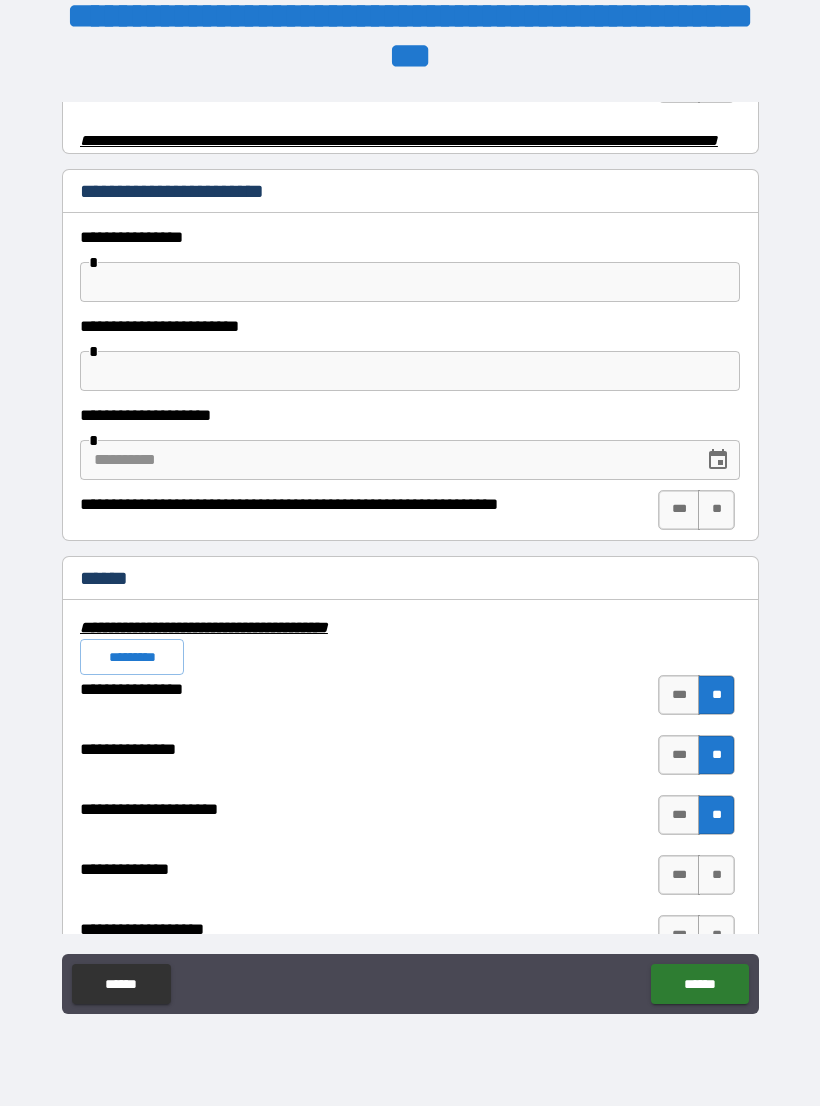 click on "**" at bounding box center (716, 875) 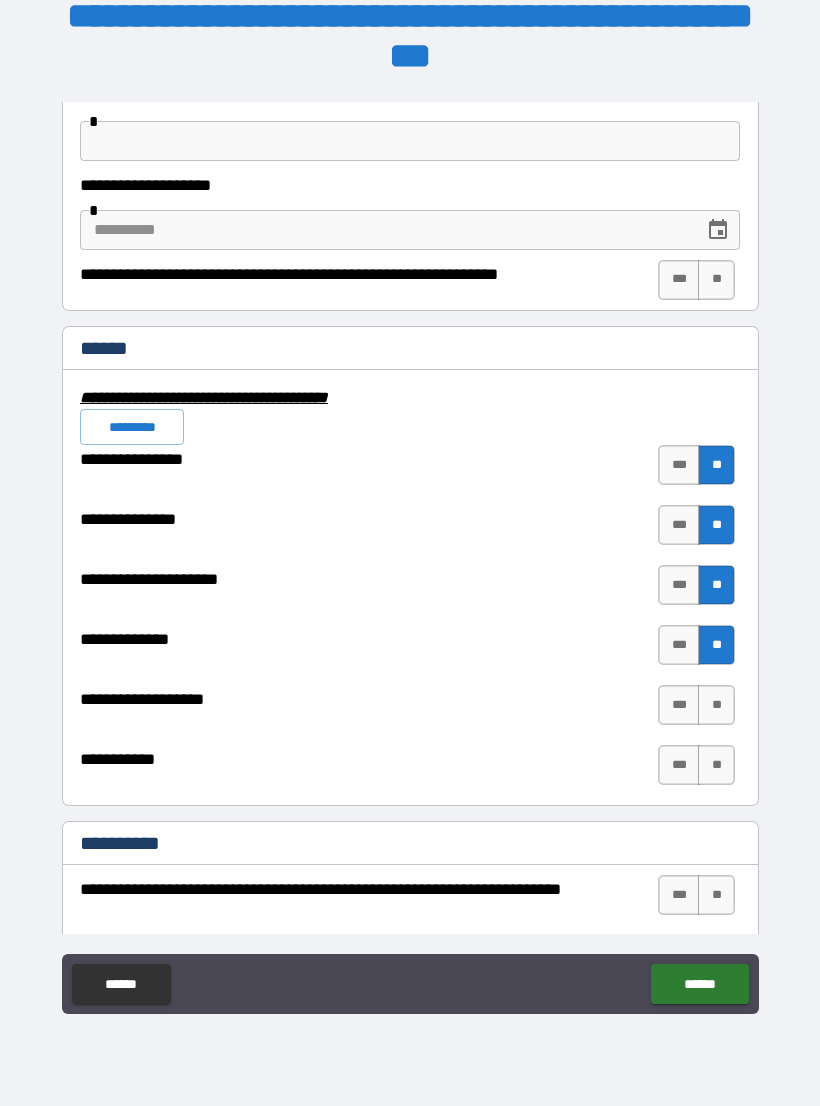 scroll, scrollTop: 4437, scrollLeft: 0, axis: vertical 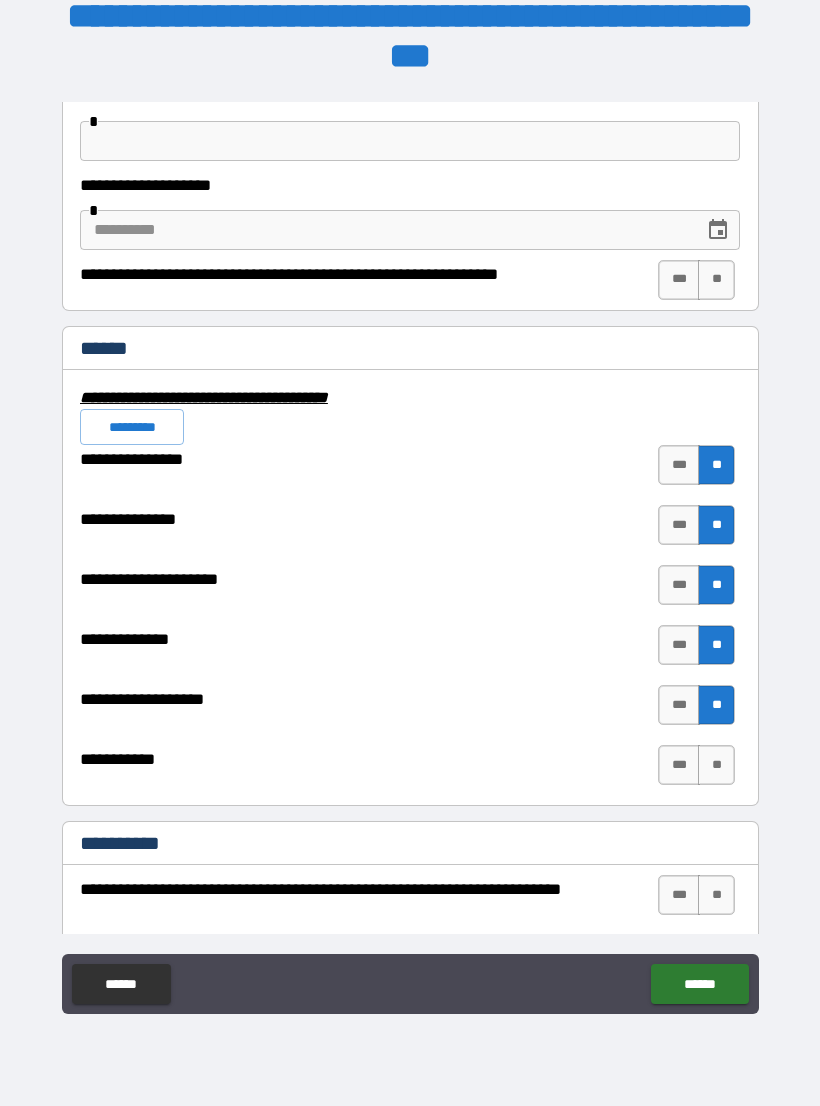 click on "**" at bounding box center [716, 765] 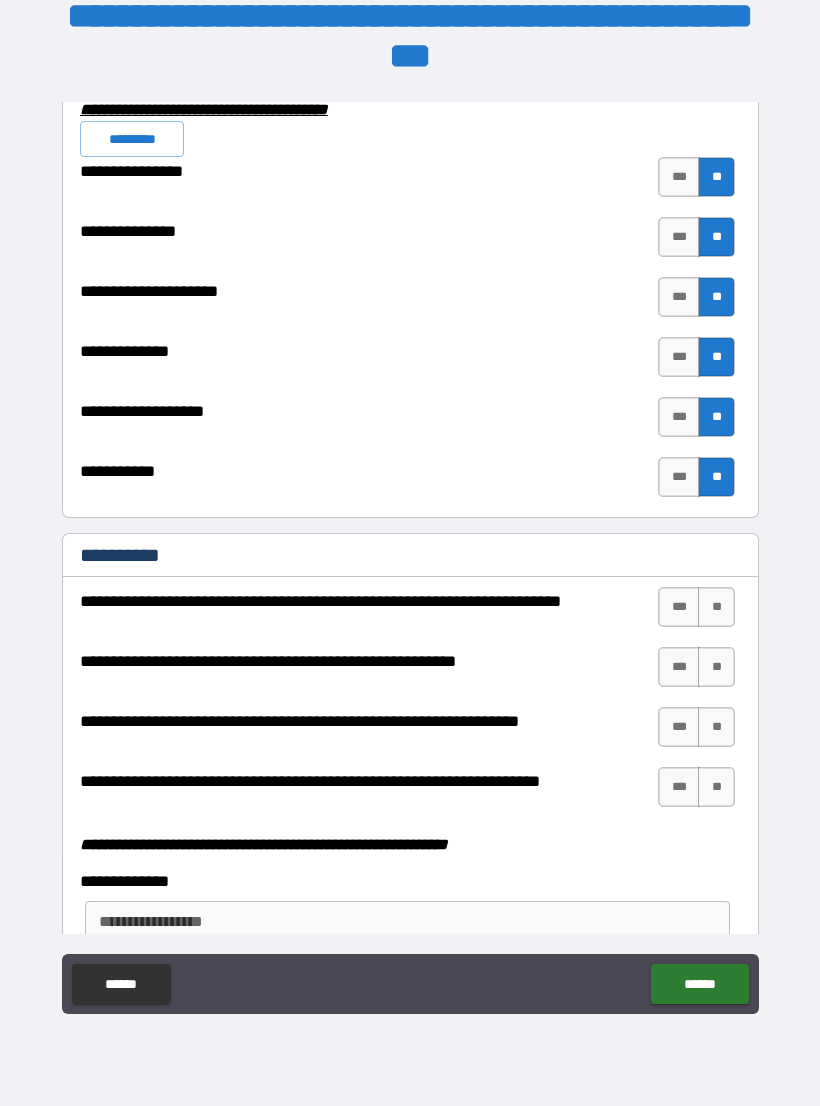 scroll, scrollTop: 4726, scrollLeft: 0, axis: vertical 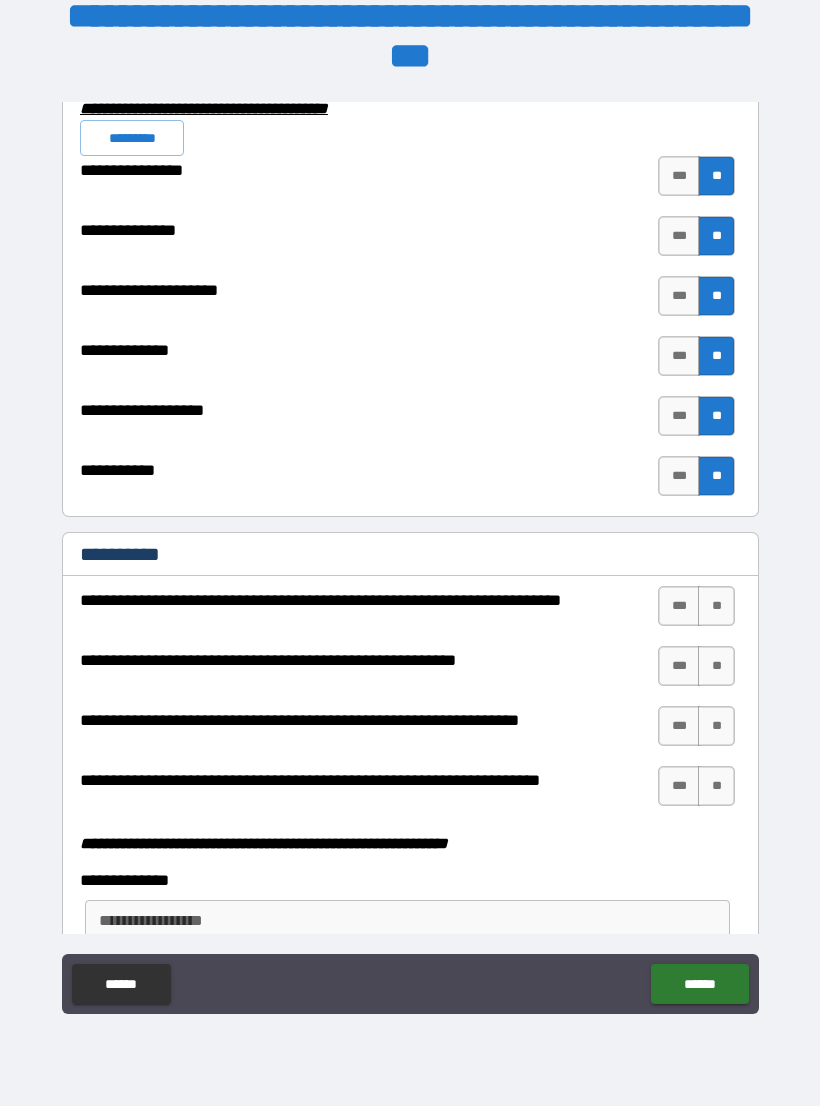 click on "**" at bounding box center (716, 606) 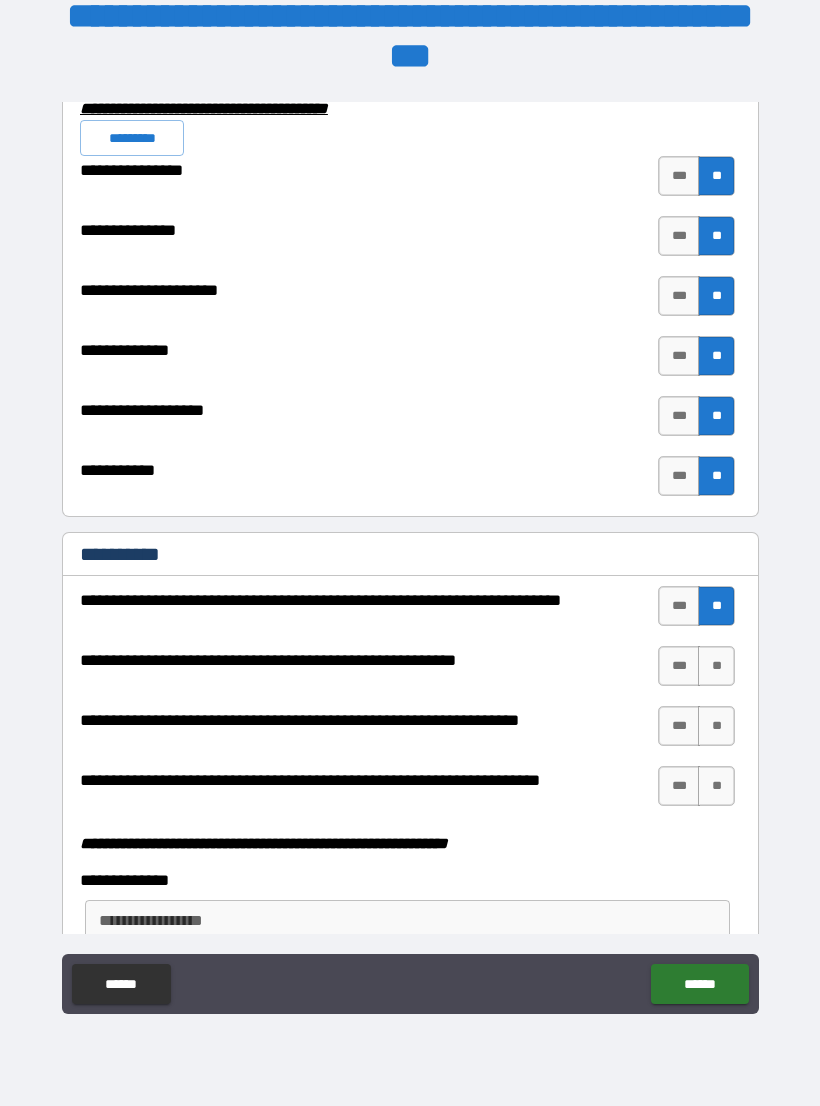 click on "**" at bounding box center (716, 666) 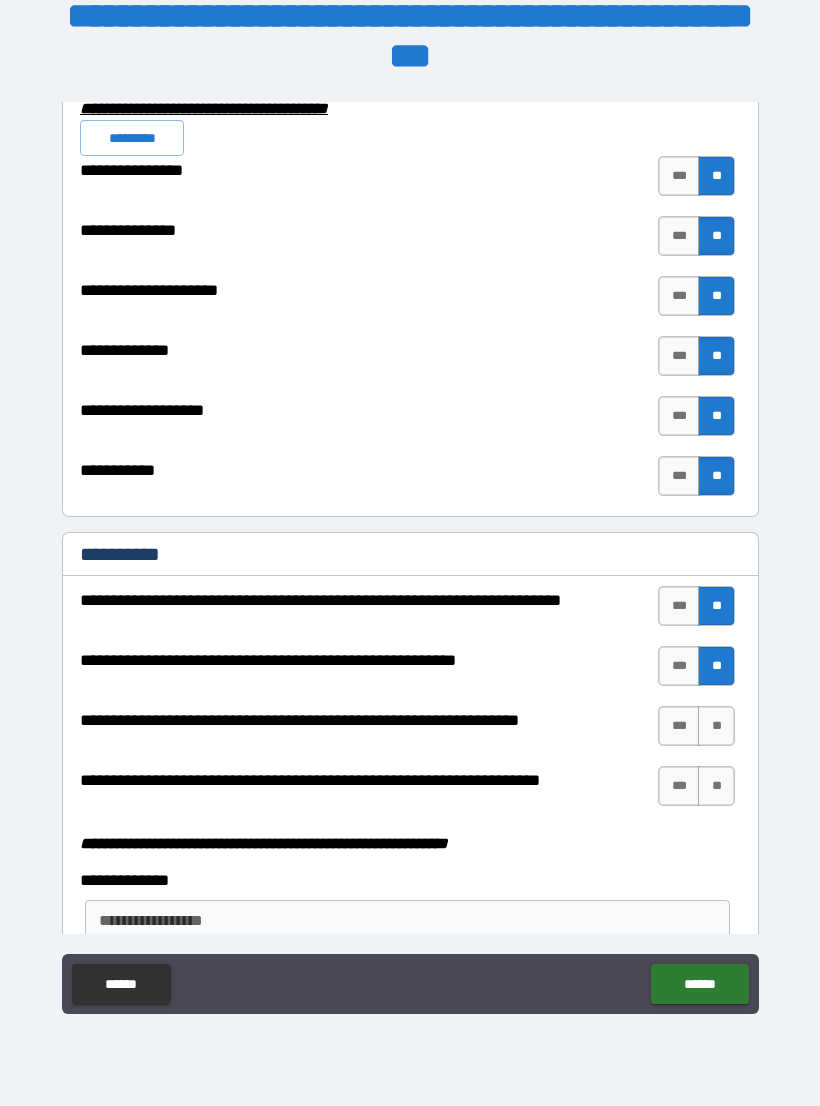 click on "**" at bounding box center (716, 726) 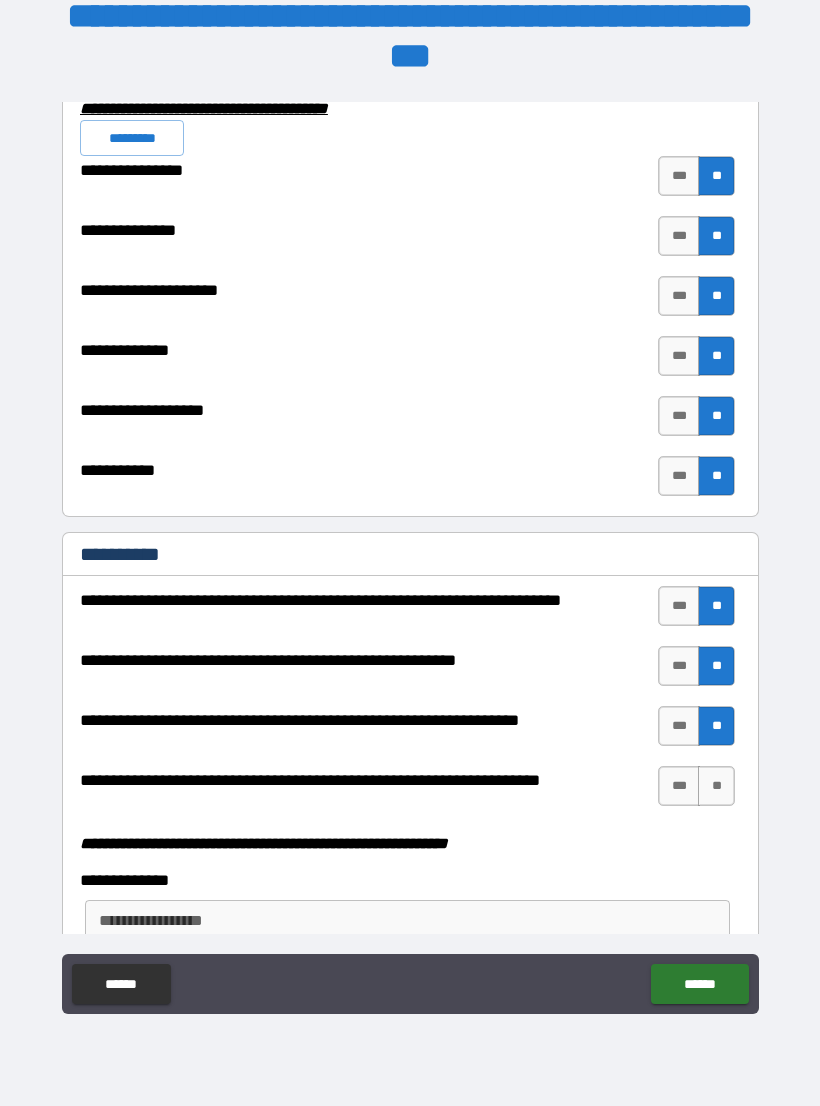 click on "***" at bounding box center (679, 786) 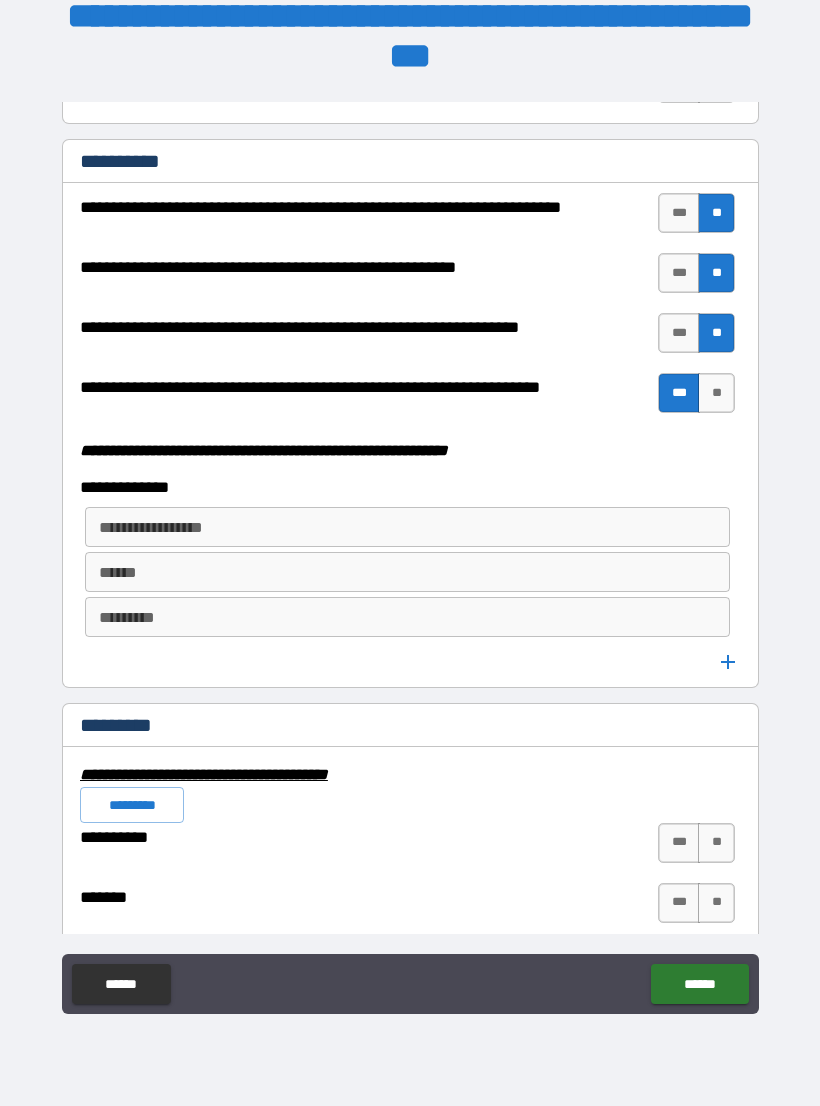 scroll, scrollTop: 5121, scrollLeft: 0, axis: vertical 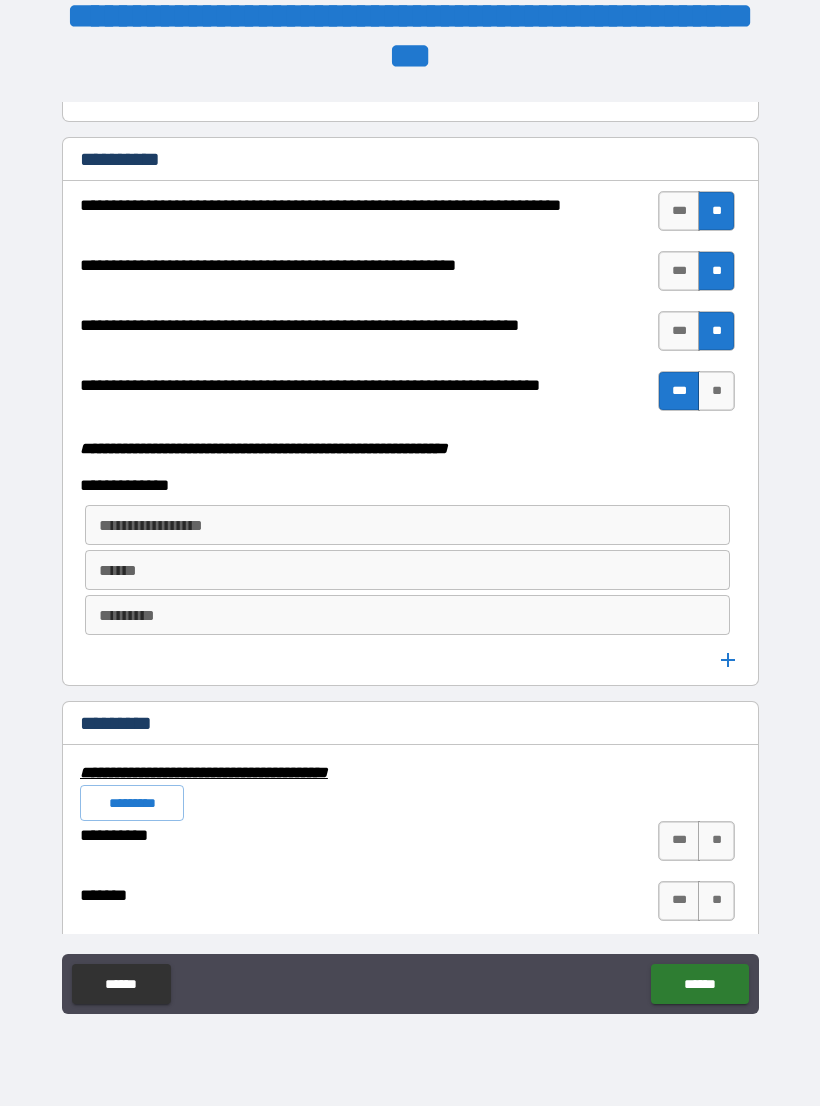 click on "**********" at bounding box center [406, 525] 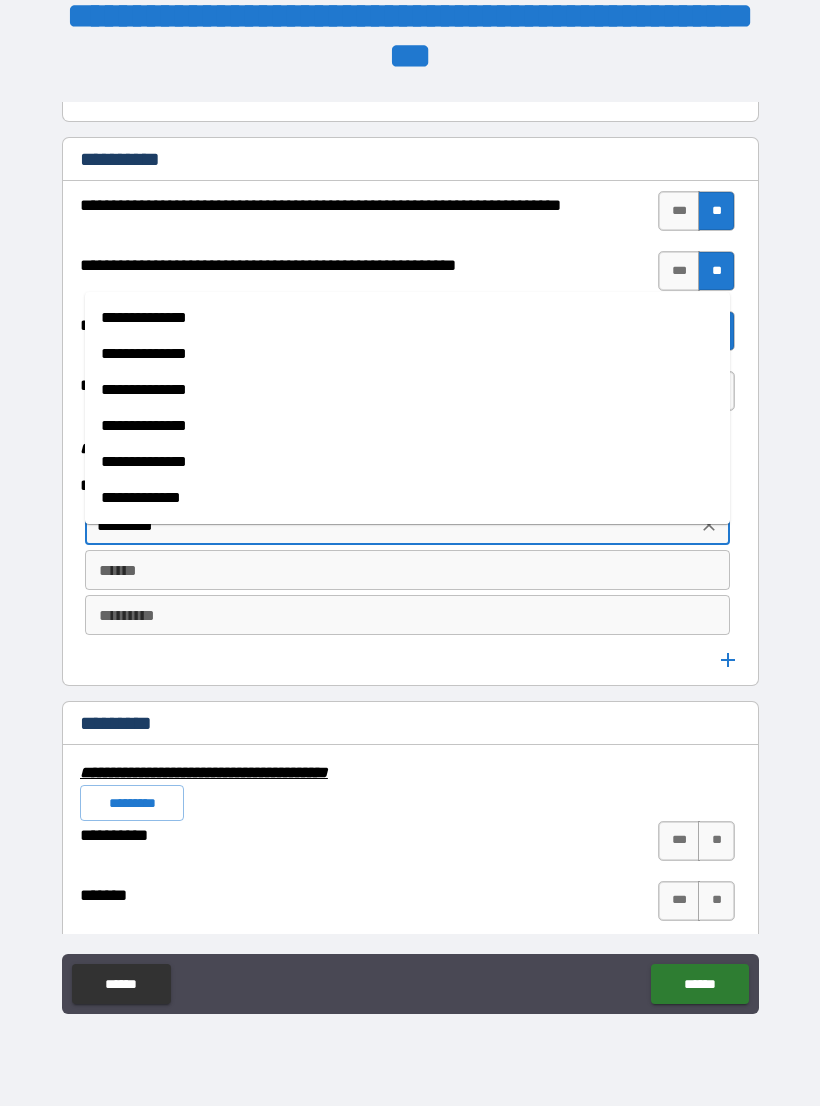 type on "********" 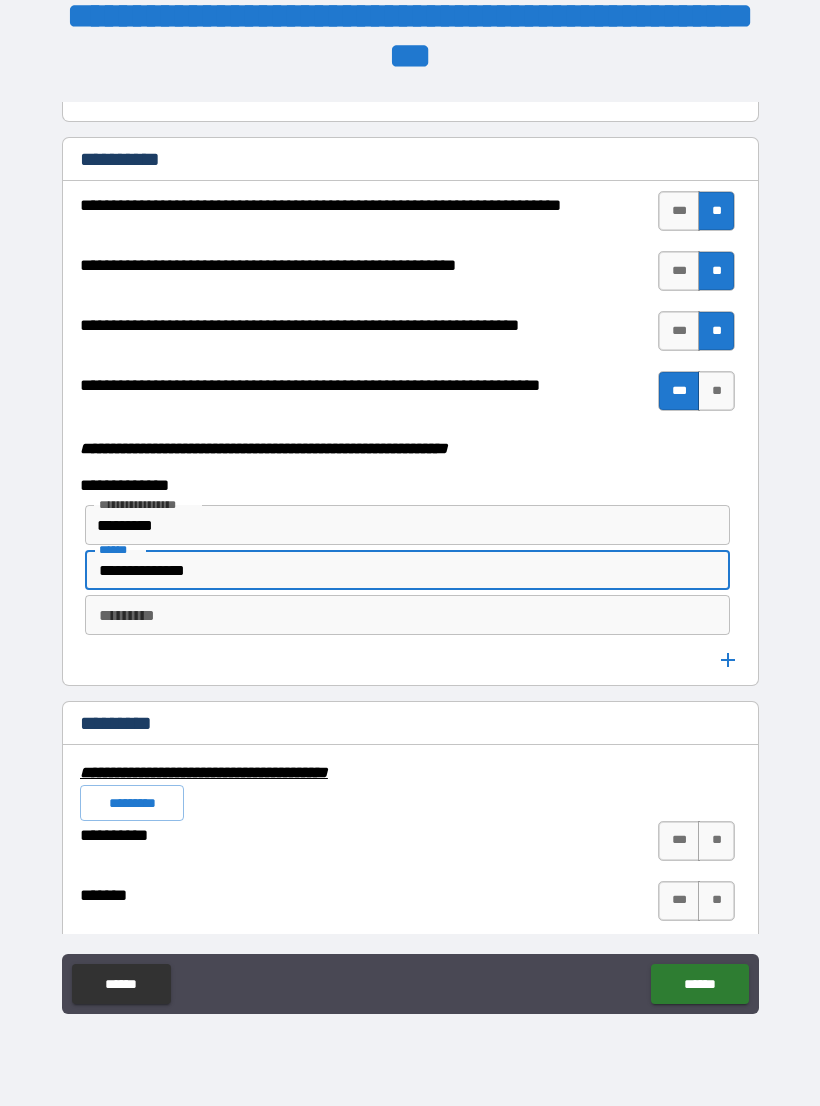 type on "**********" 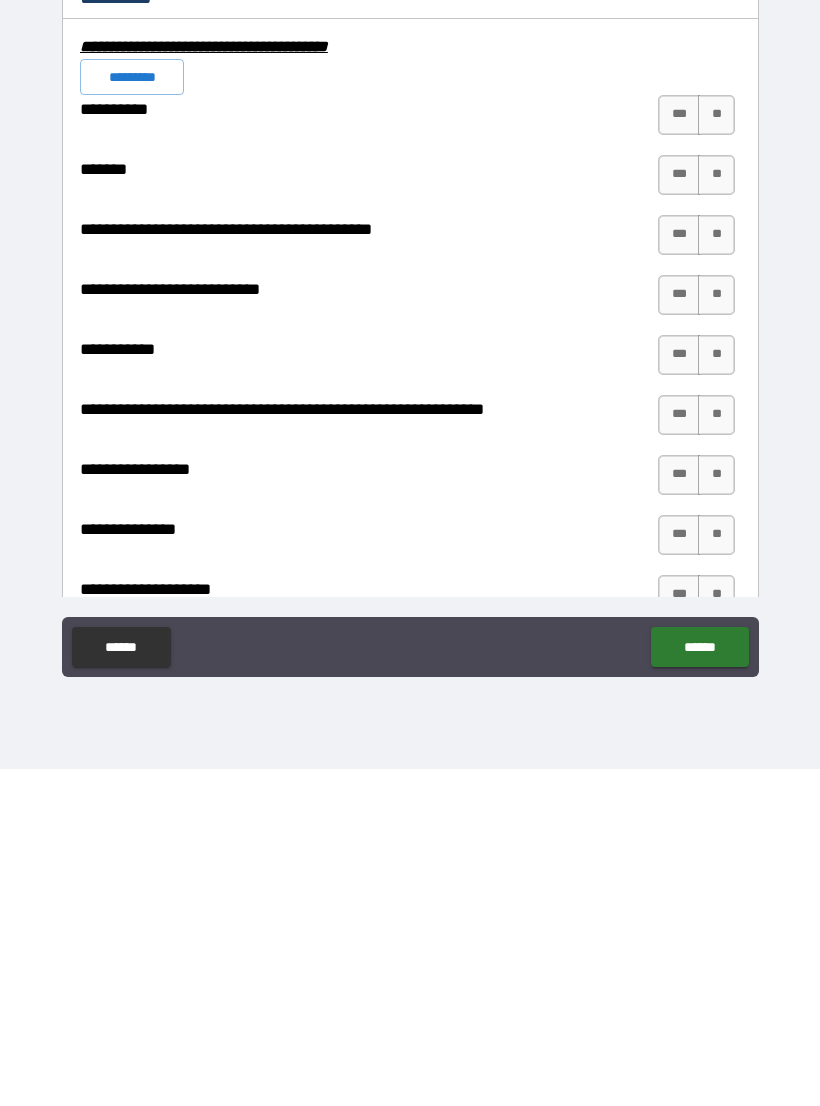 scroll, scrollTop: 5508, scrollLeft: 0, axis: vertical 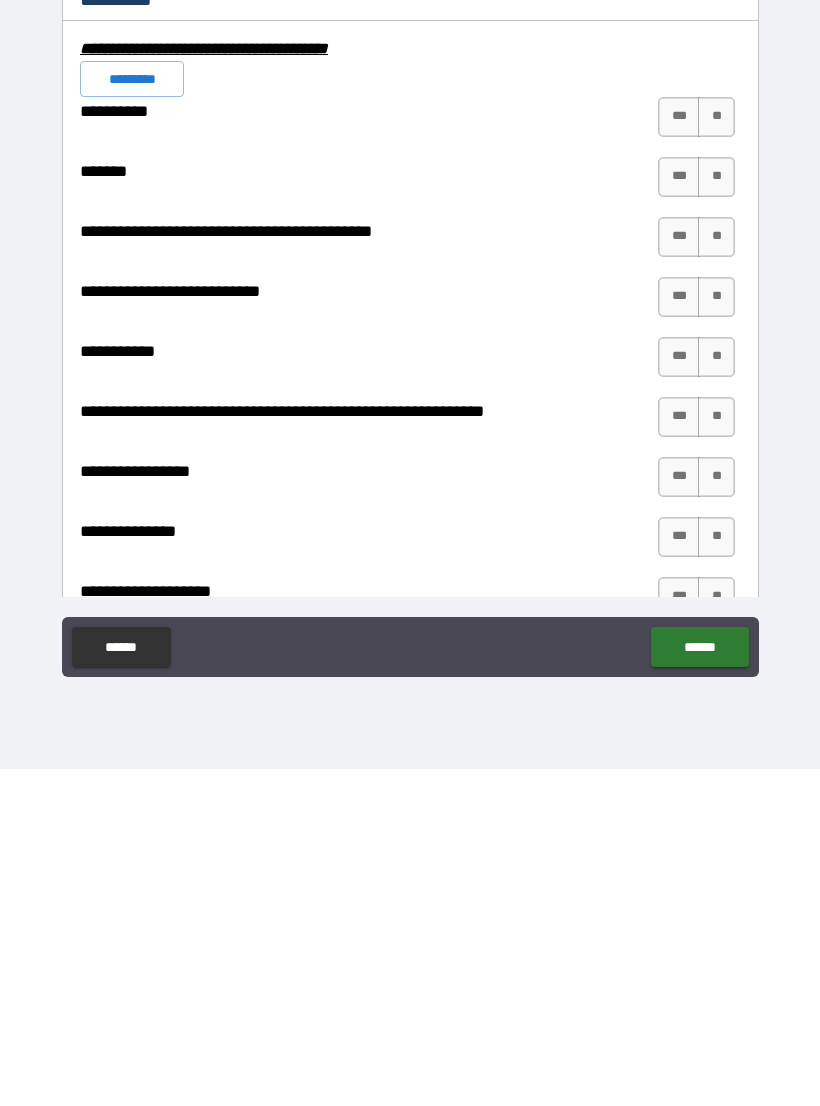type on "**********" 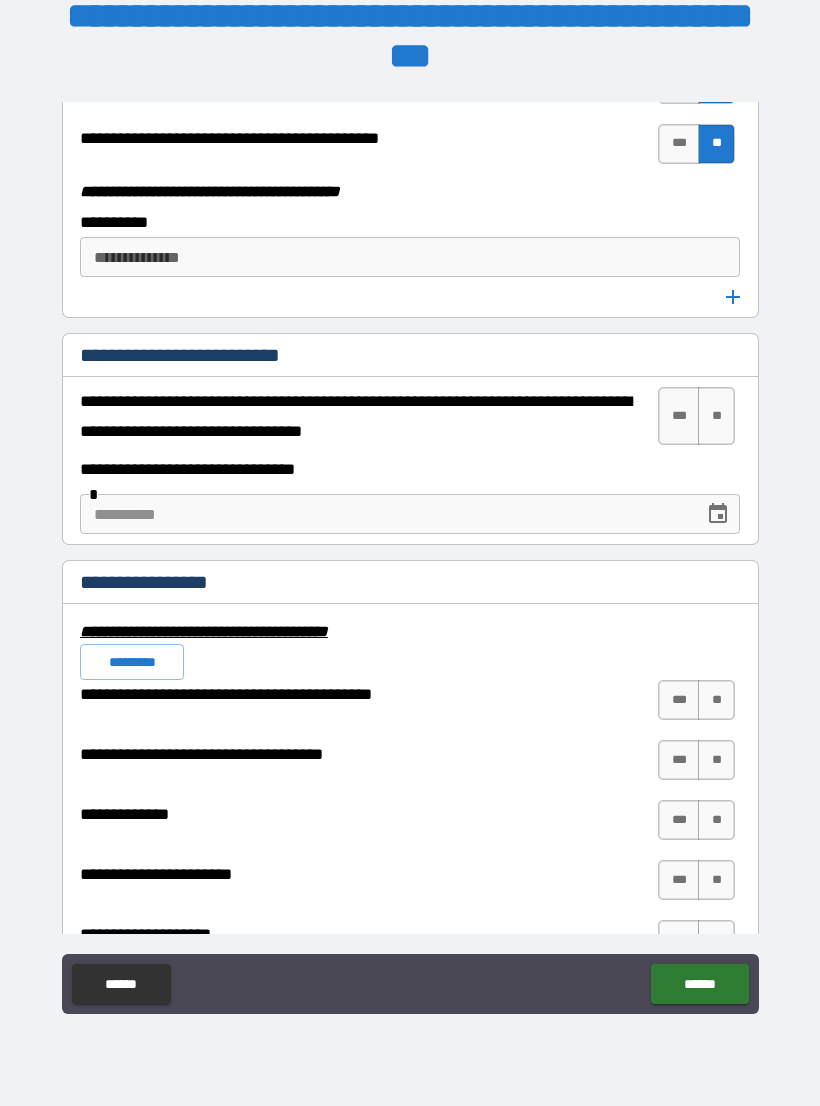 scroll, scrollTop: 6393, scrollLeft: 0, axis: vertical 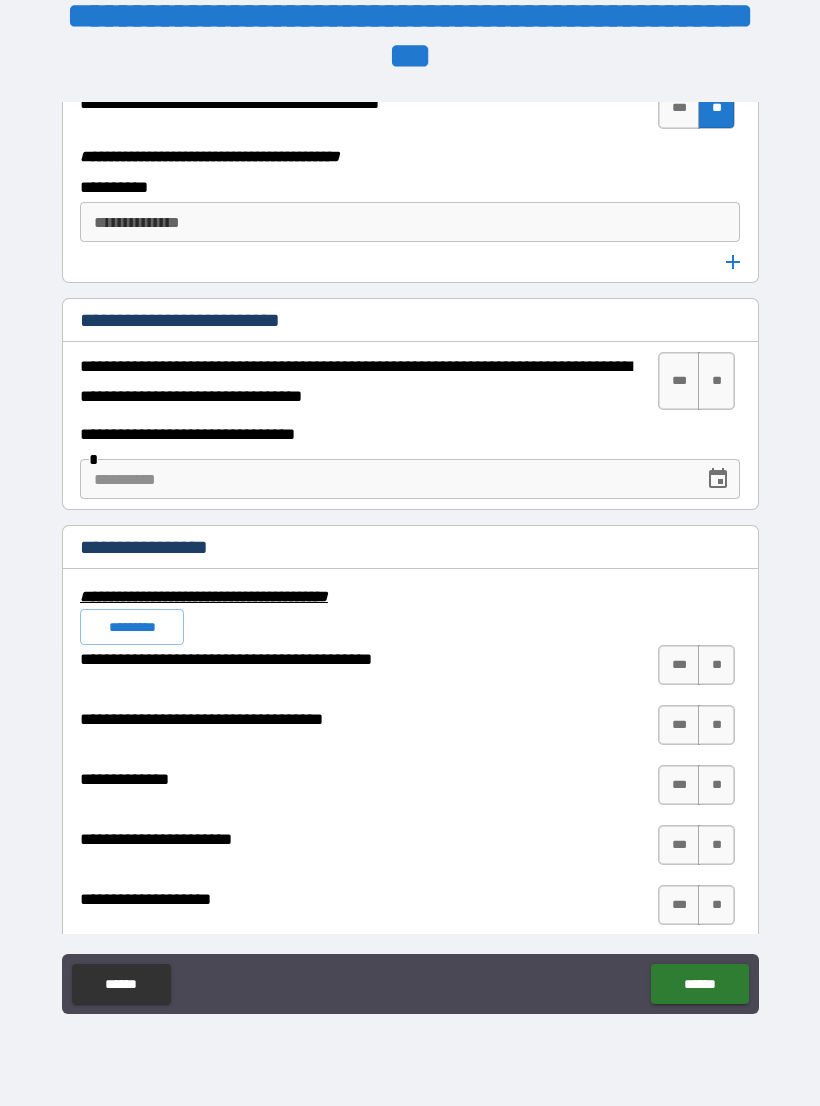 click on "**" at bounding box center [716, 381] 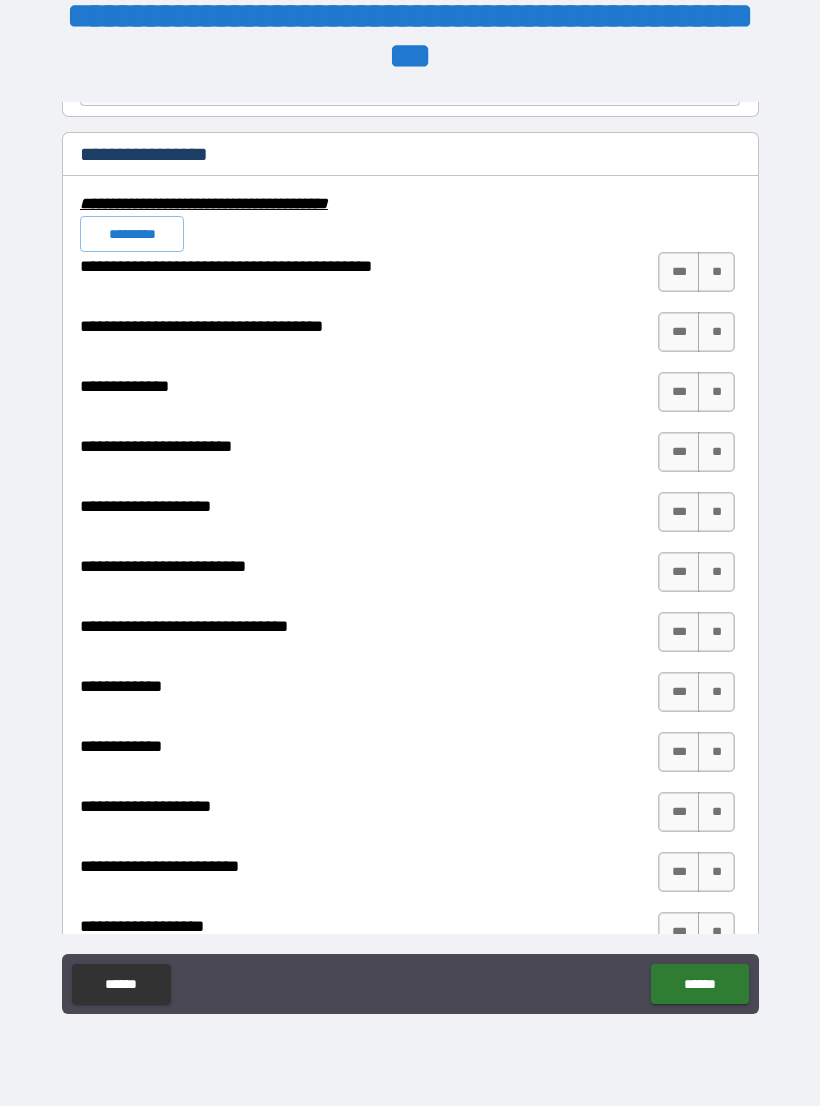 scroll, scrollTop: 6785, scrollLeft: 0, axis: vertical 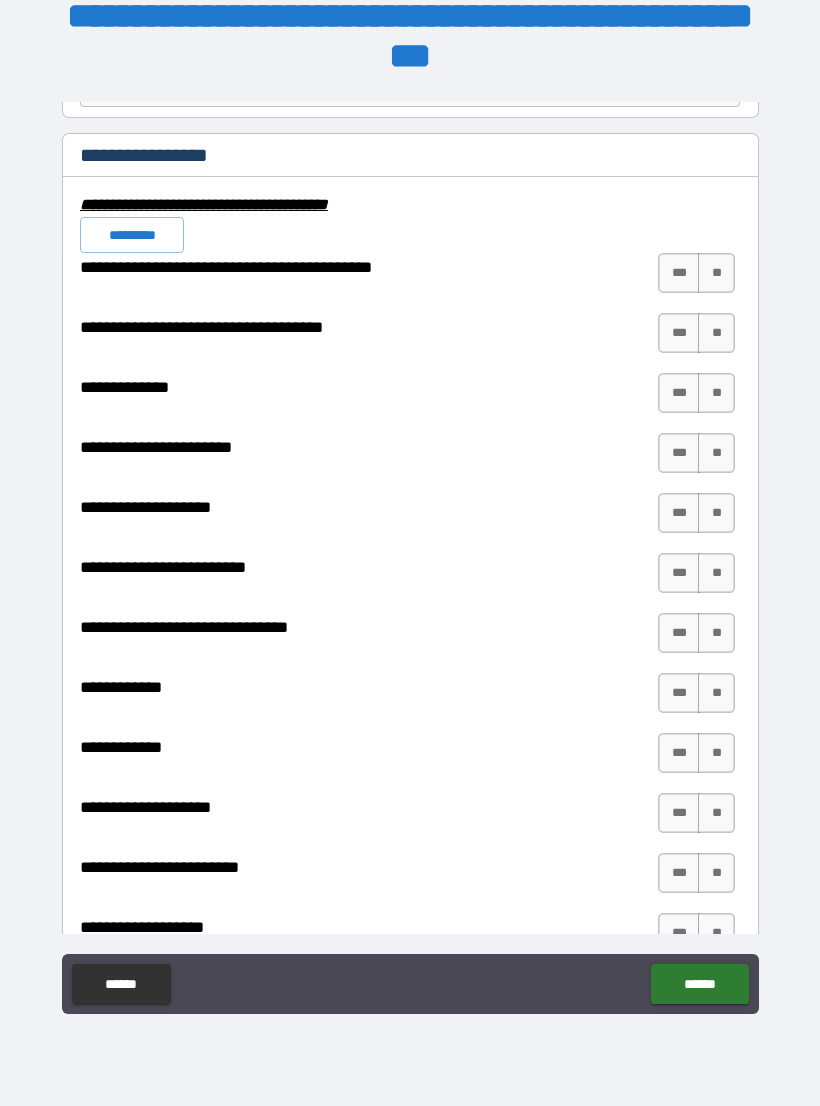 click on "*********" at bounding box center (132, 235) 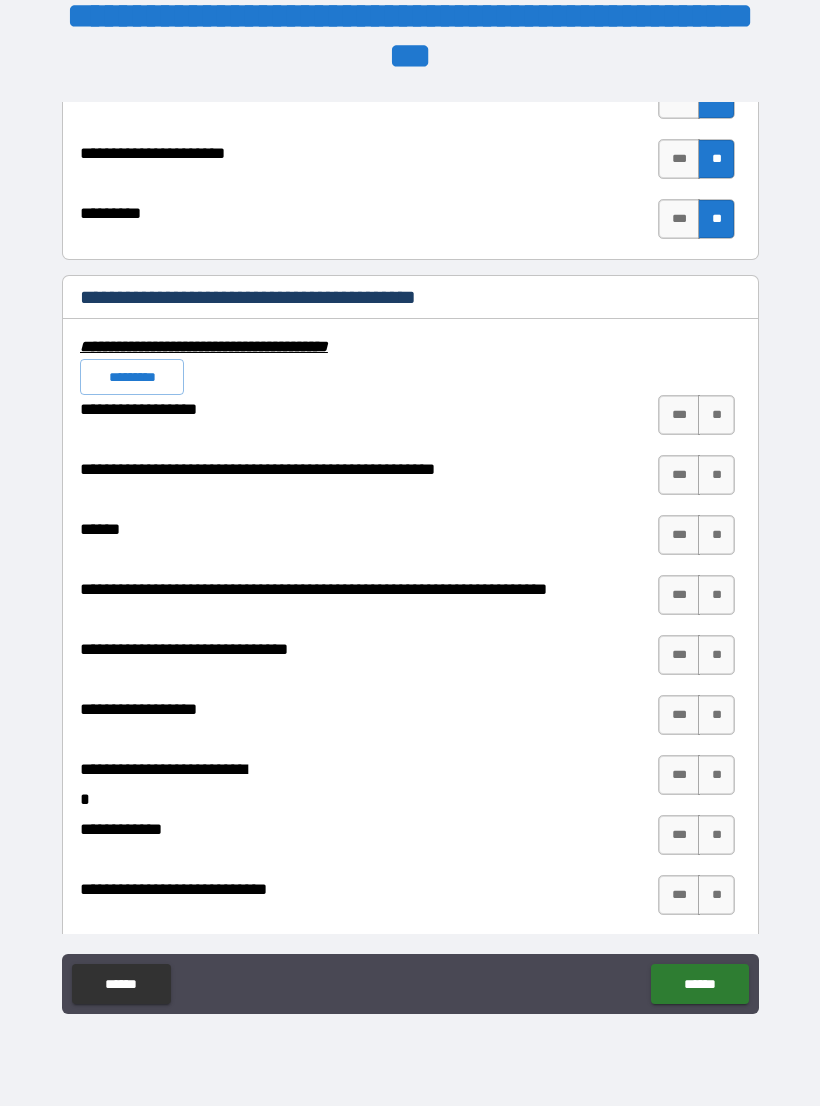 scroll, scrollTop: 7621, scrollLeft: 0, axis: vertical 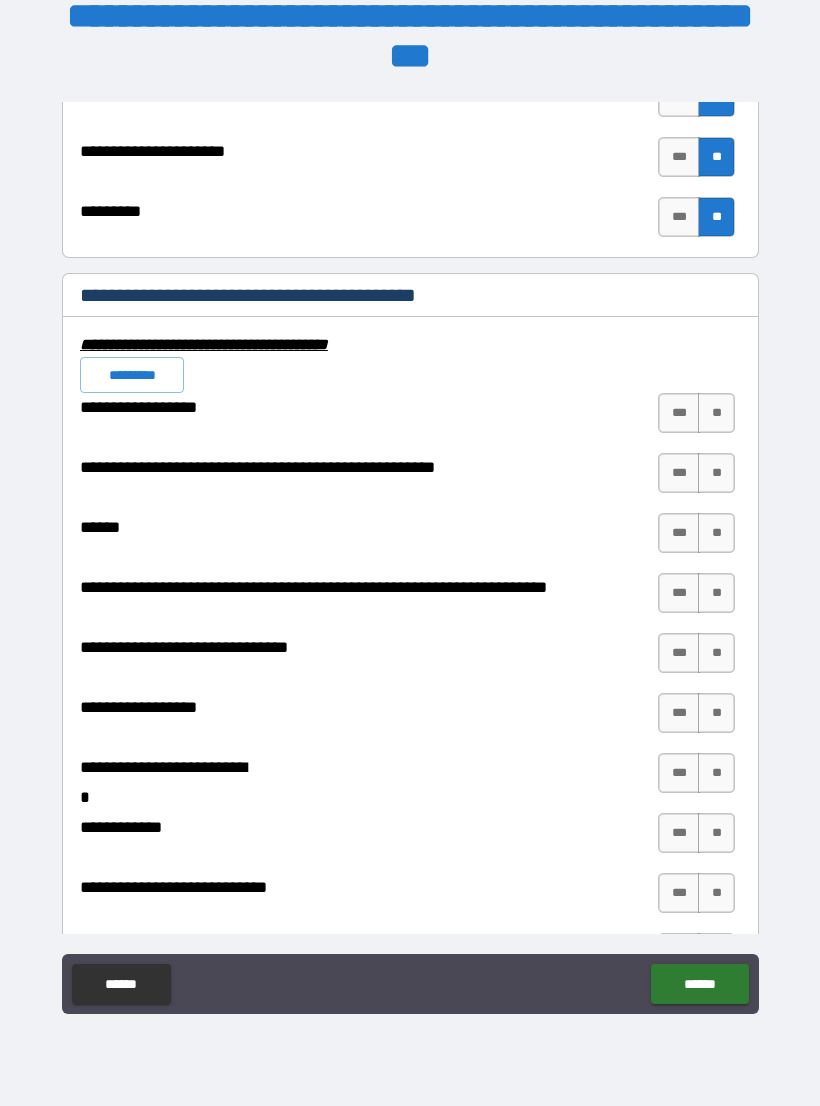 click on "**" at bounding box center (716, 413) 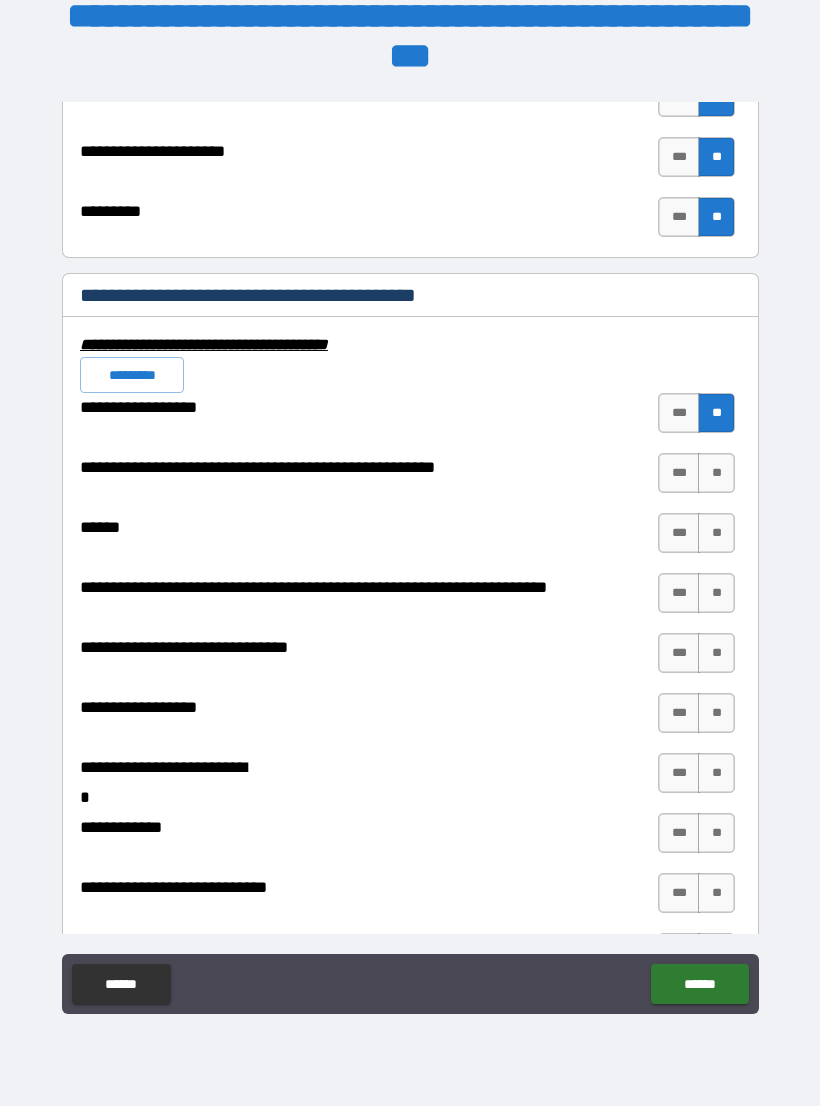 click on "**" at bounding box center [716, 473] 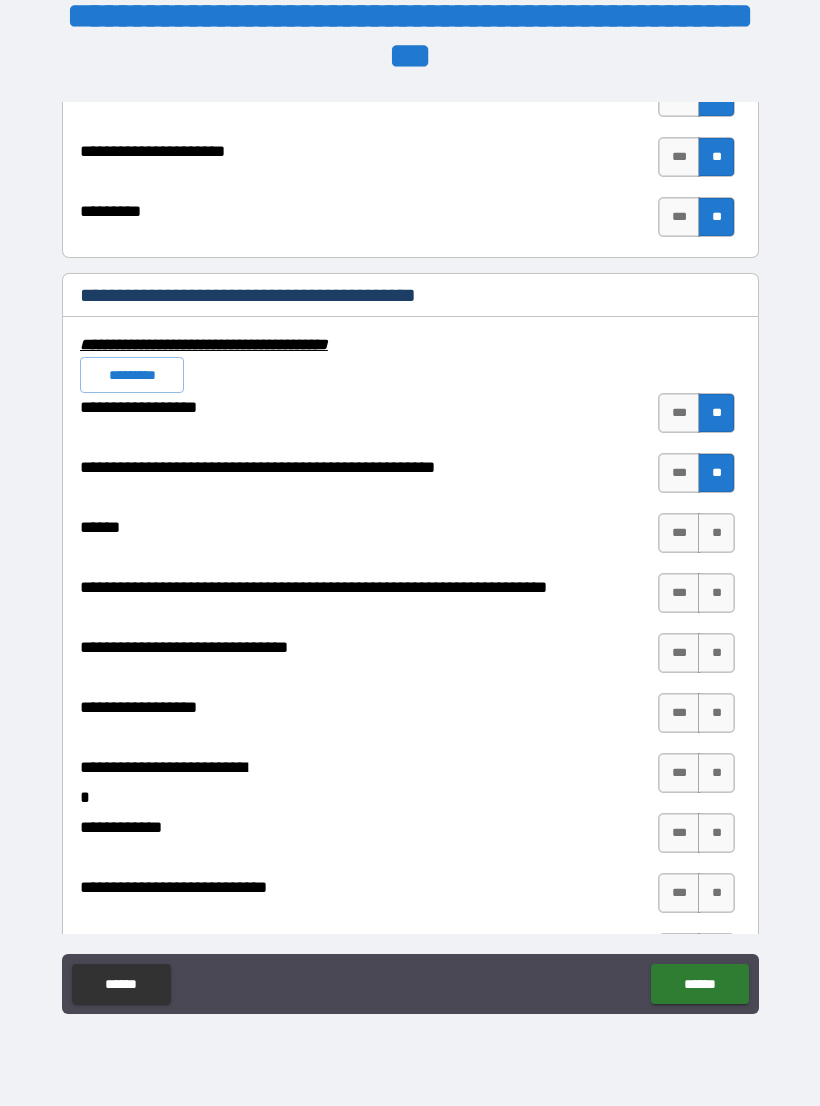 click on "**" at bounding box center [716, 533] 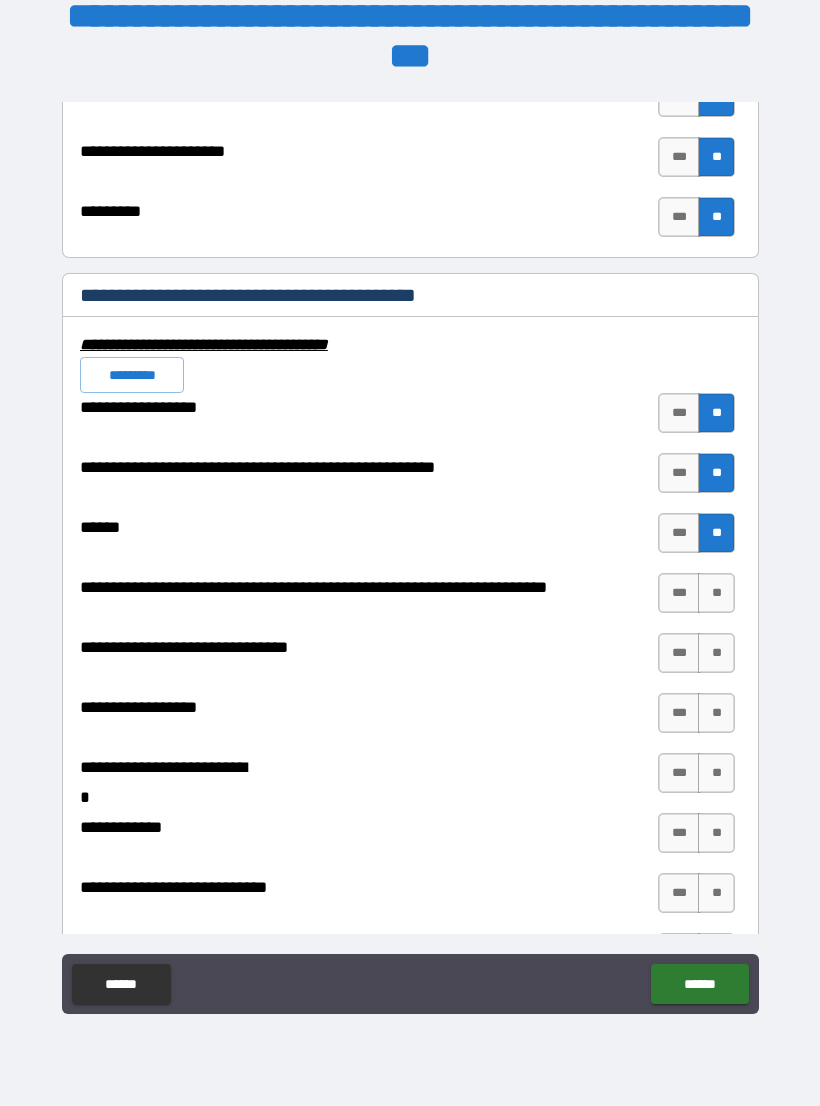 click on "**" at bounding box center [716, 593] 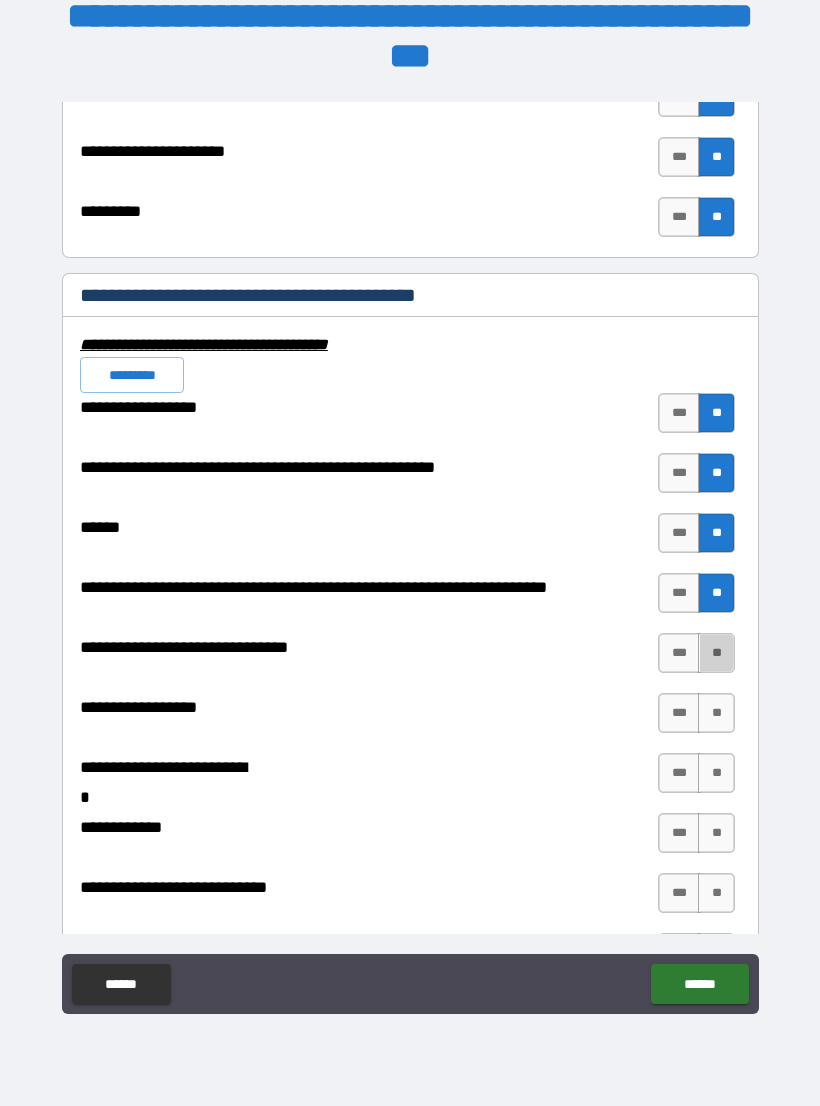 click on "**" at bounding box center (716, 653) 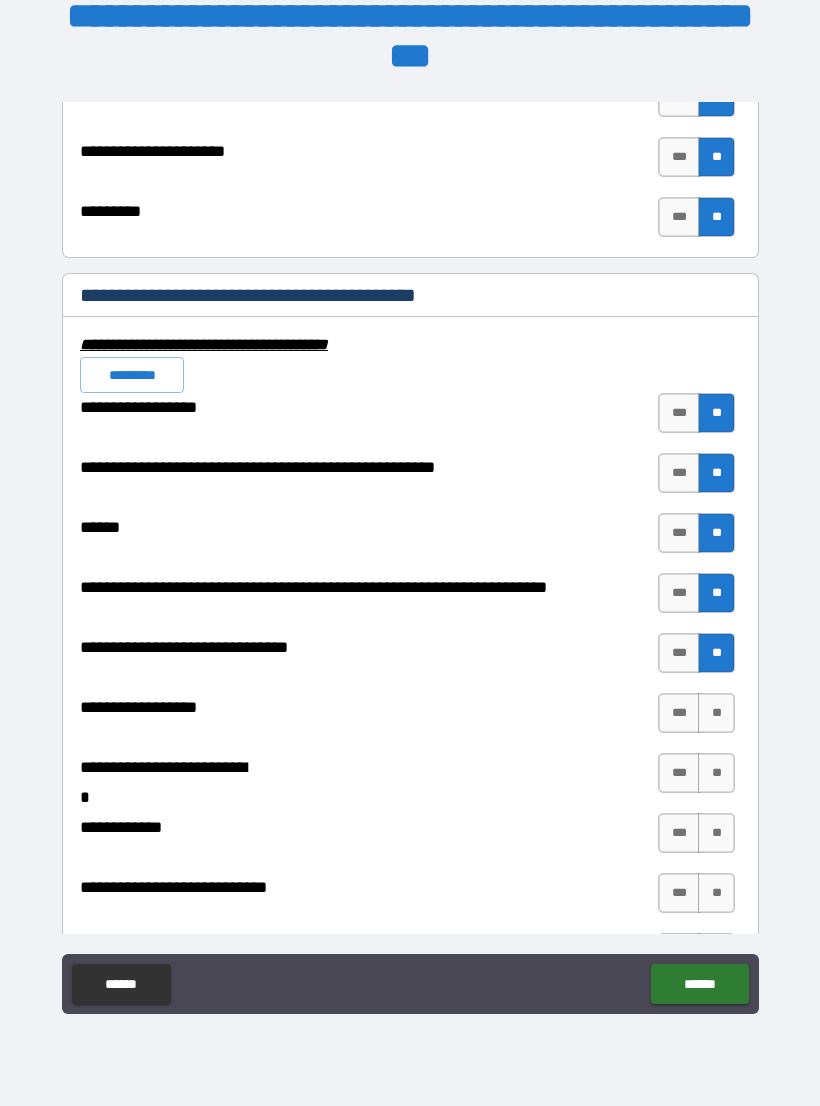 click on "**" at bounding box center (716, 713) 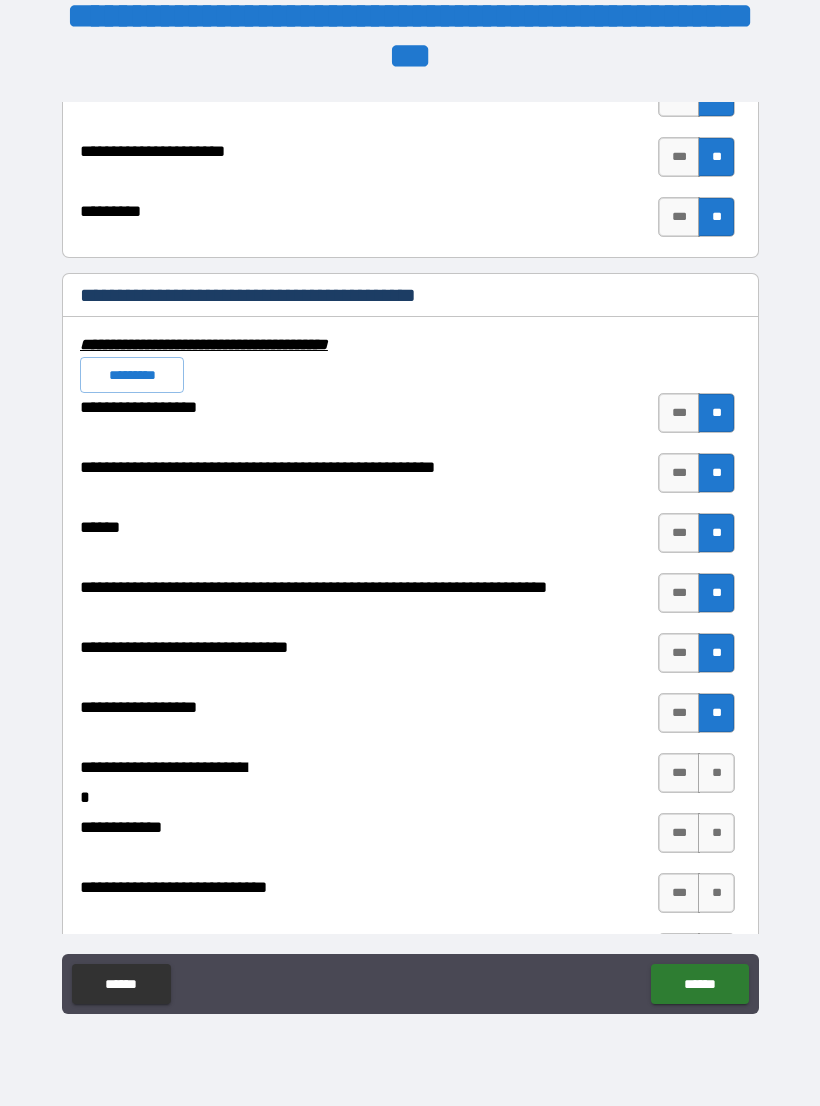 click on "**" at bounding box center [716, 773] 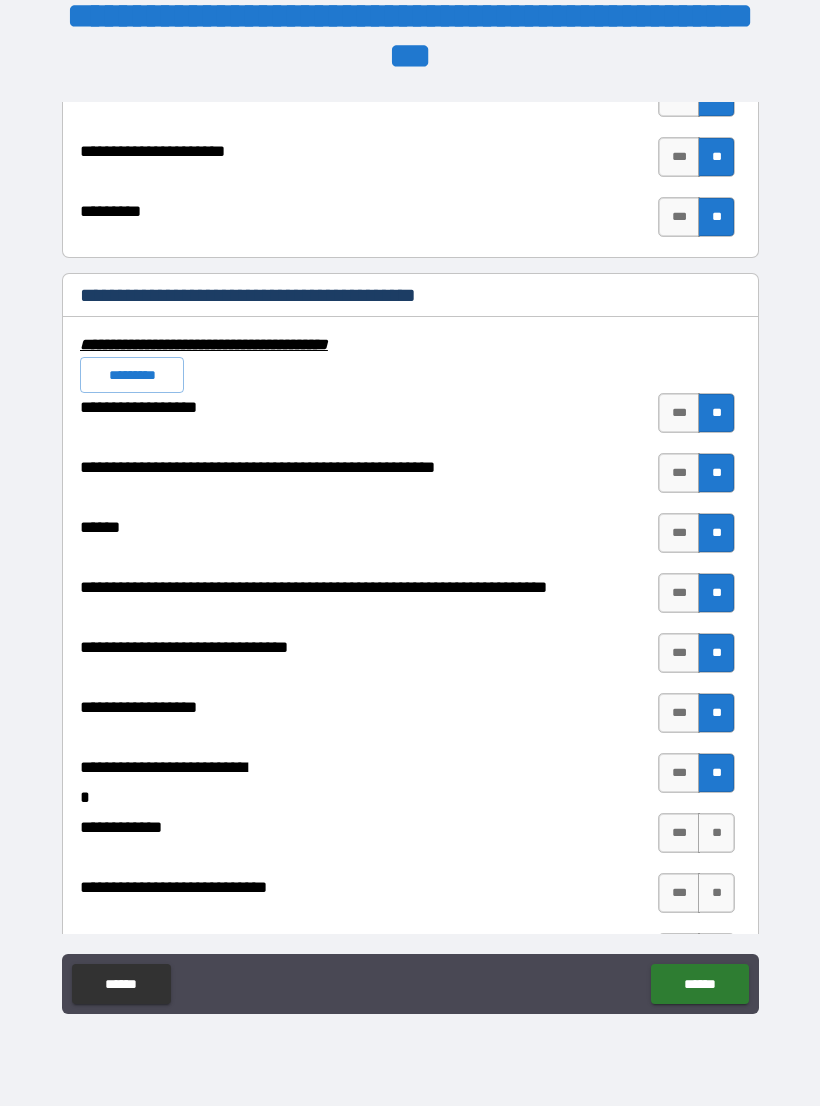 click on "**" at bounding box center (716, 833) 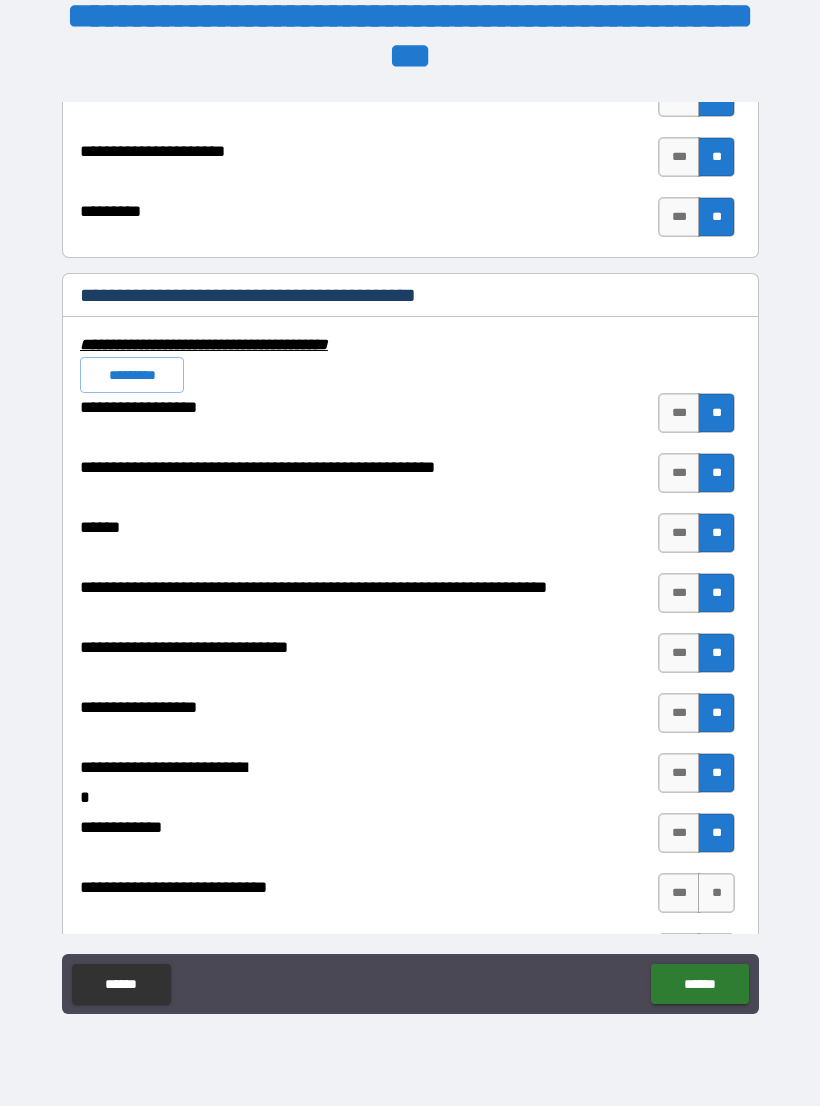 click on "**" at bounding box center (716, 893) 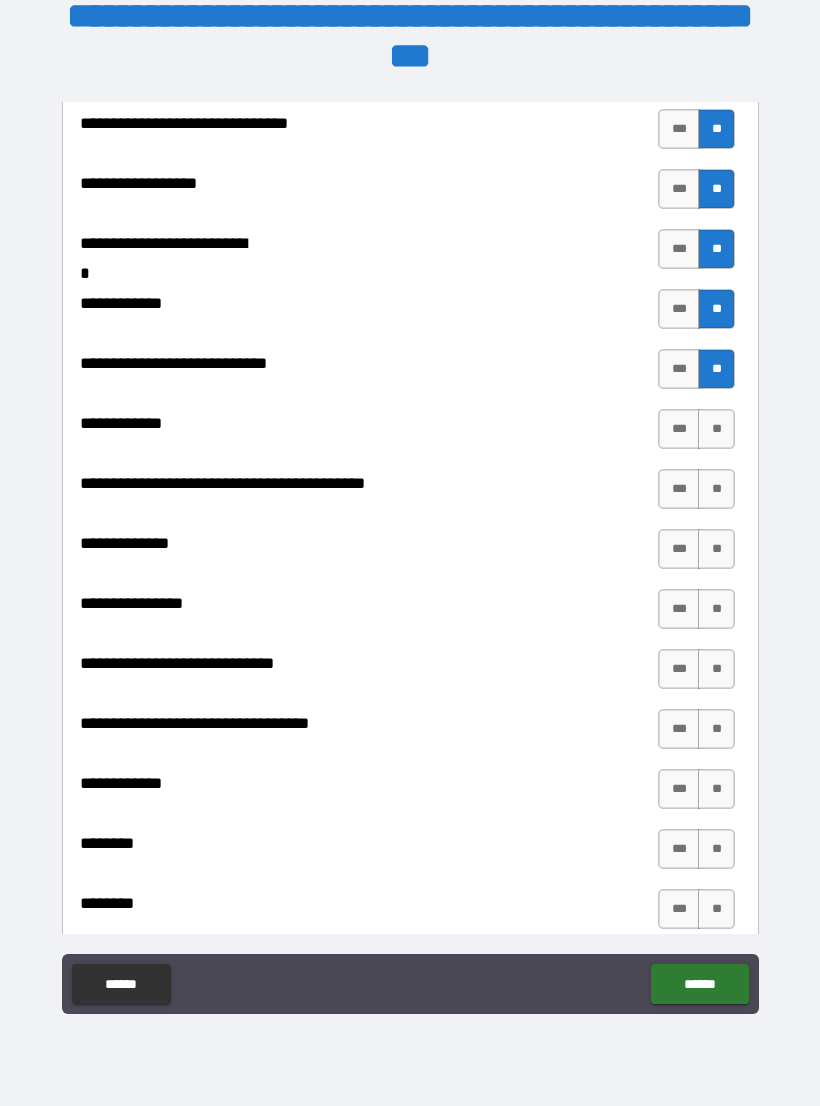 scroll, scrollTop: 8203, scrollLeft: 0, axis: vertical 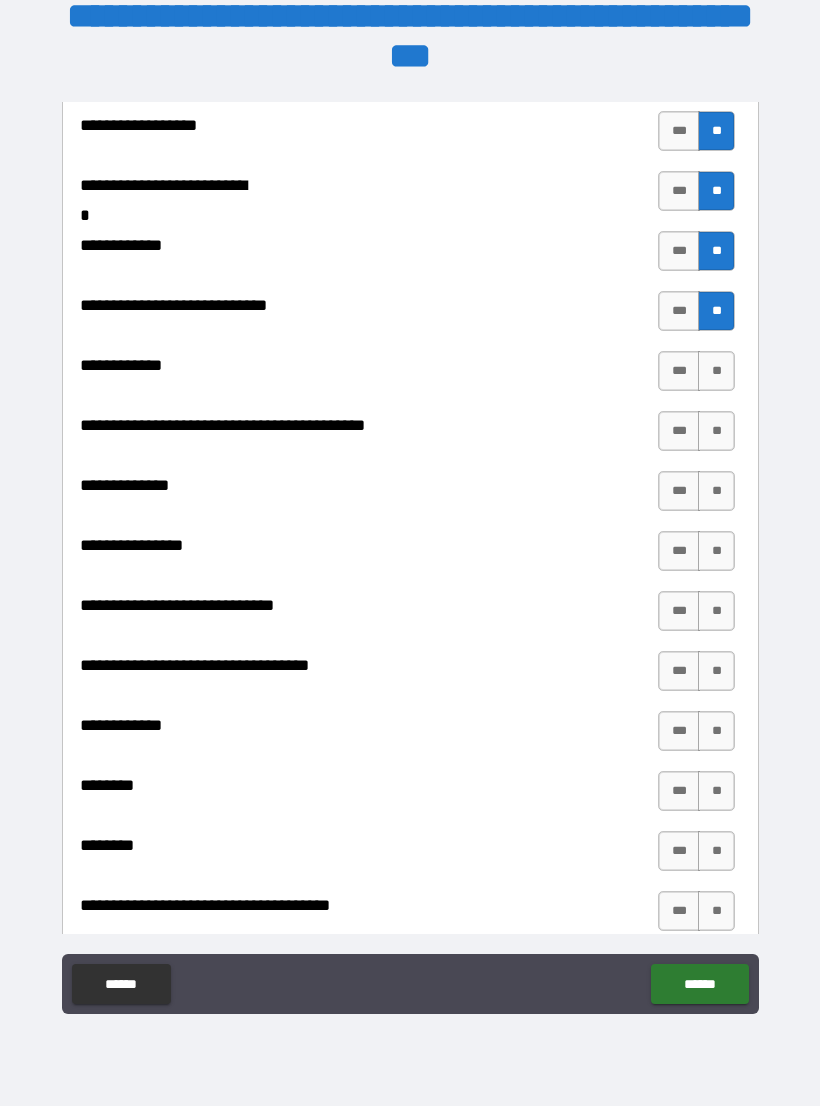 click on "**" at bounding box center [716, 371] 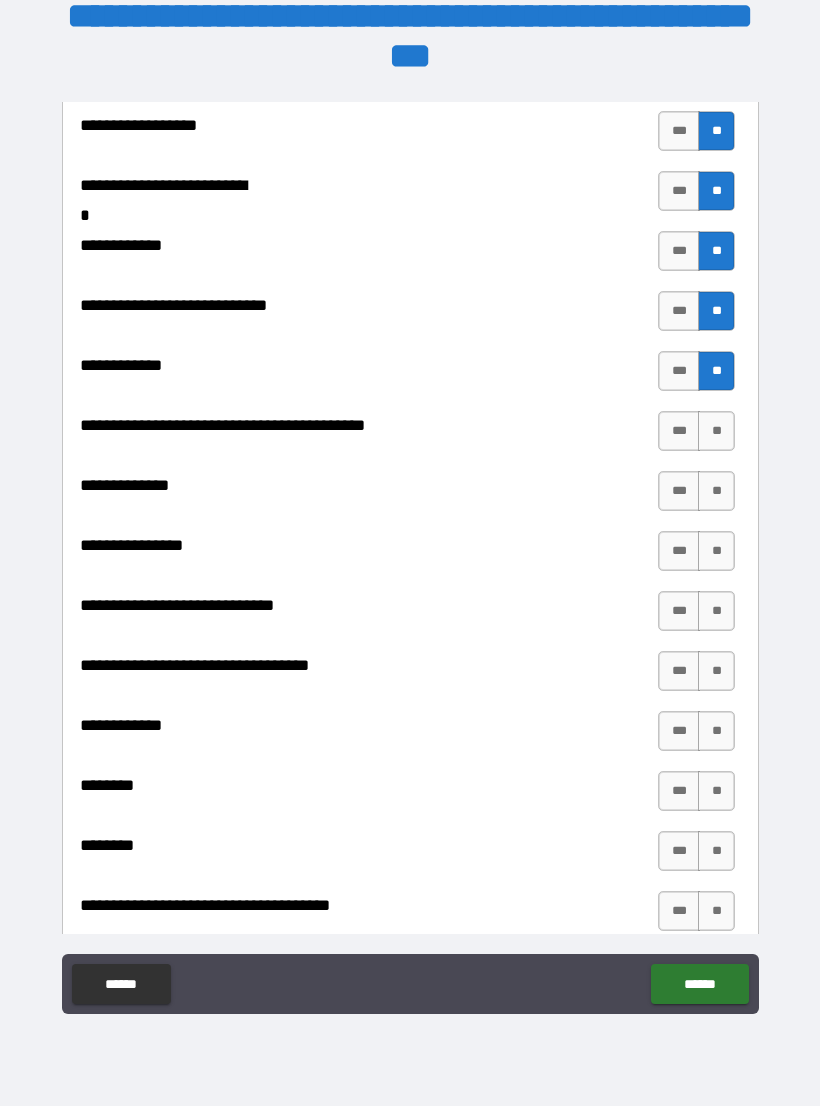 click on "**" at bounding box center (716, 431) 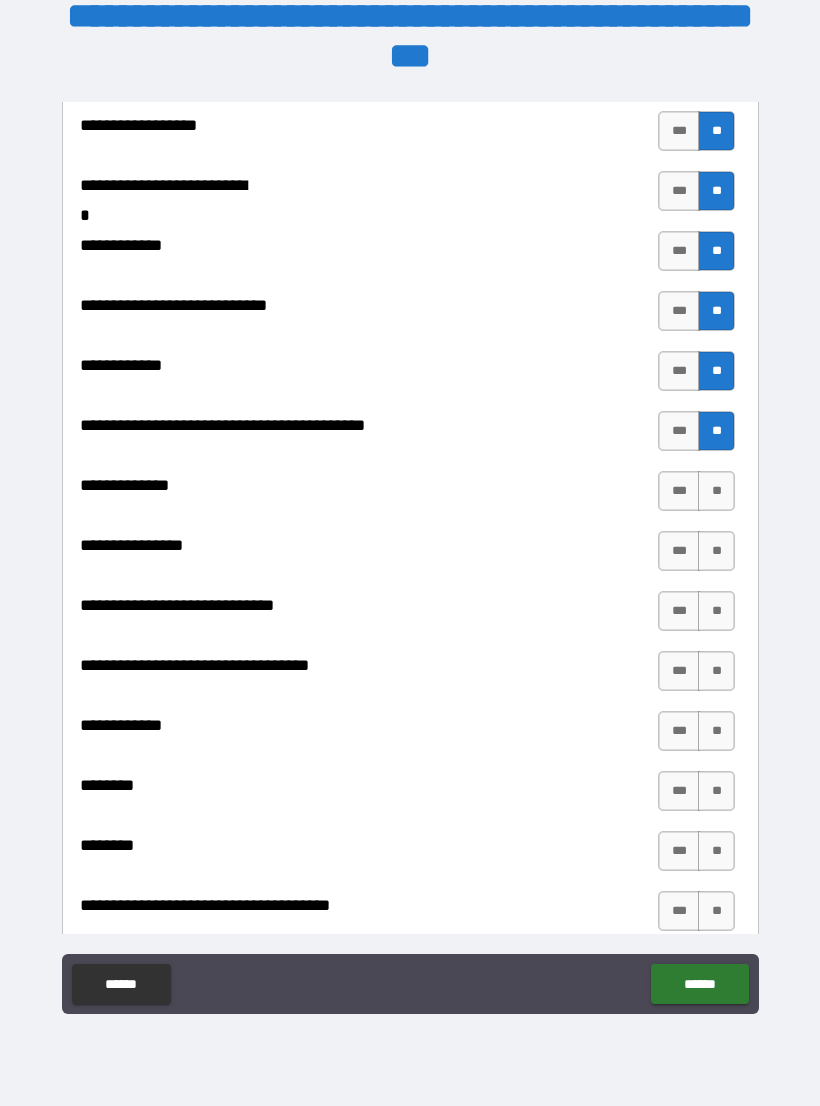 click on "**" at bounding box center (716, 491) 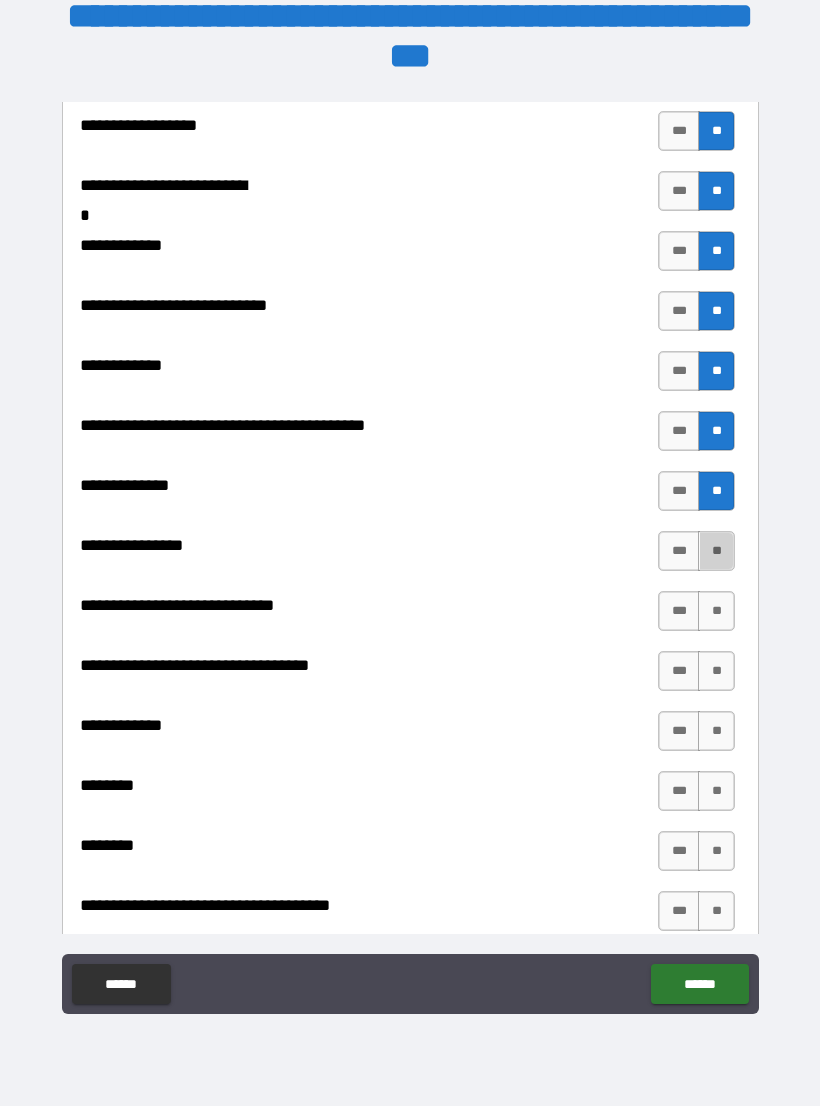 click on "**" at bounding box center [716, 551] 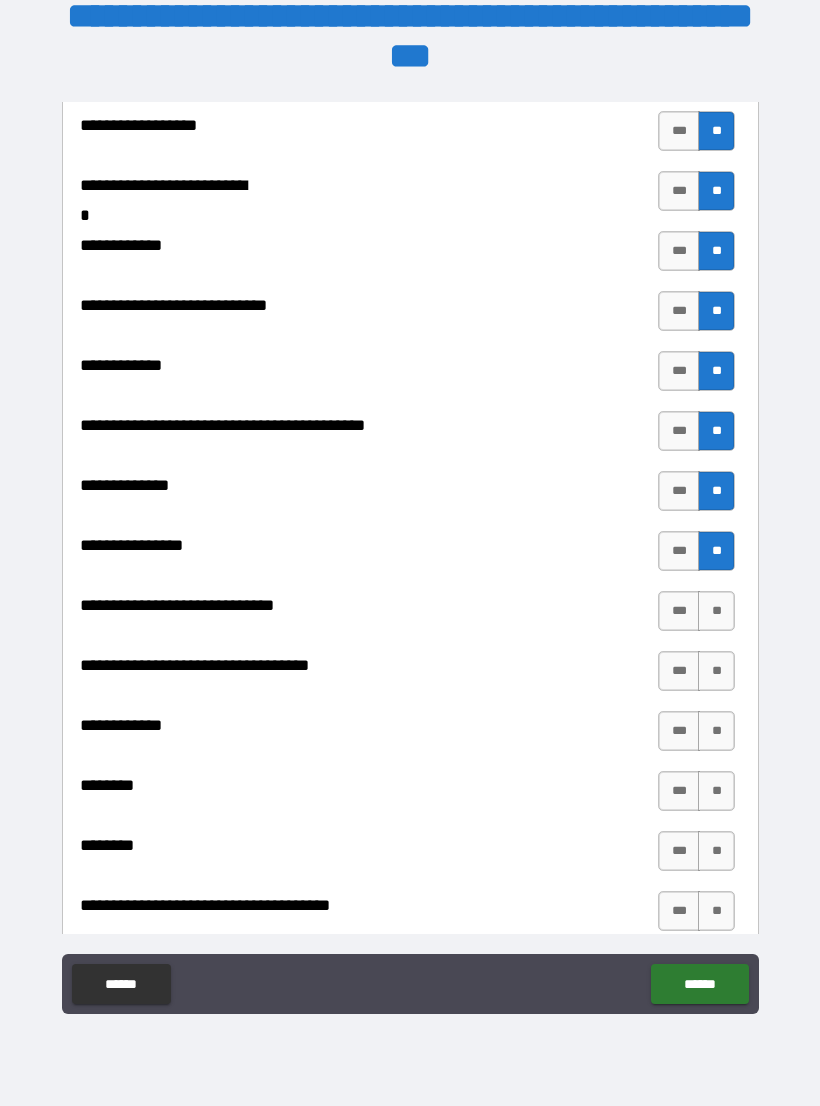click on "**" at bounding box center [716, 611] 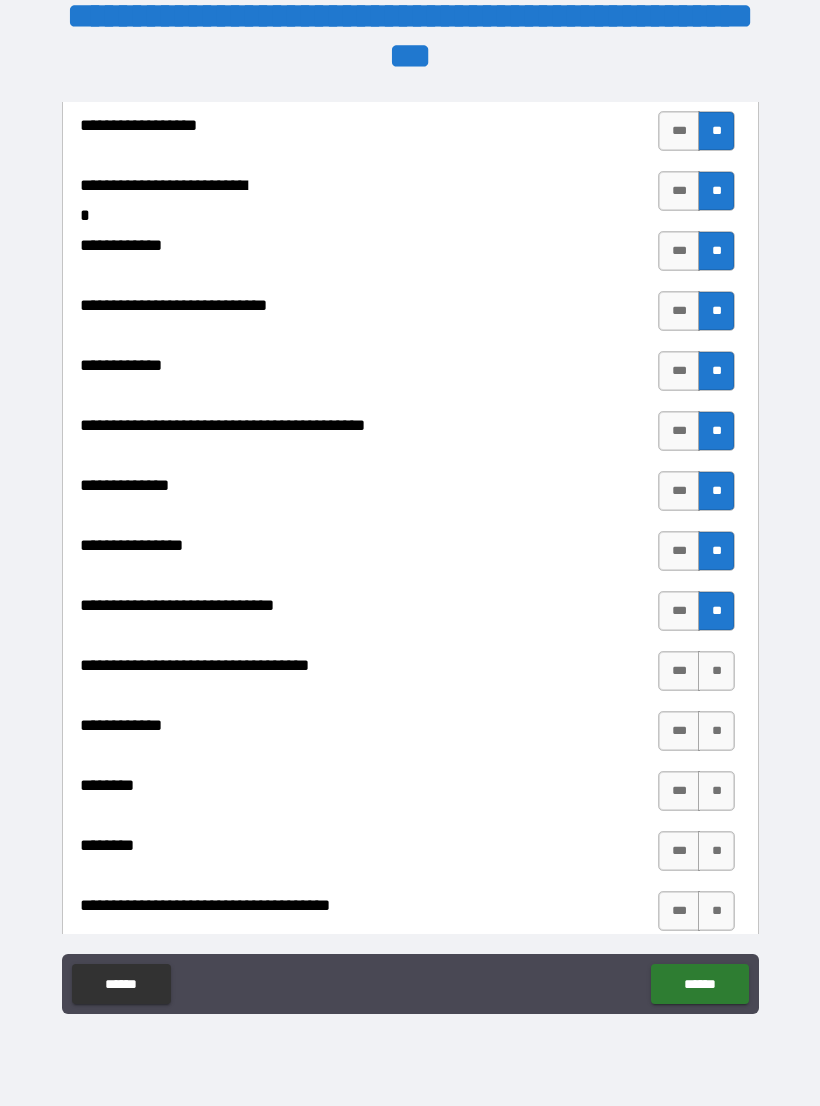 click on "**" at bounding box center [716, 671] 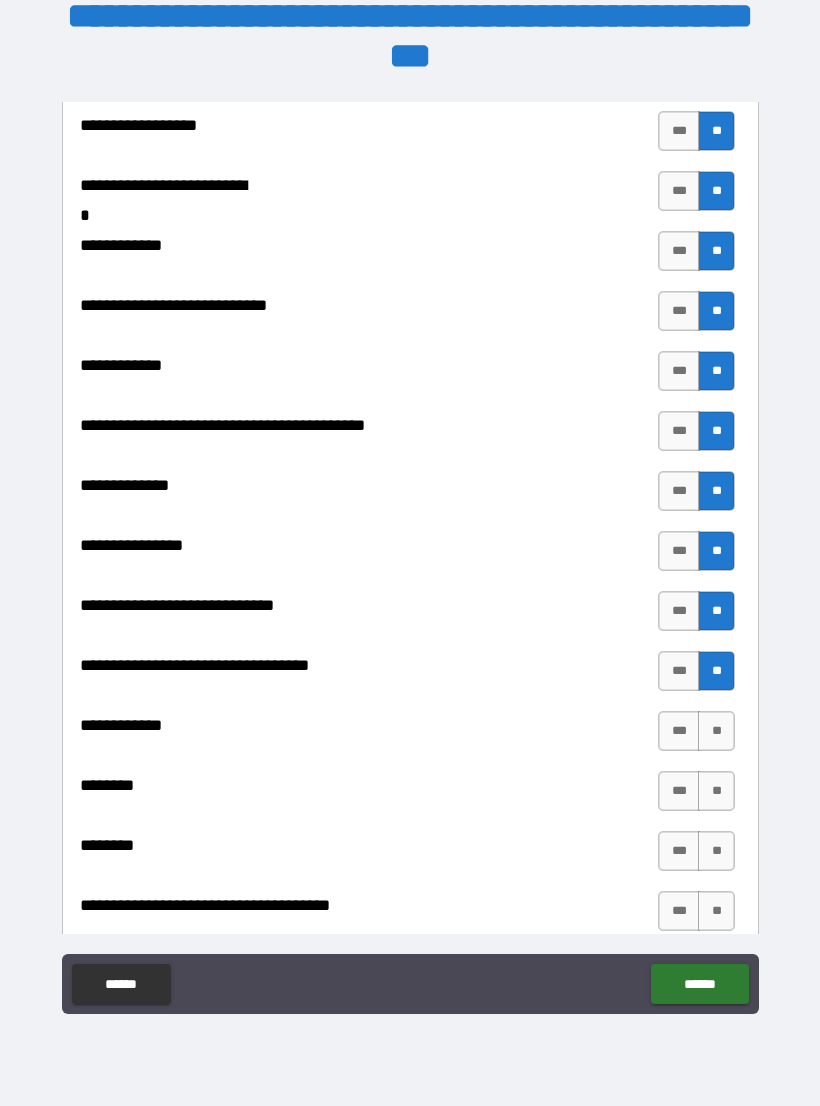 click on "**" at bounding box center (716, 731) 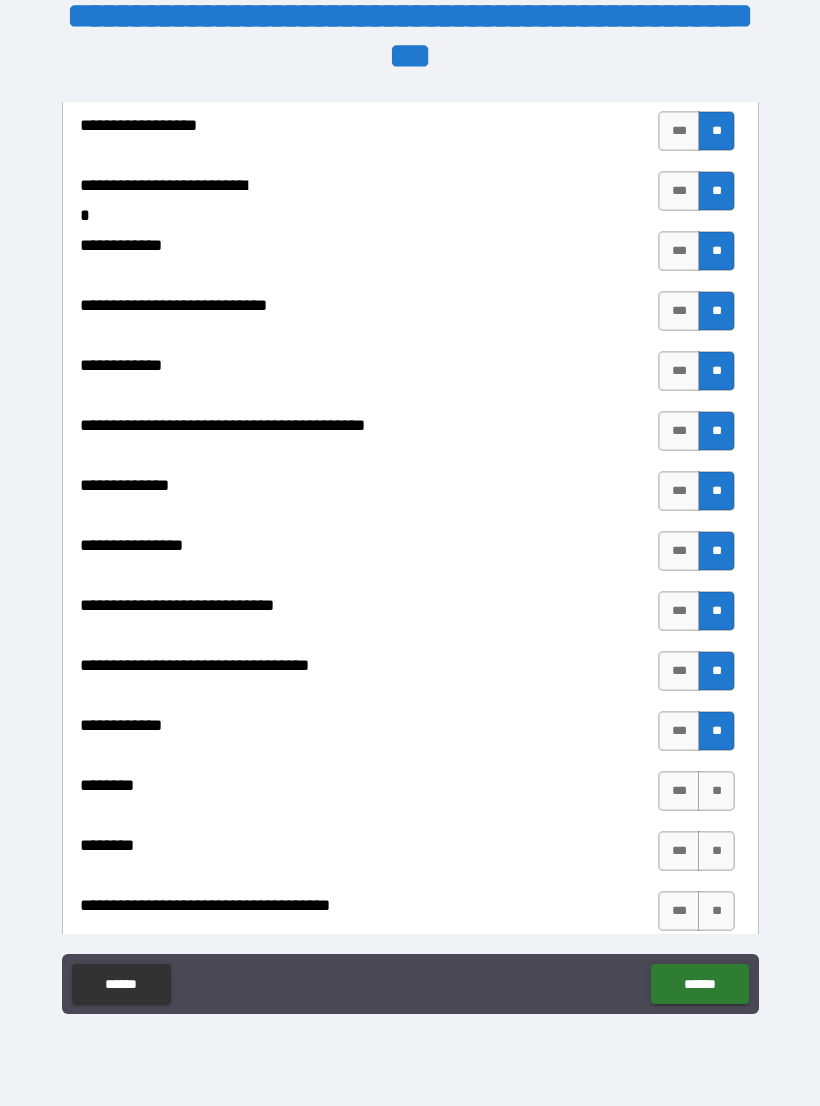 click on "**" at bounding box center [716, 791] 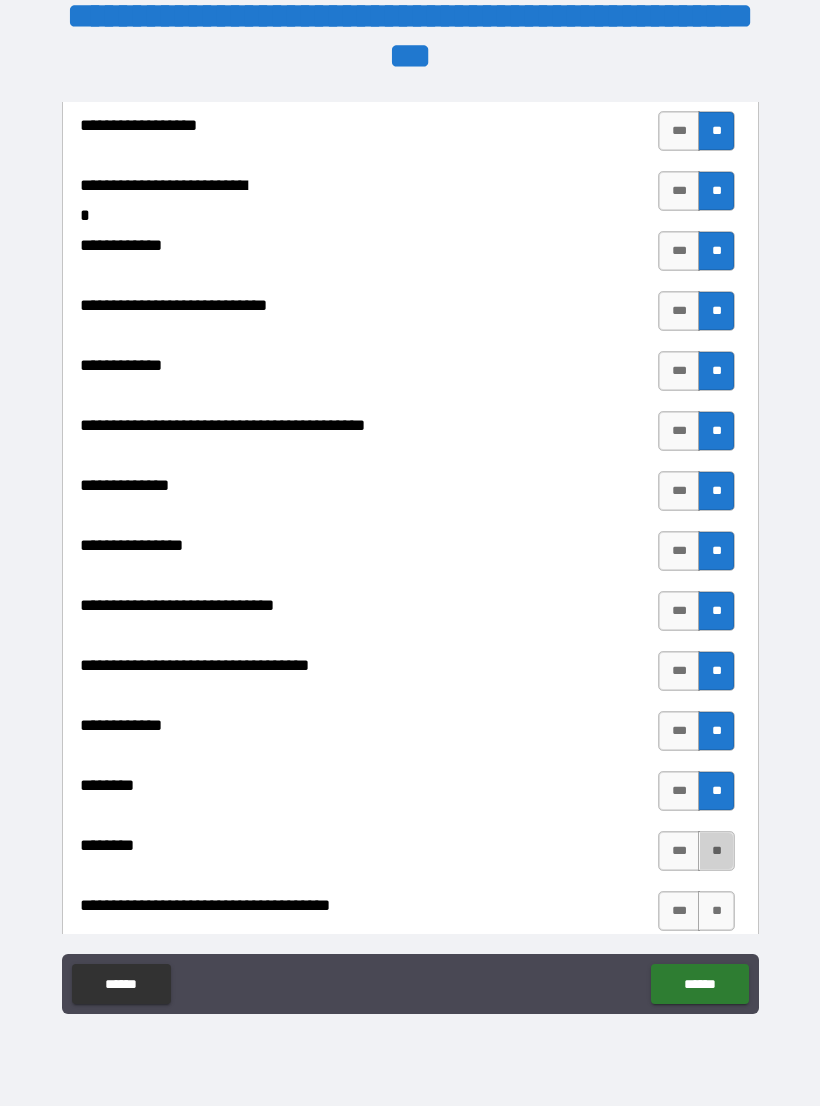 click on "**" at bounding box center [716, 851] 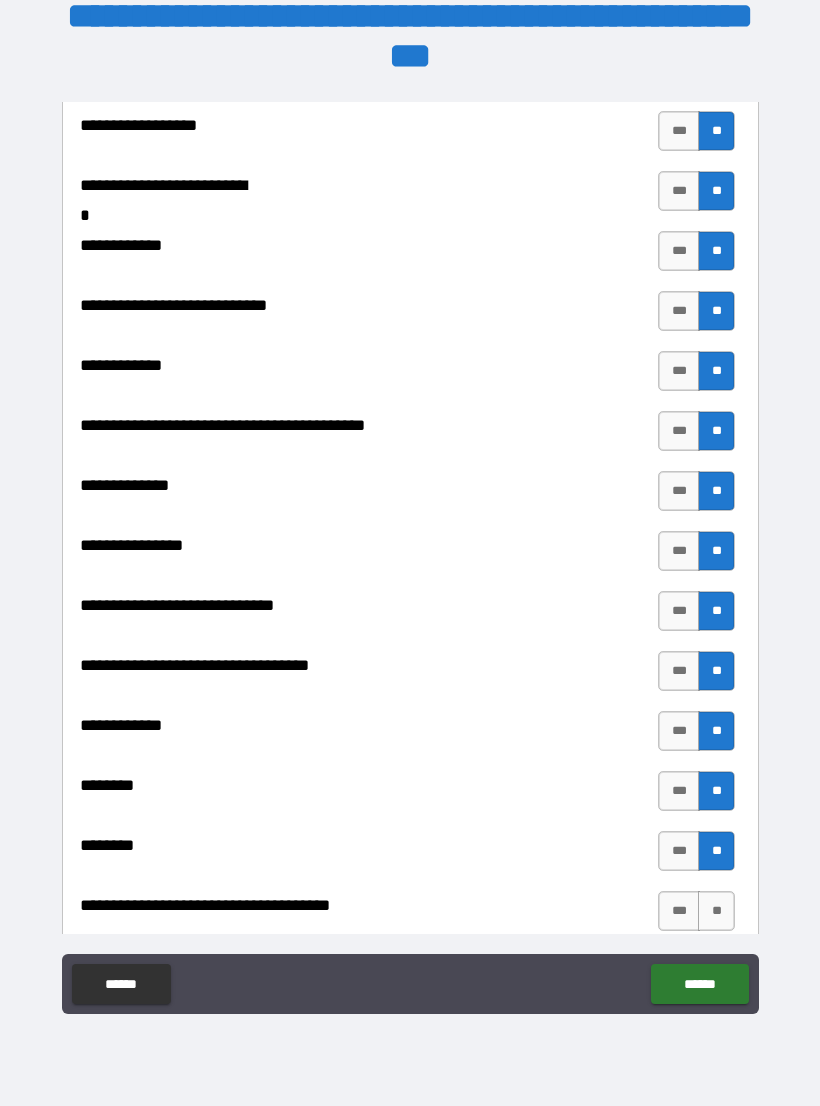 click on "**" at bounding box center (716, 911) 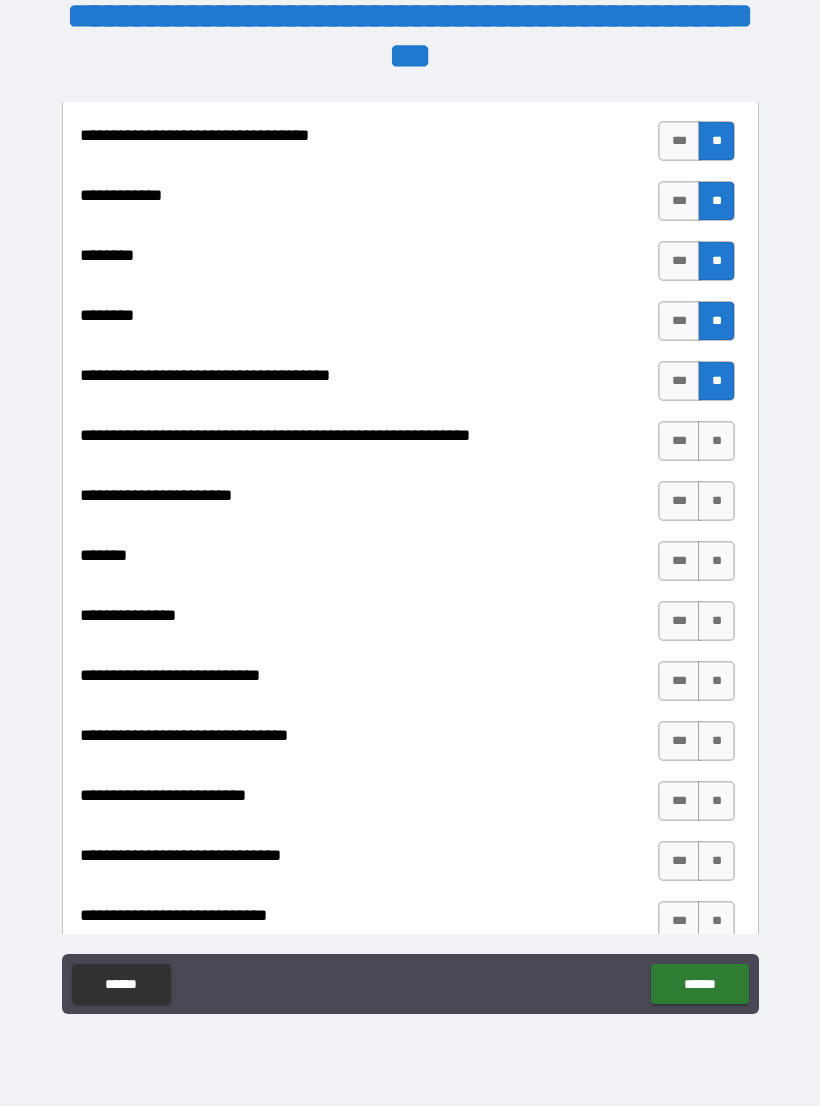 scroll, scrollTop: 8737, scrollLeft: 0, axis: vertical 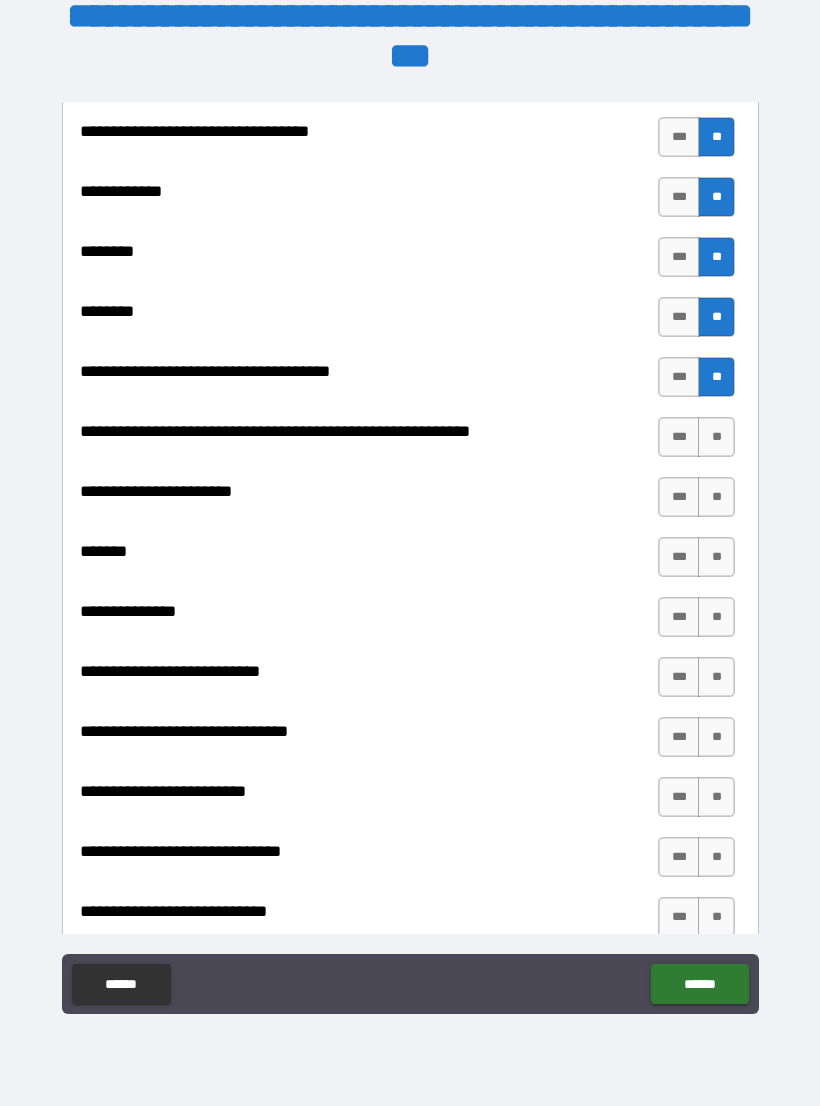 click on "**" at bounding box center (716, 437) 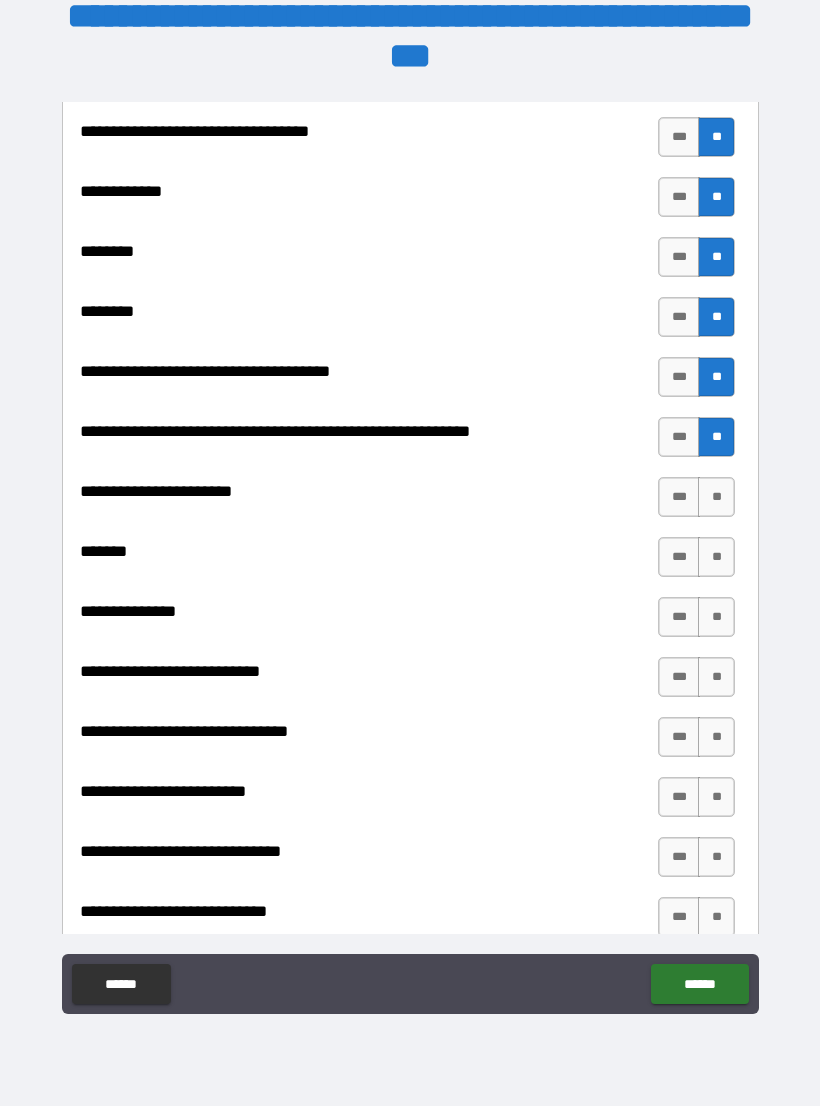 click on "**" at bounding box center [716, 497] 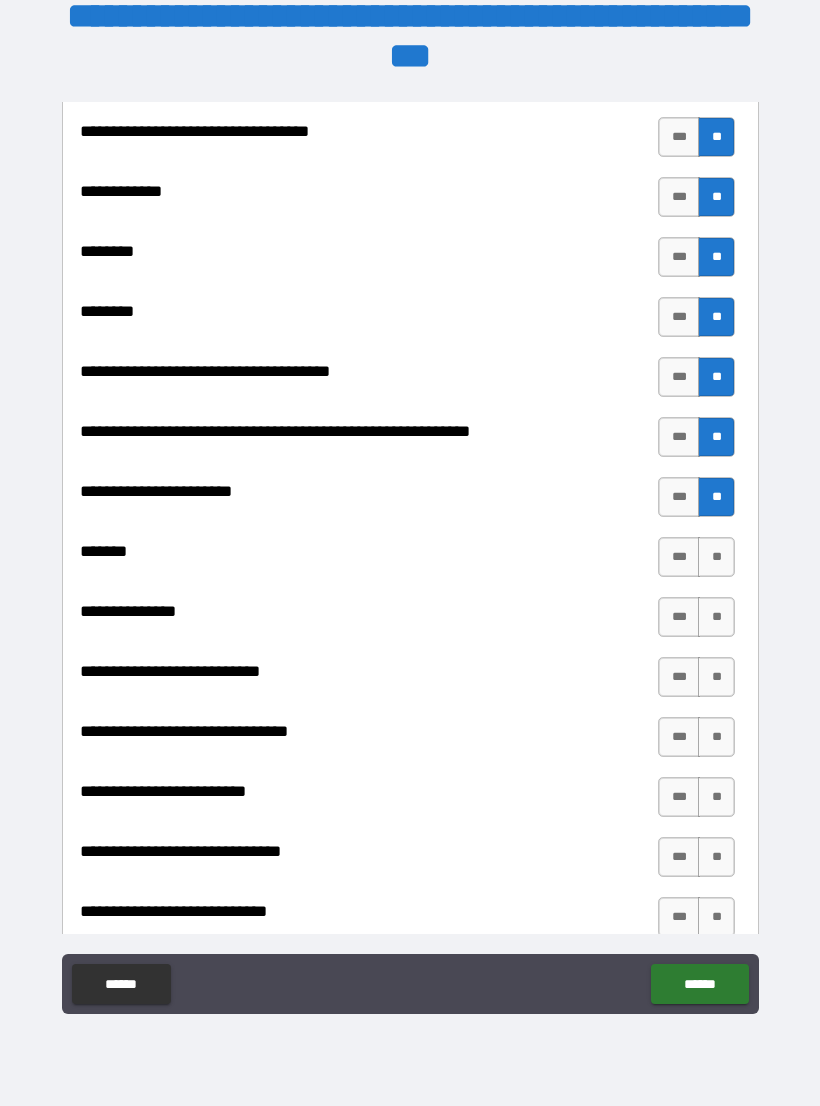 click on "***" at bounding box center (679, 557) 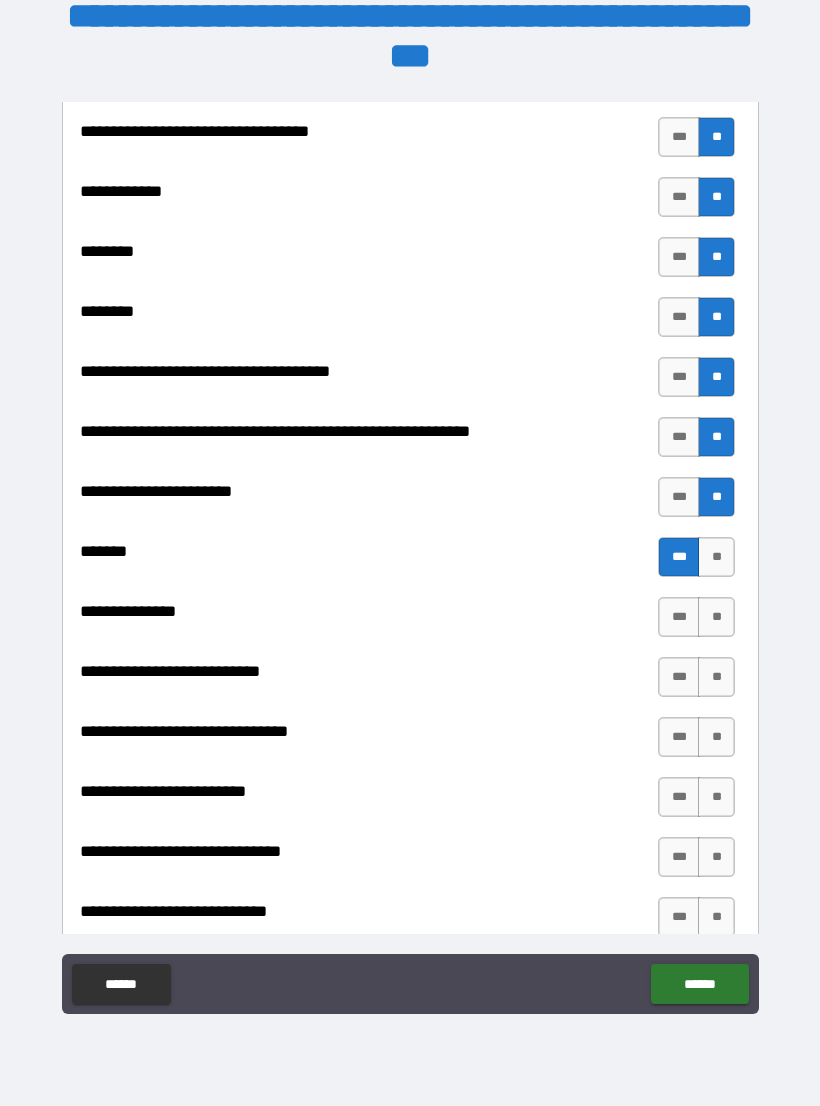 click on "**" at bounding box center (716, 617) 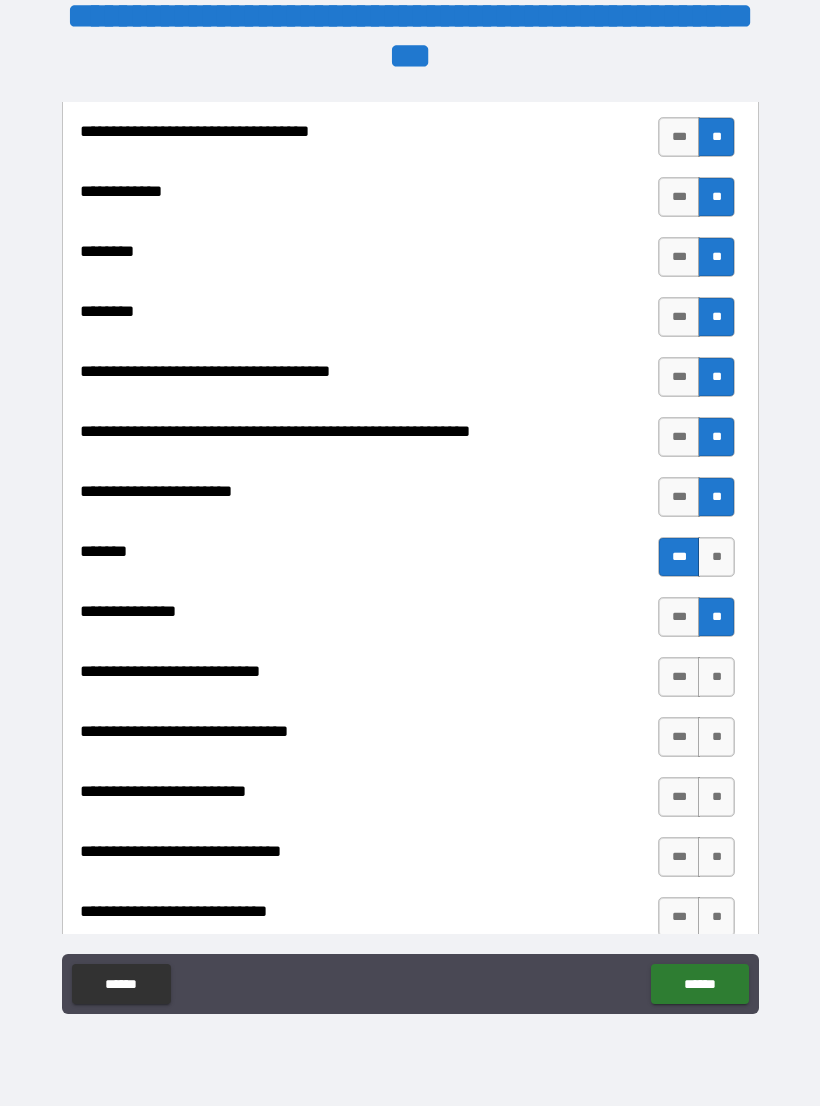 click on "**" at bounding box center (716, 677) 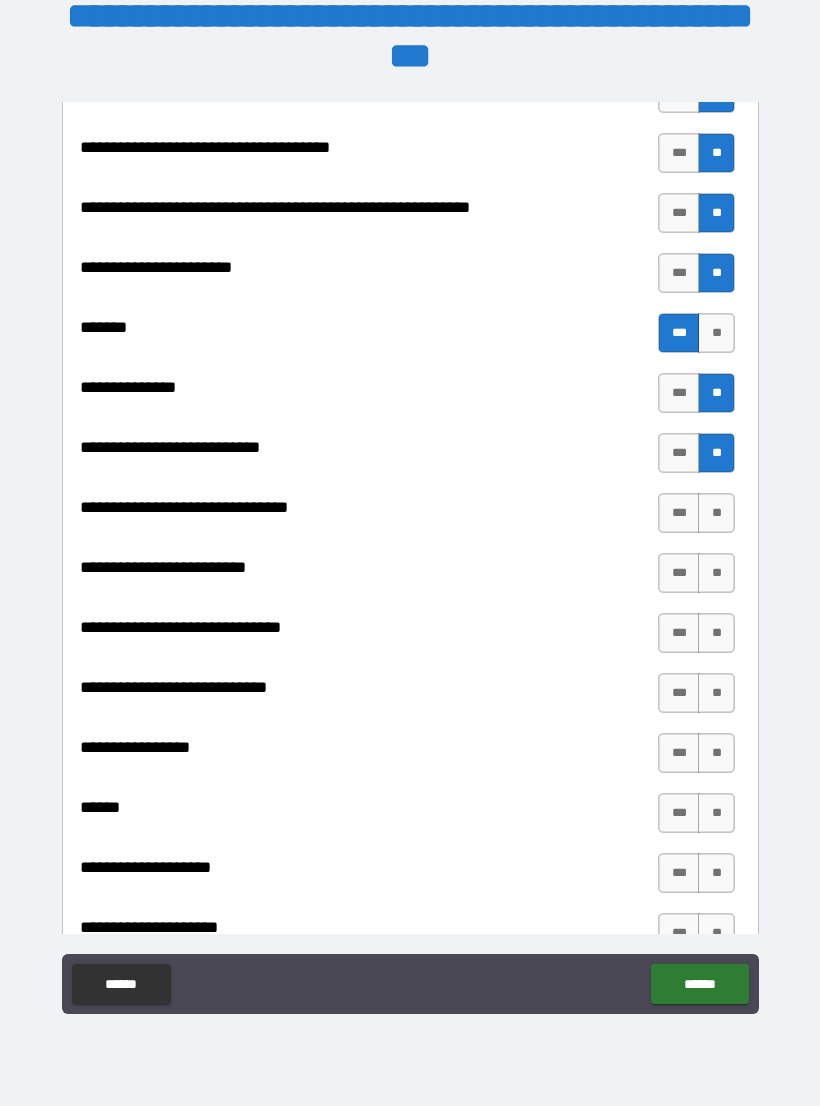 scroll, scrollTop: 8963, scrollLeft: 0, axis: vertical 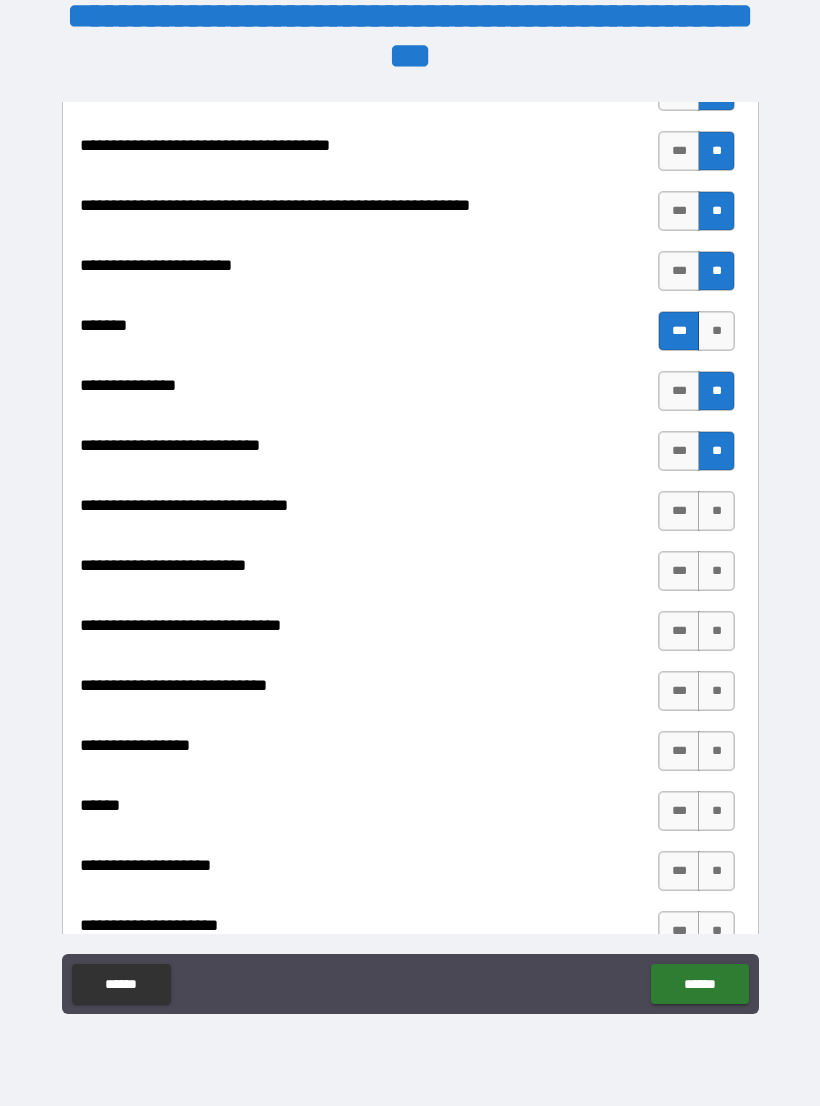 click on "**" at bounding box center (716, 511) 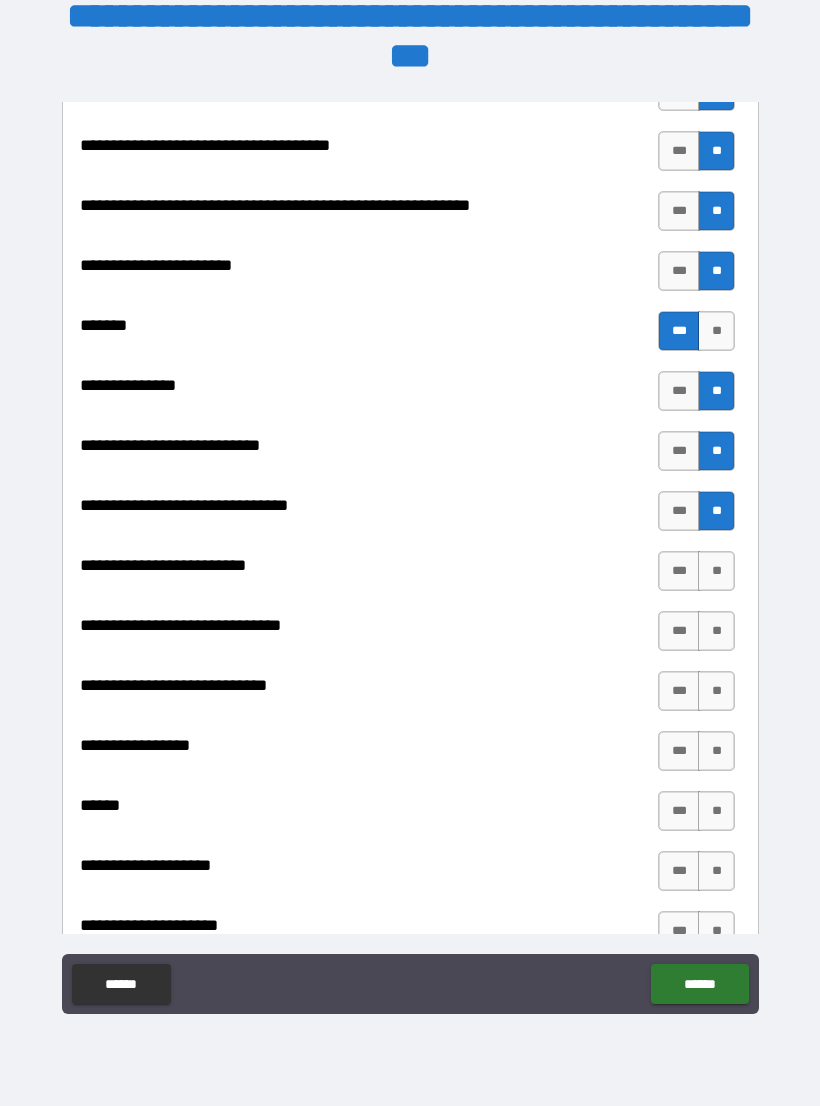 click on "**" at bounding box center (716, 571) 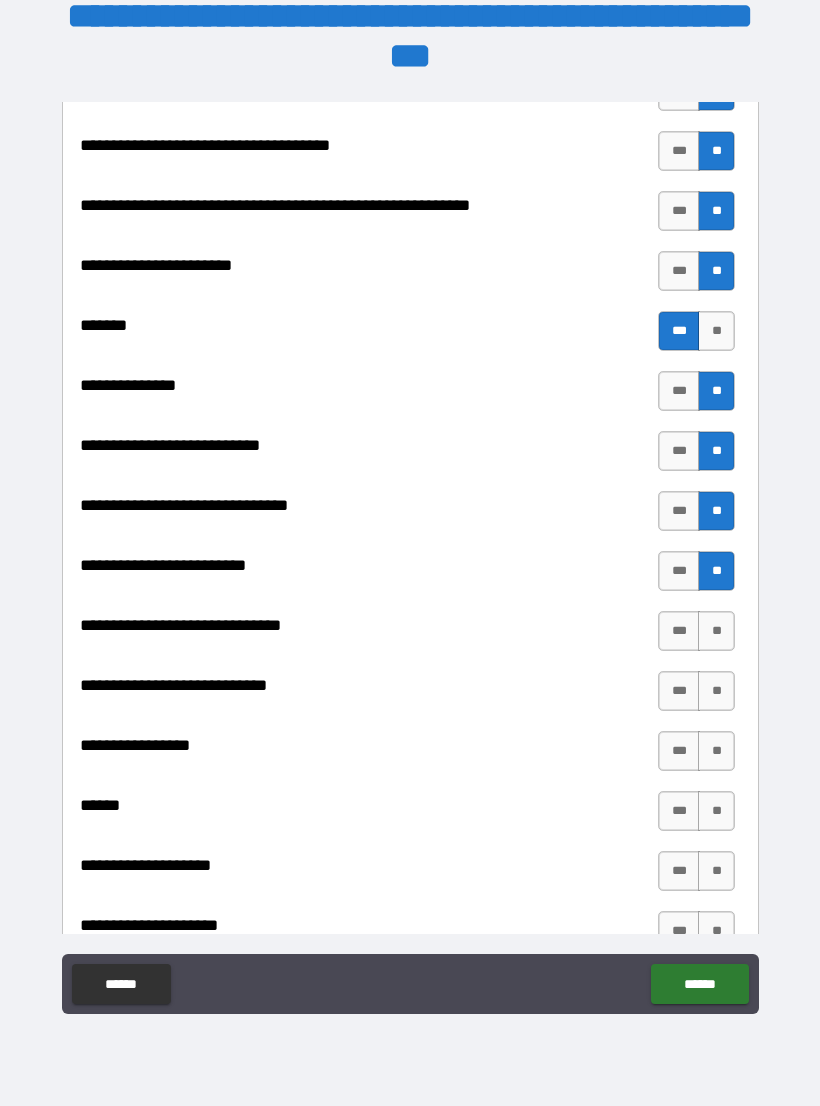 click on "**" at bounding box center (716, 631) 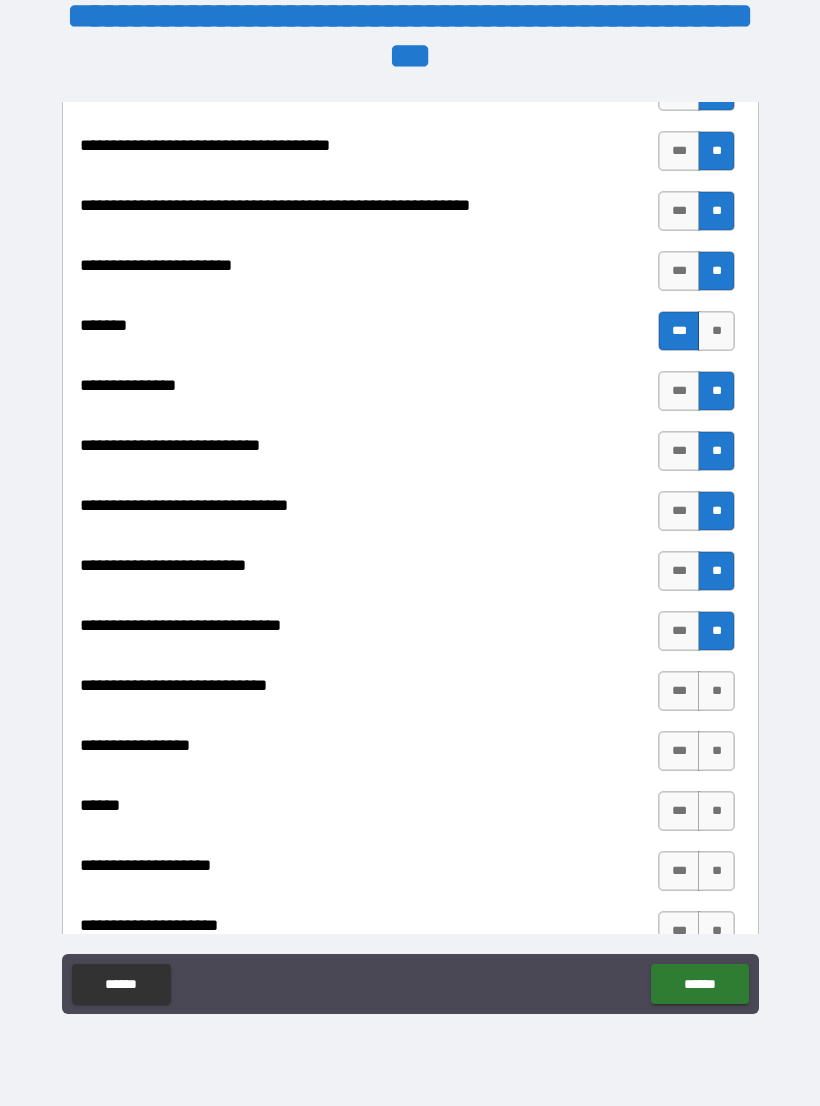 click on "**" at bounding box center [716, 691] 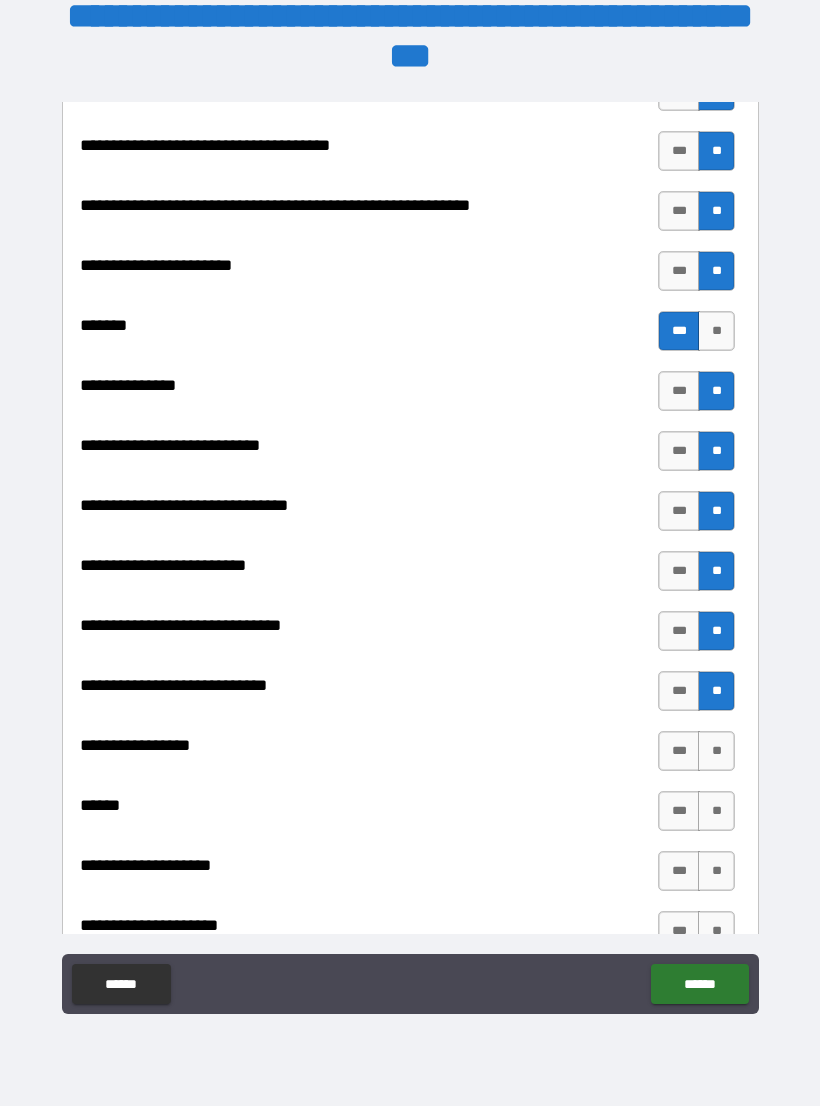 click on "**" at bounding box center [716, 751] 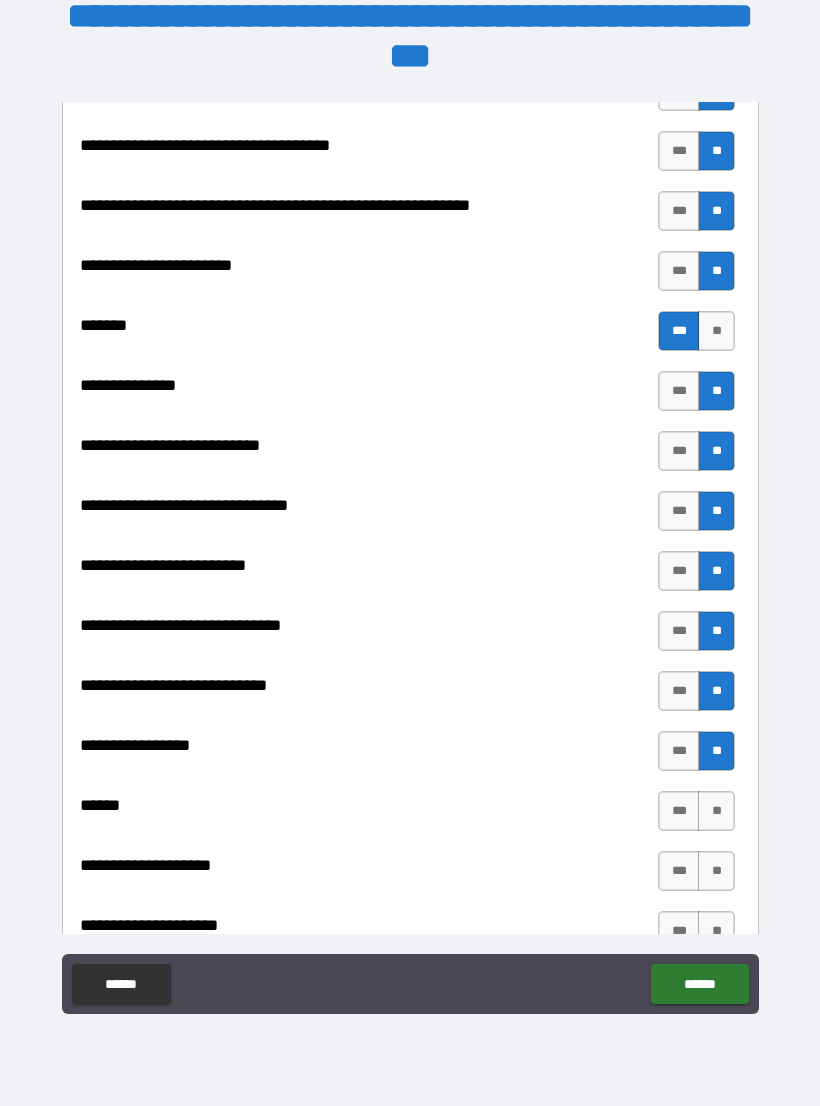 click on "**" at bounding box center (716, 811) 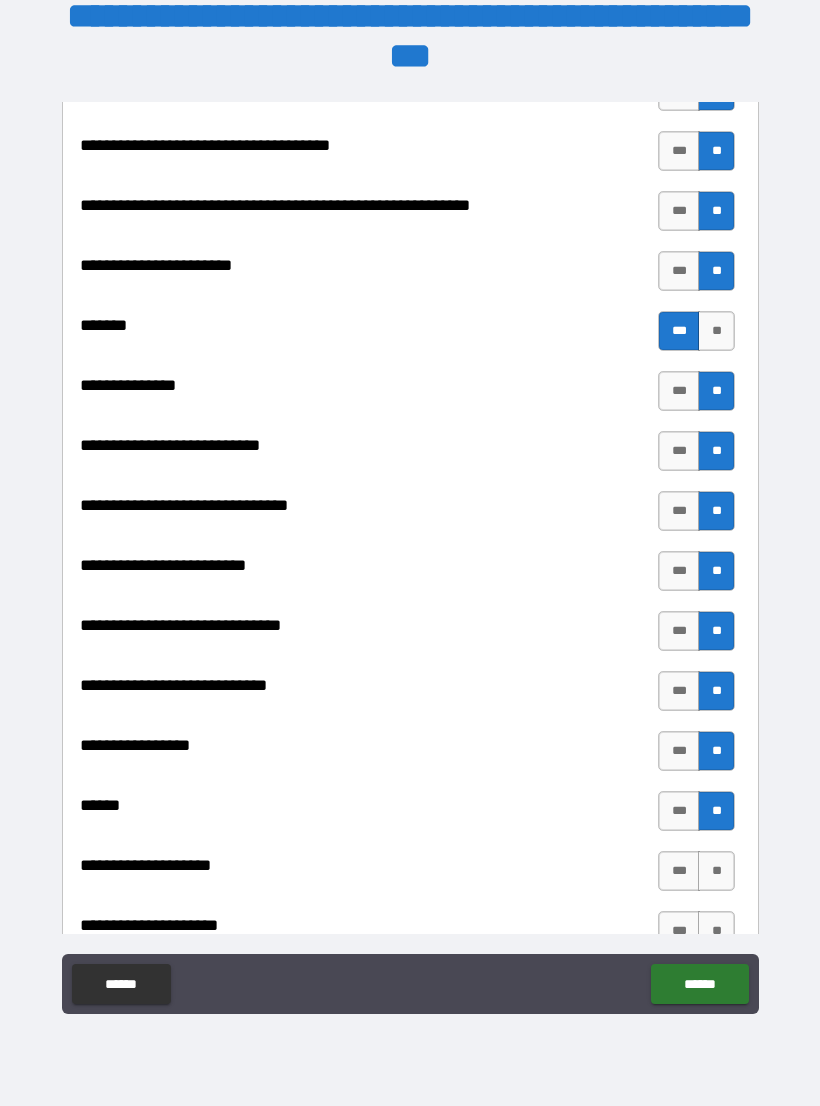 click on "**" at bounding box center (716, 871) 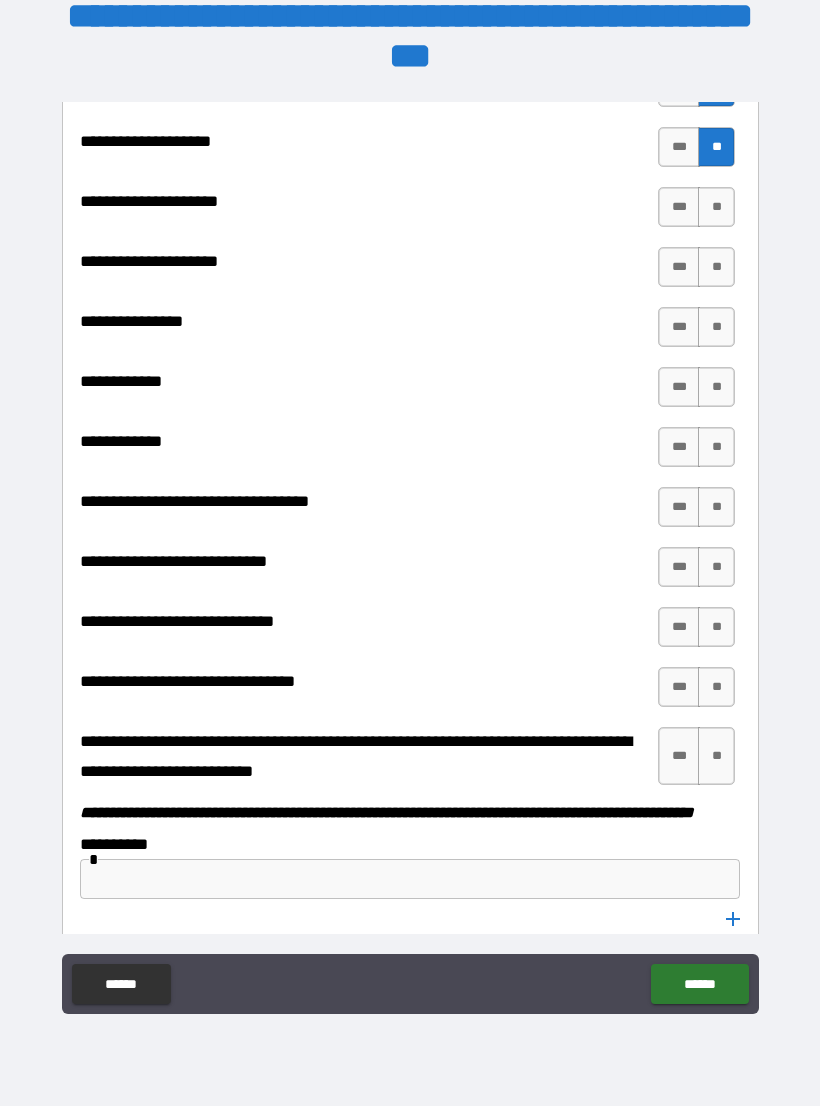 scroll, scrollTop: 9726, scrollLeft: 0, axis: vertical 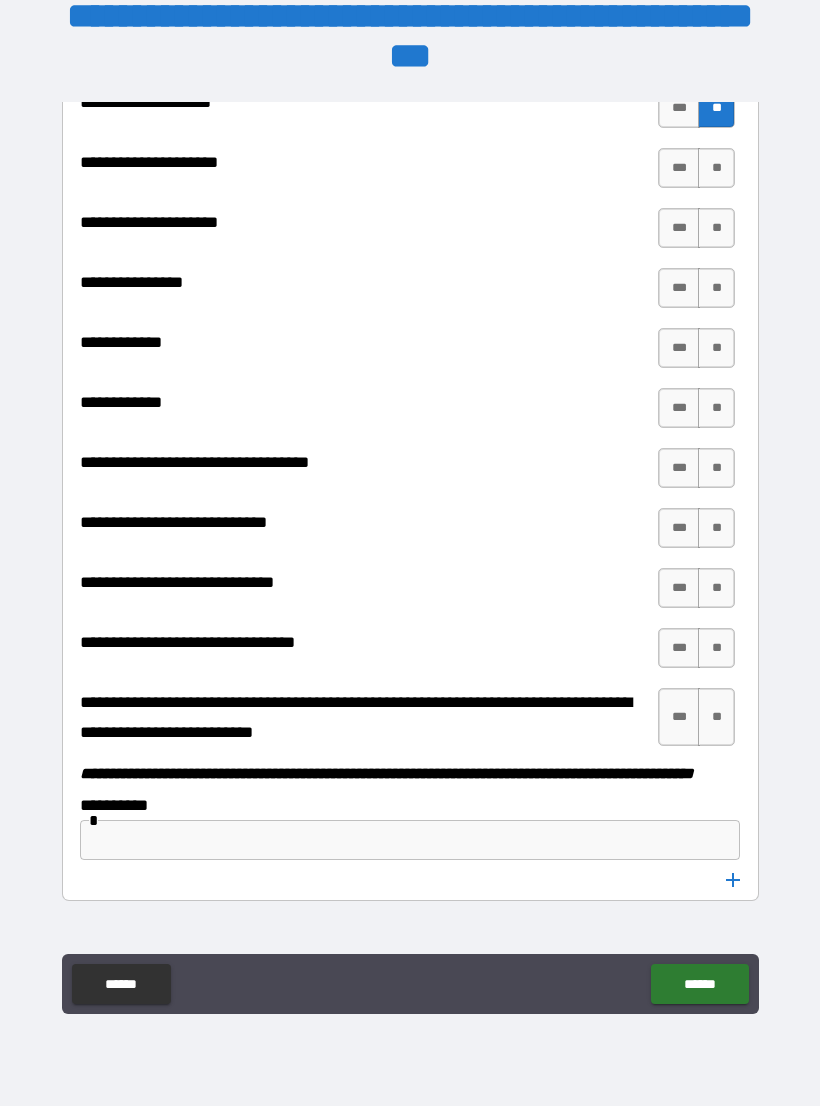 click on "**" at bounding box center (716, 168) 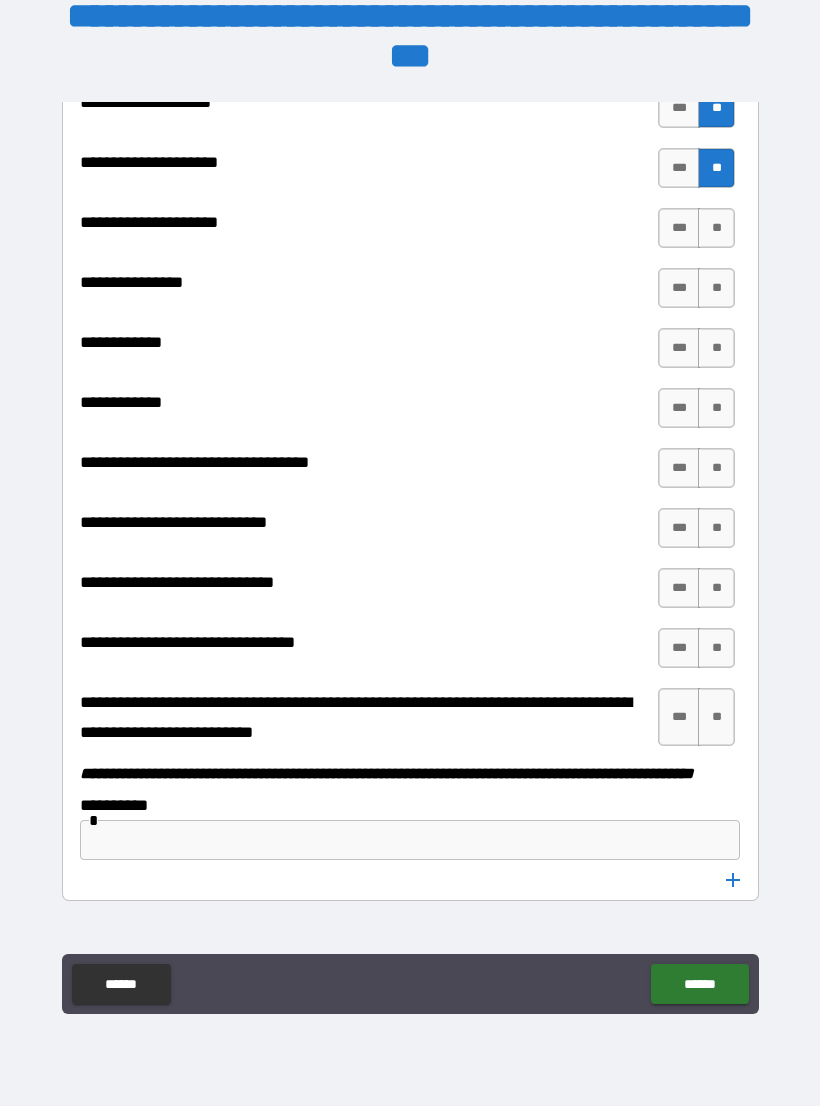 click on "**" at bounding box center [716, 228] 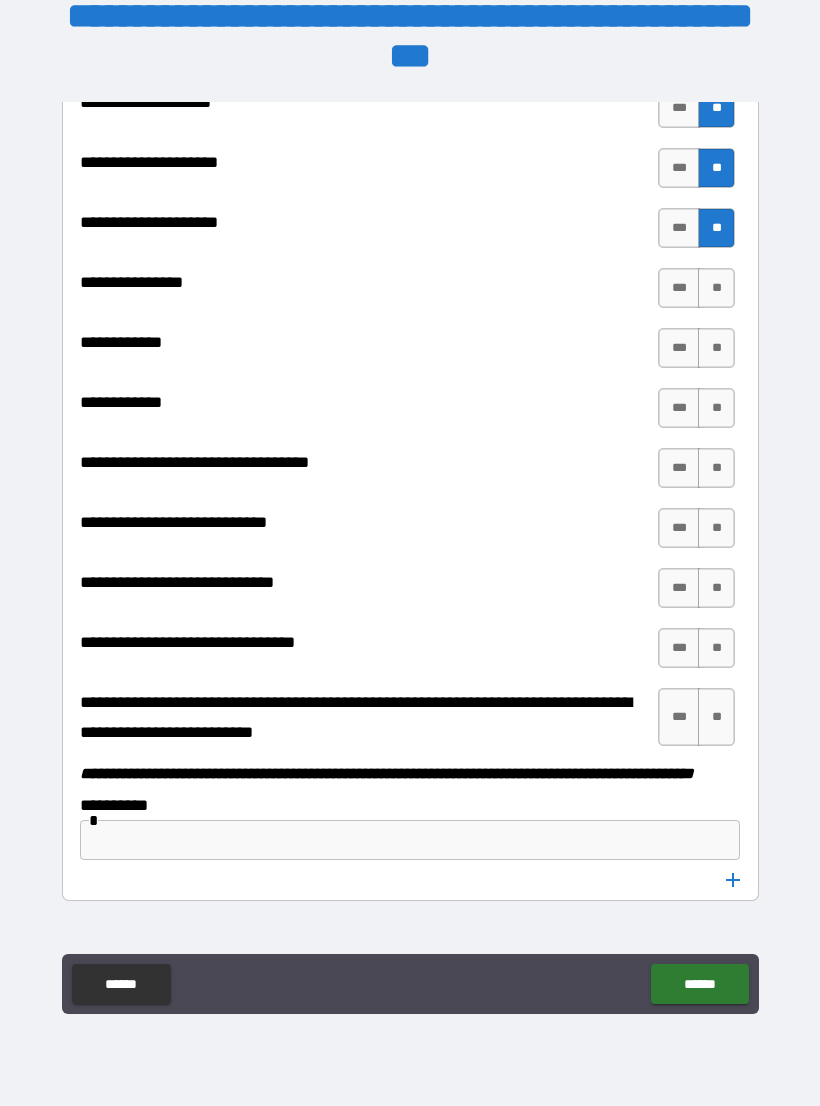 click on "**" at bounding box center (716, 288) 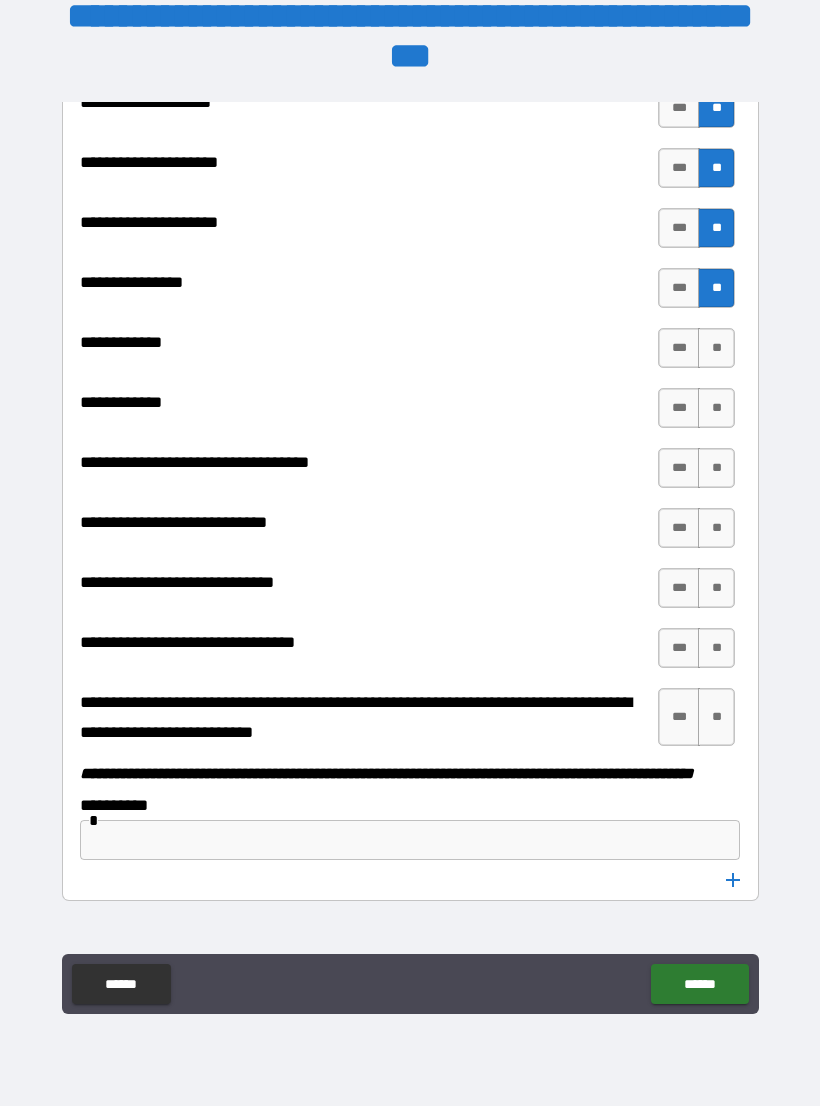 click on "**" at bounding box center (716, 348) 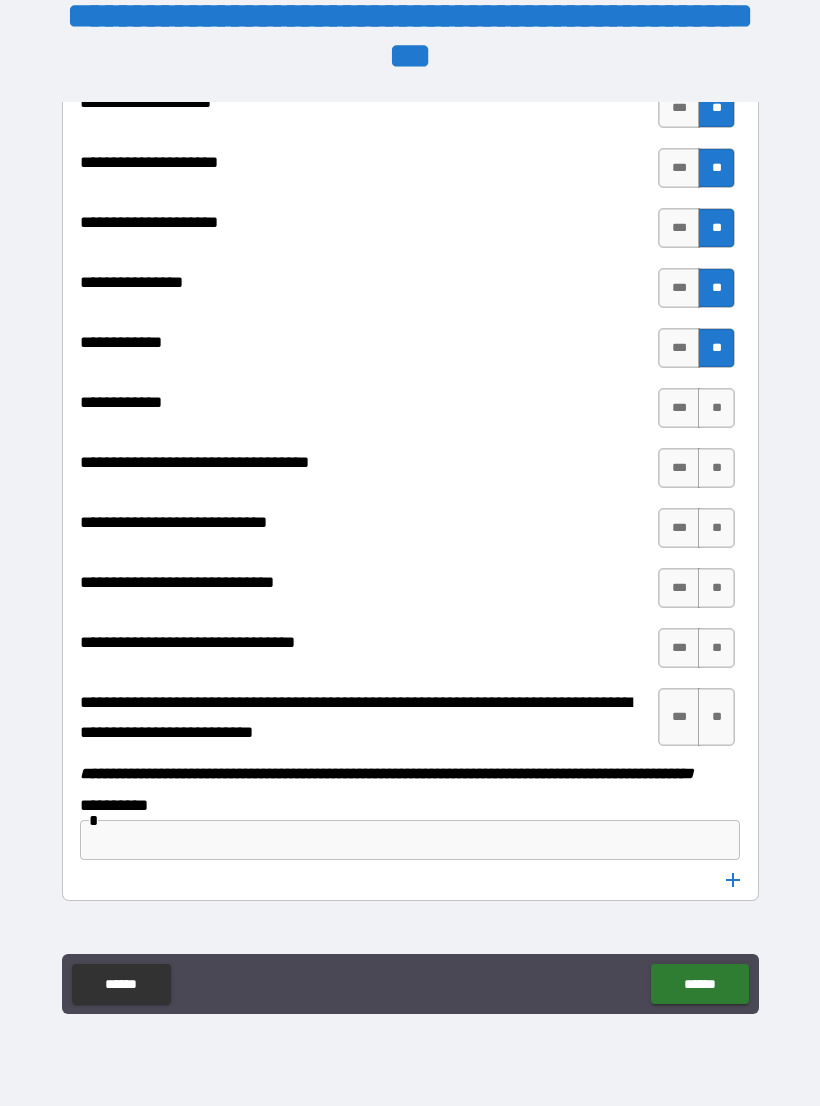 click on "**" at bounding box center [716, 408] 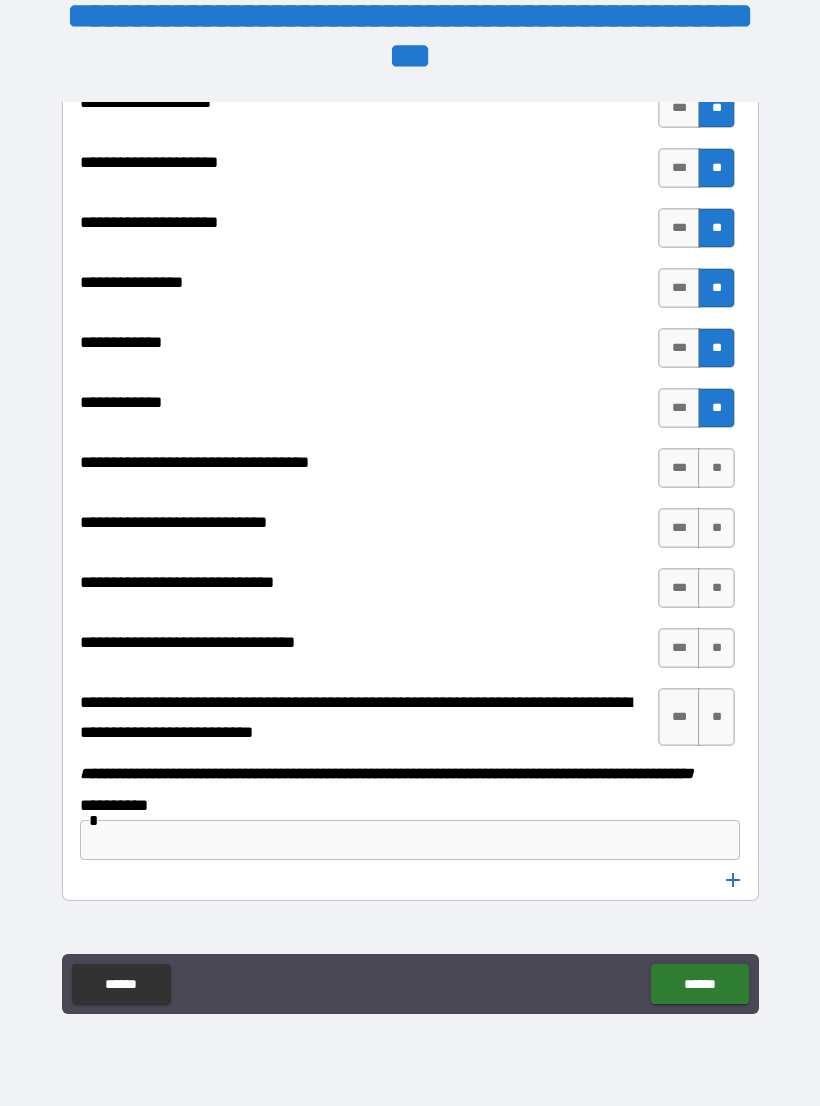 click on "**" at bounding box center (716, 468) 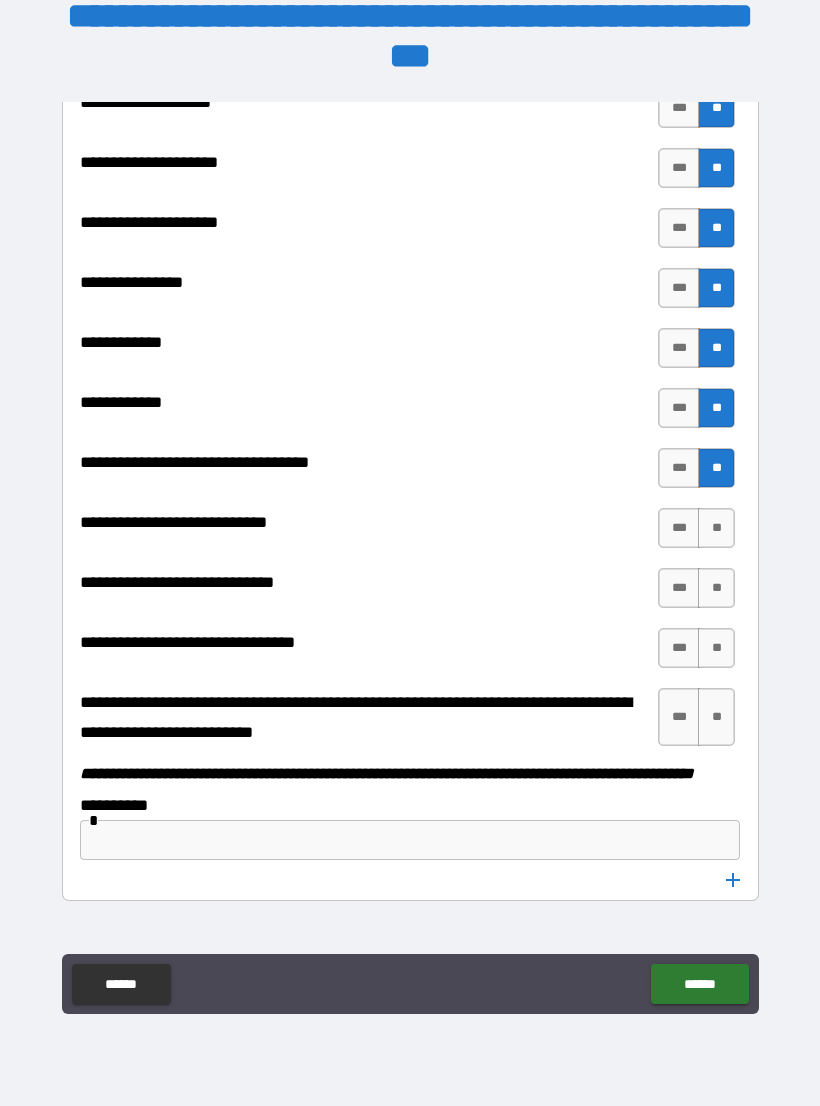 click on "**" at bounding box center [716, 528] 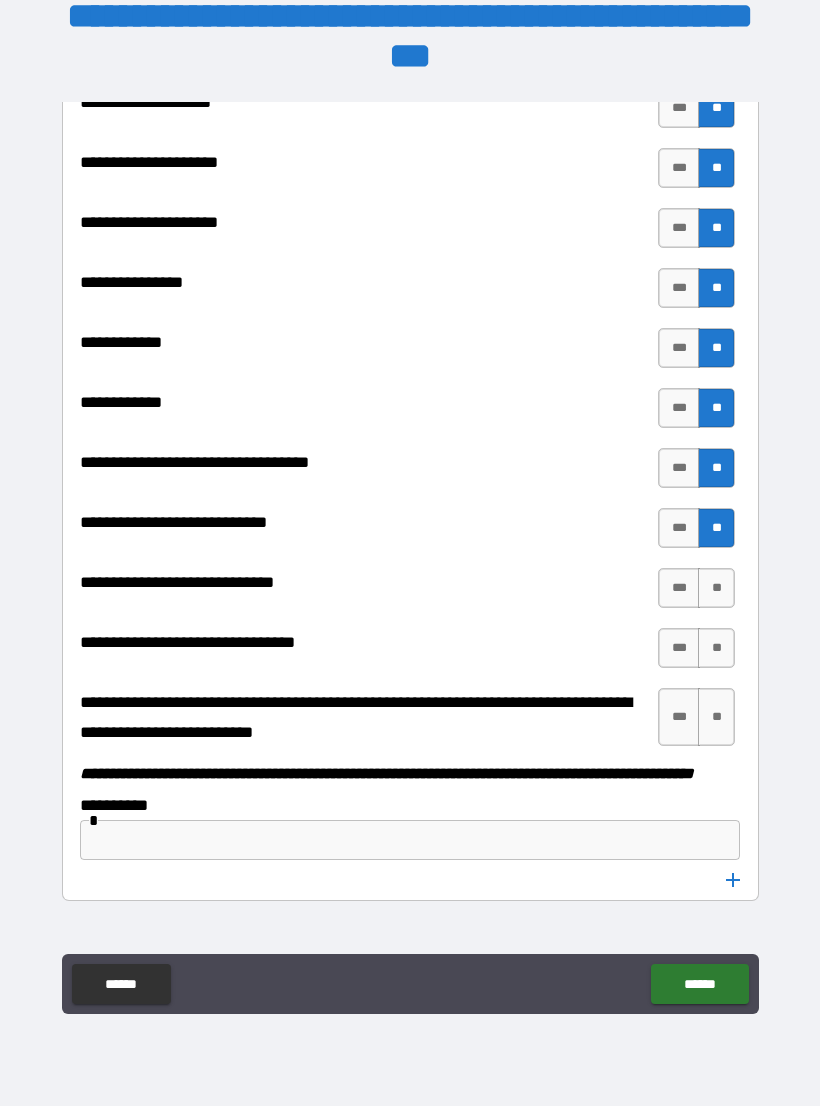 click on "**" at bounding box center (716, 588) 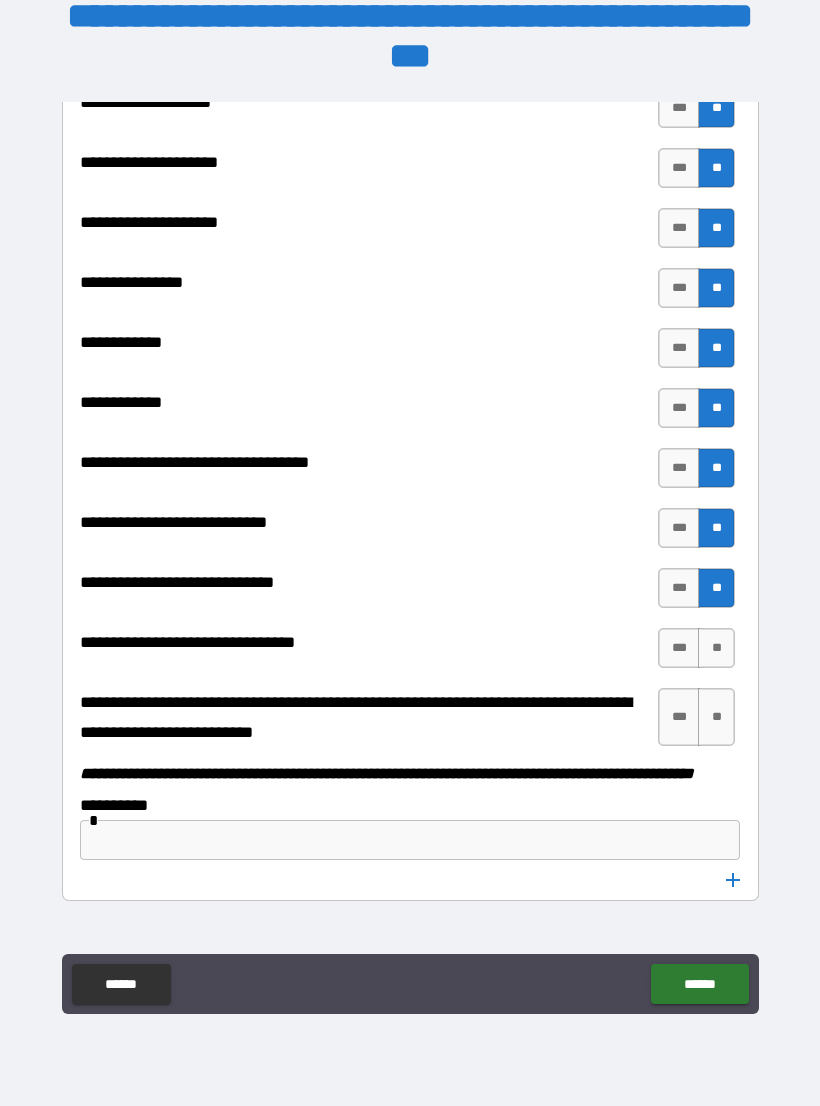 click on "**" at bounding box center [716, 648] 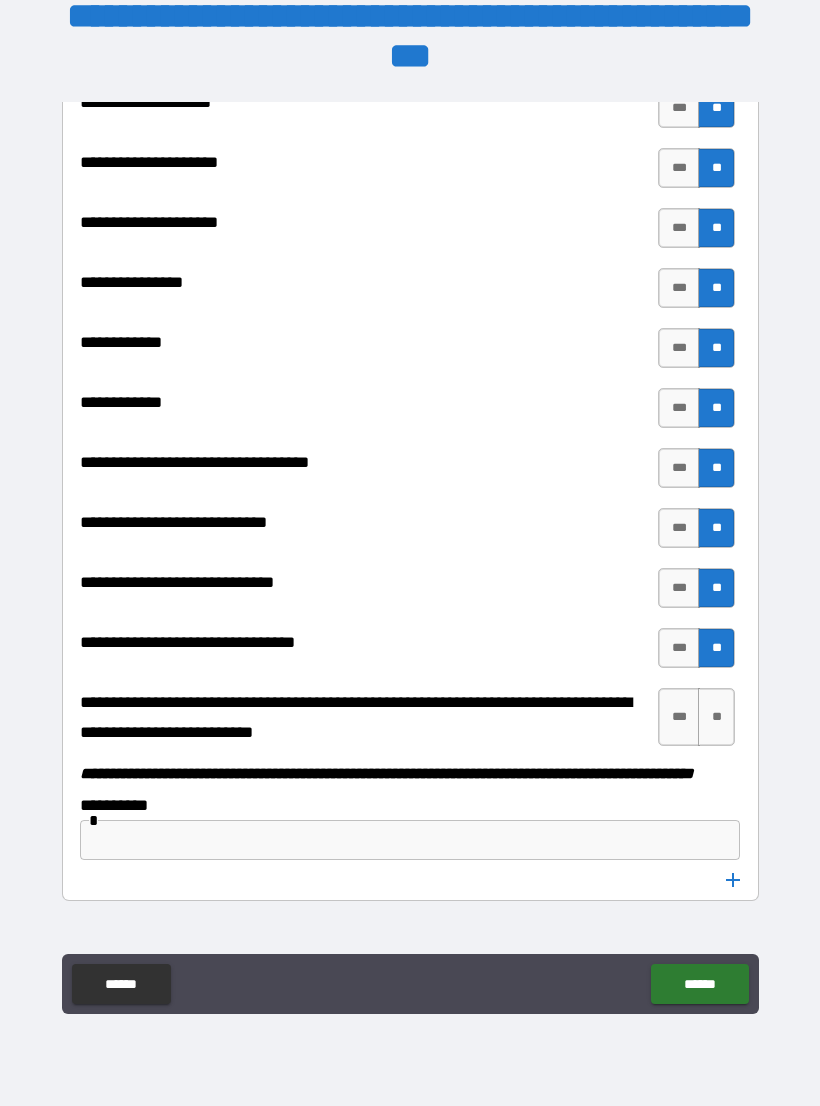 click on "**" at bounding box center [716, 717] 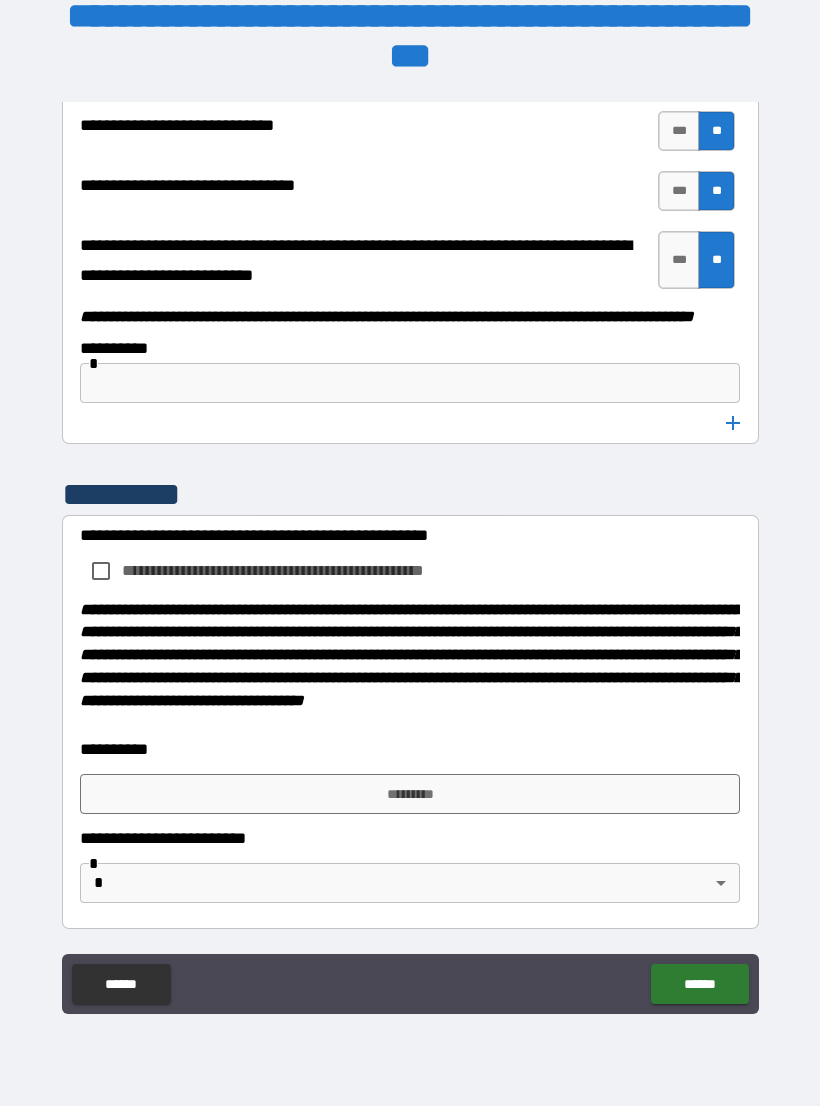 scroll, scrollTop: 10236, scrollLeft: 0, axis: vertical 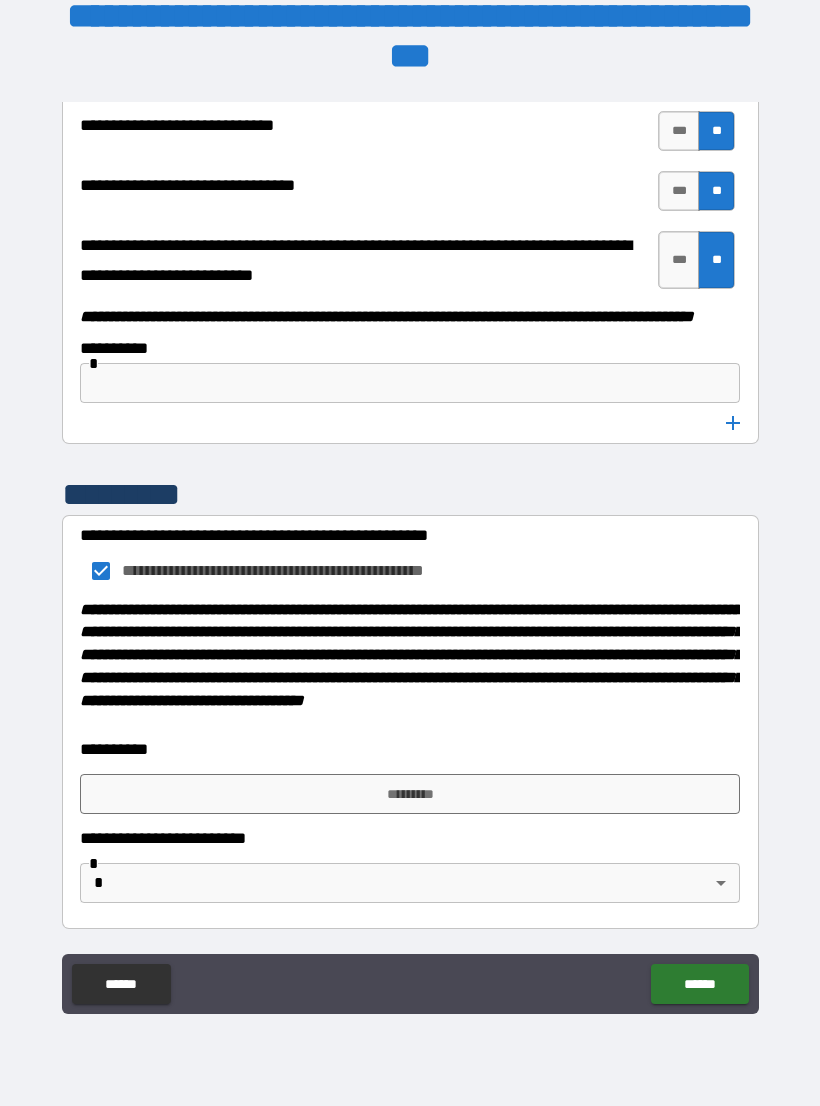 click on "*********" at bounding box center (410, 794) 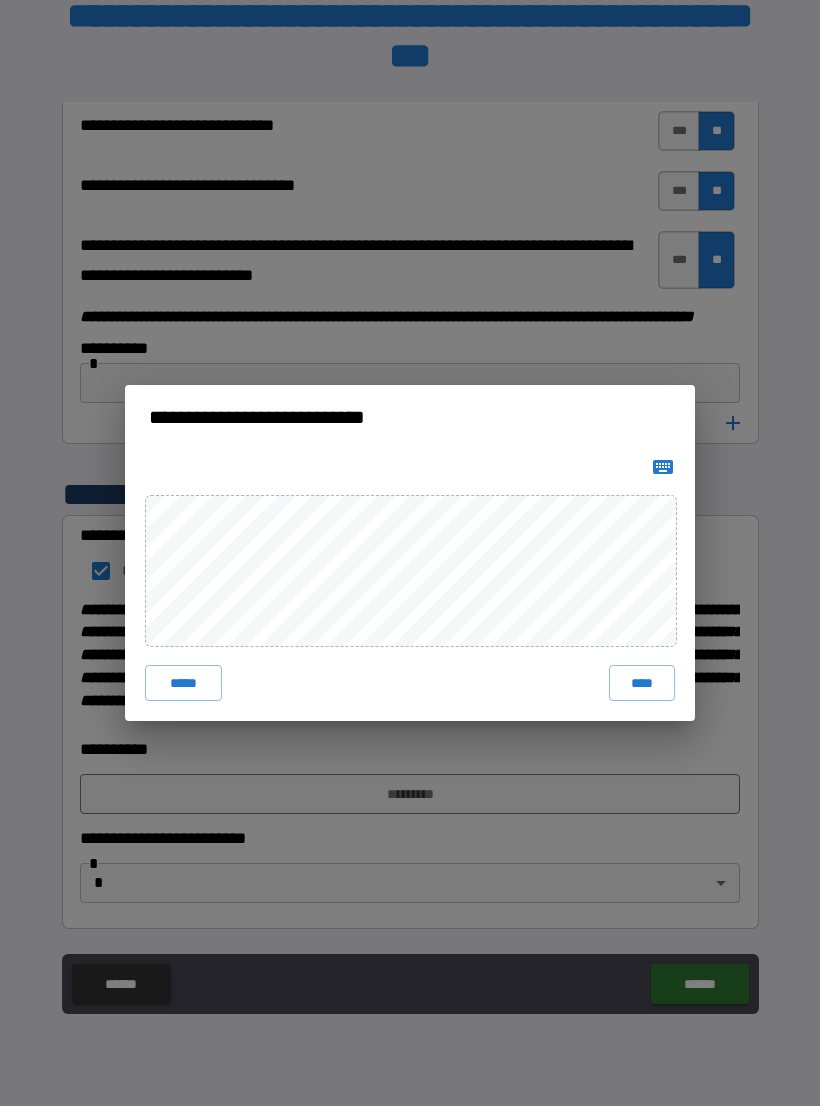 click on "****" at bounding box center (642, 683) 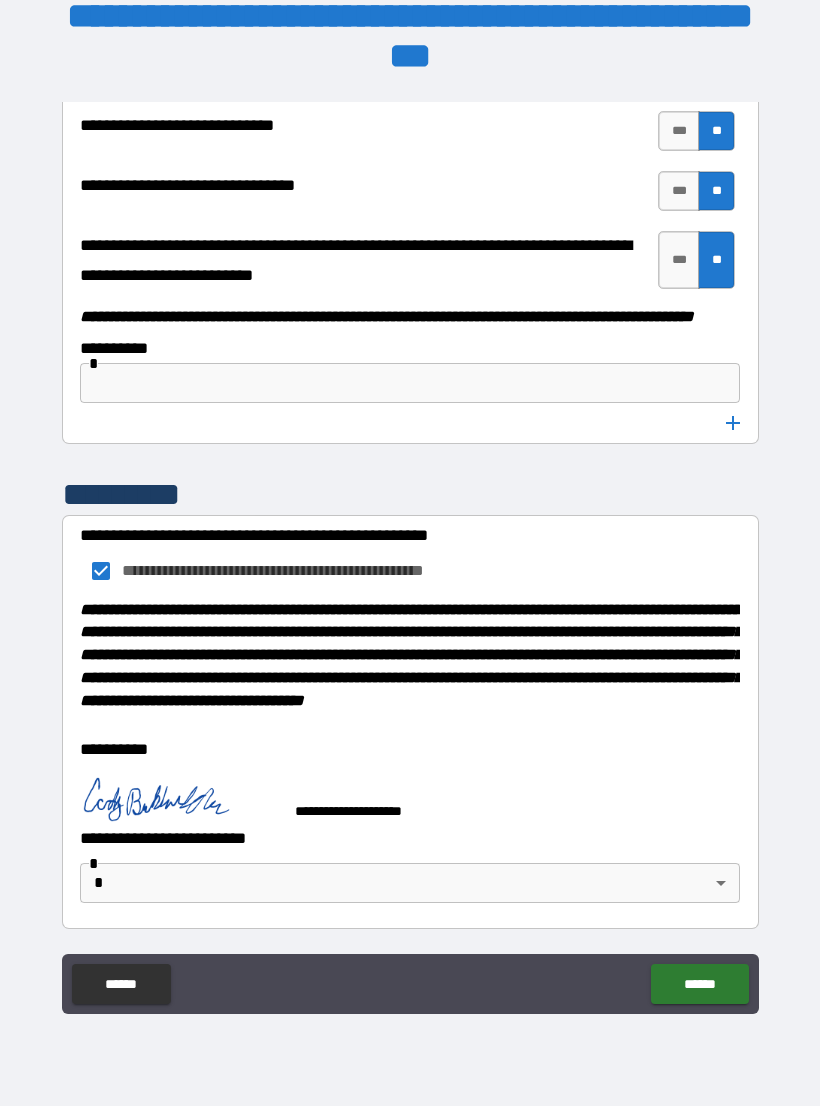scroll, scrollTop: 10226, scrollLeft: 0, axis: vertical 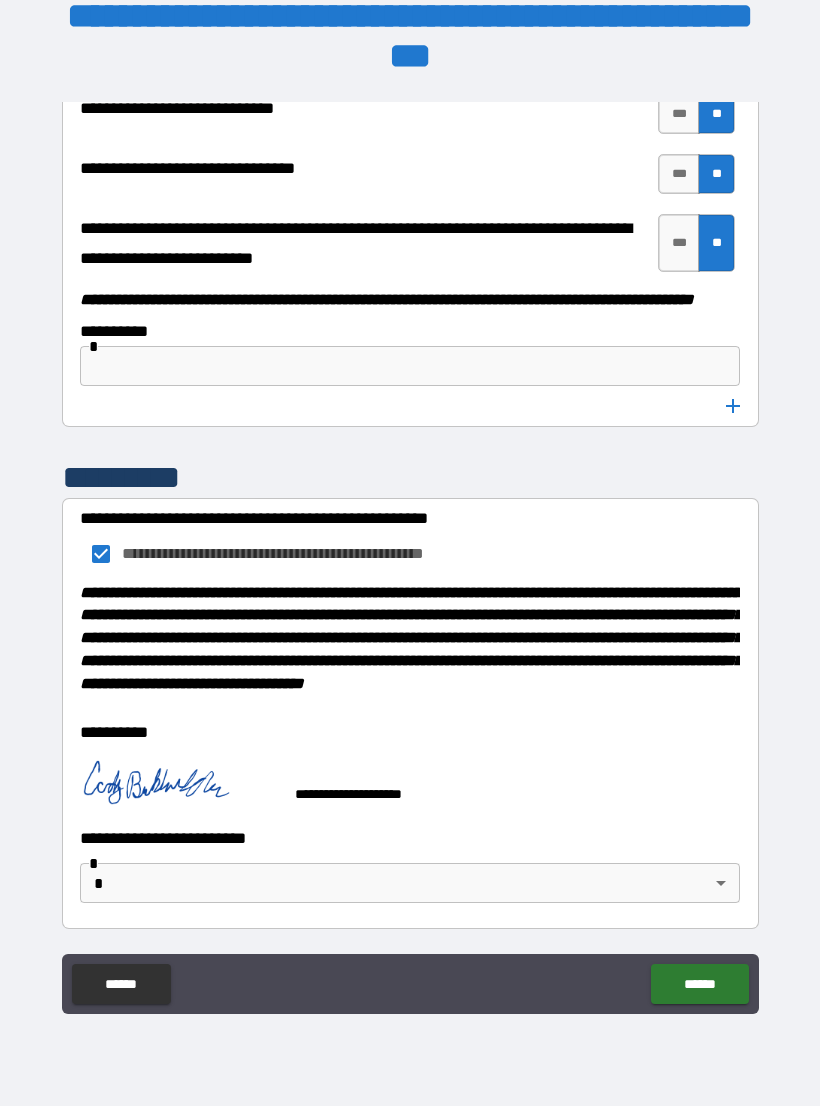 click on "******" at bounding box center [699, 984] 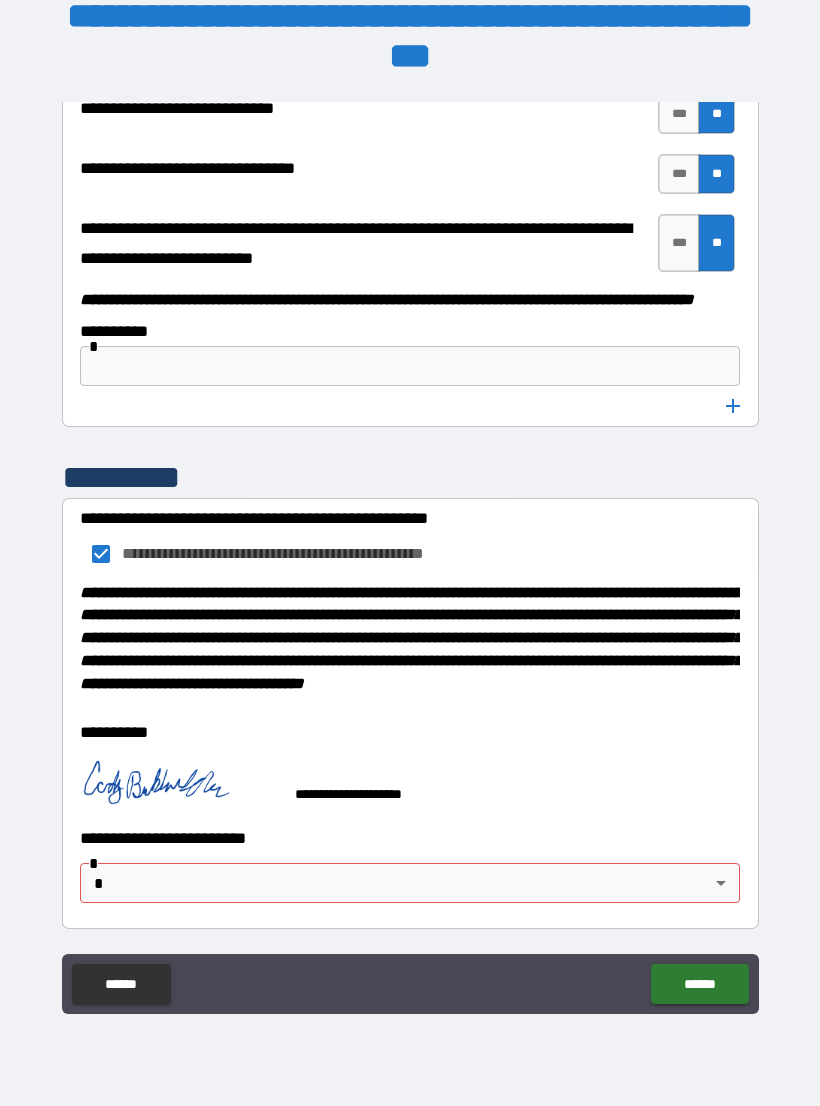 click on "**********" at bounding box center (410, 537) 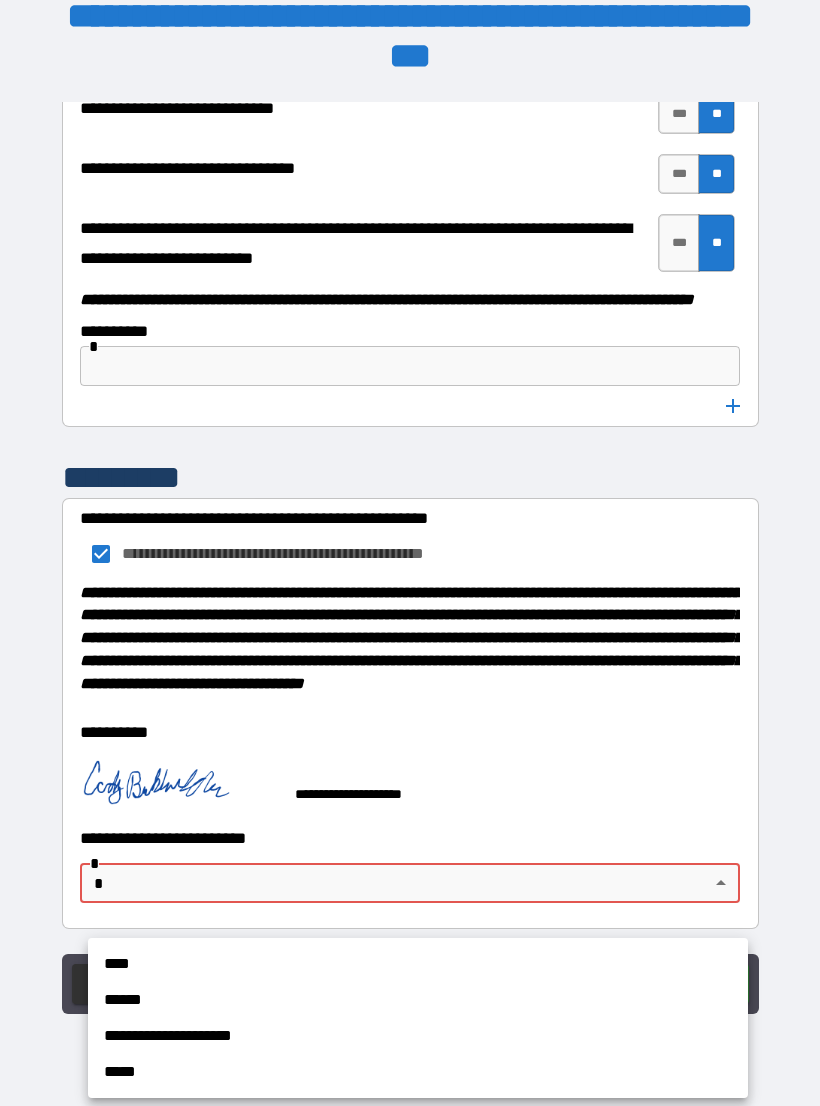 click on "****" at bounding box center [418, 964] 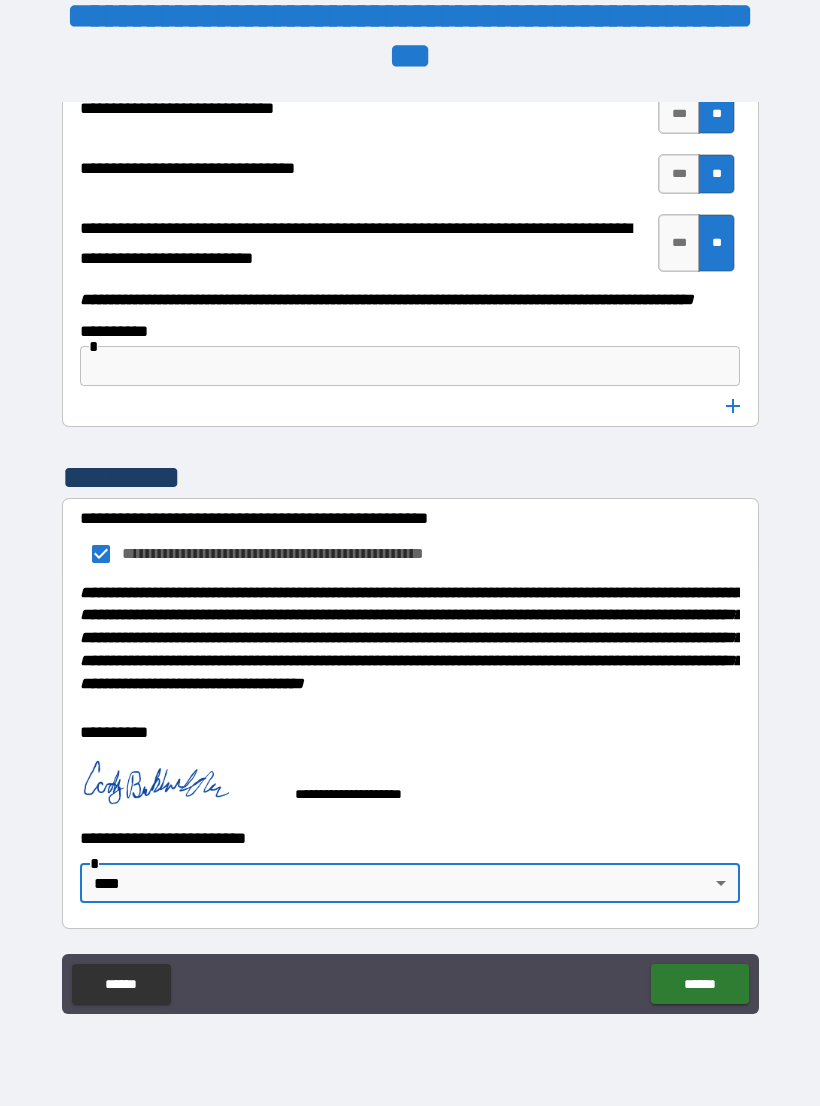 click on "******" at bounding box center [699, 984] 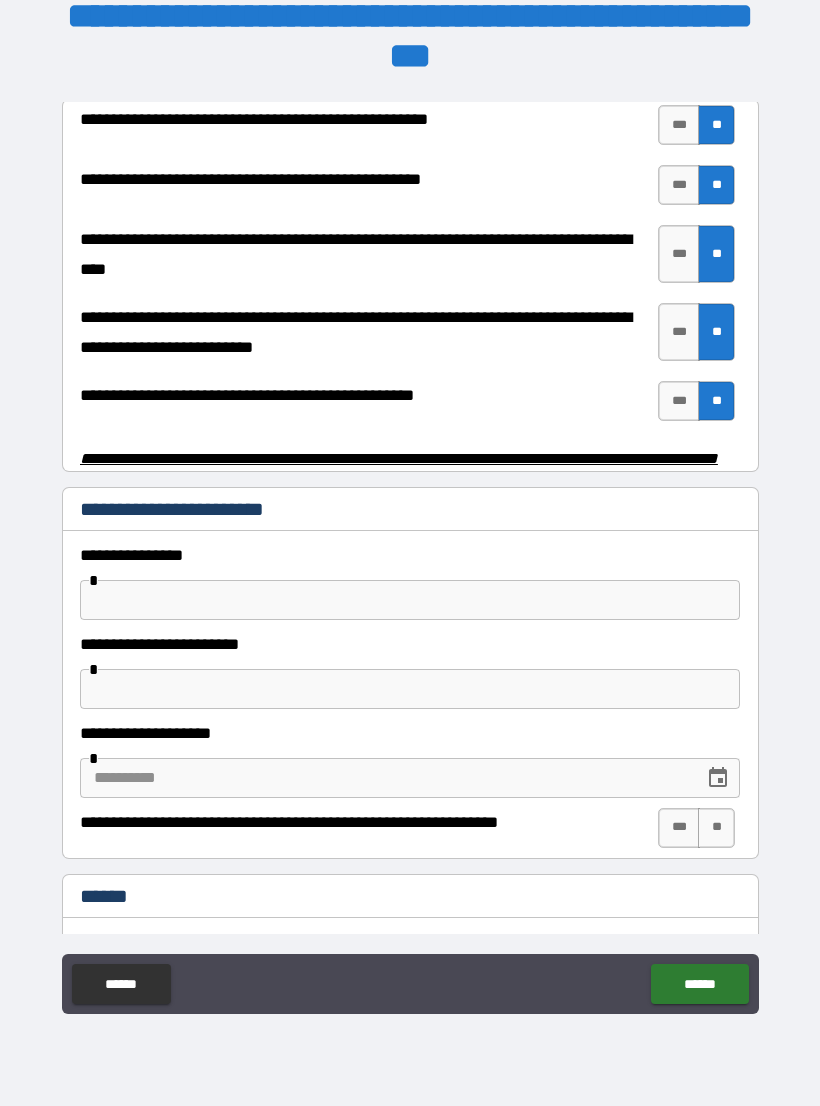 scroll, scrollTop: 3888, scrollLeft: 0, axis: vertical 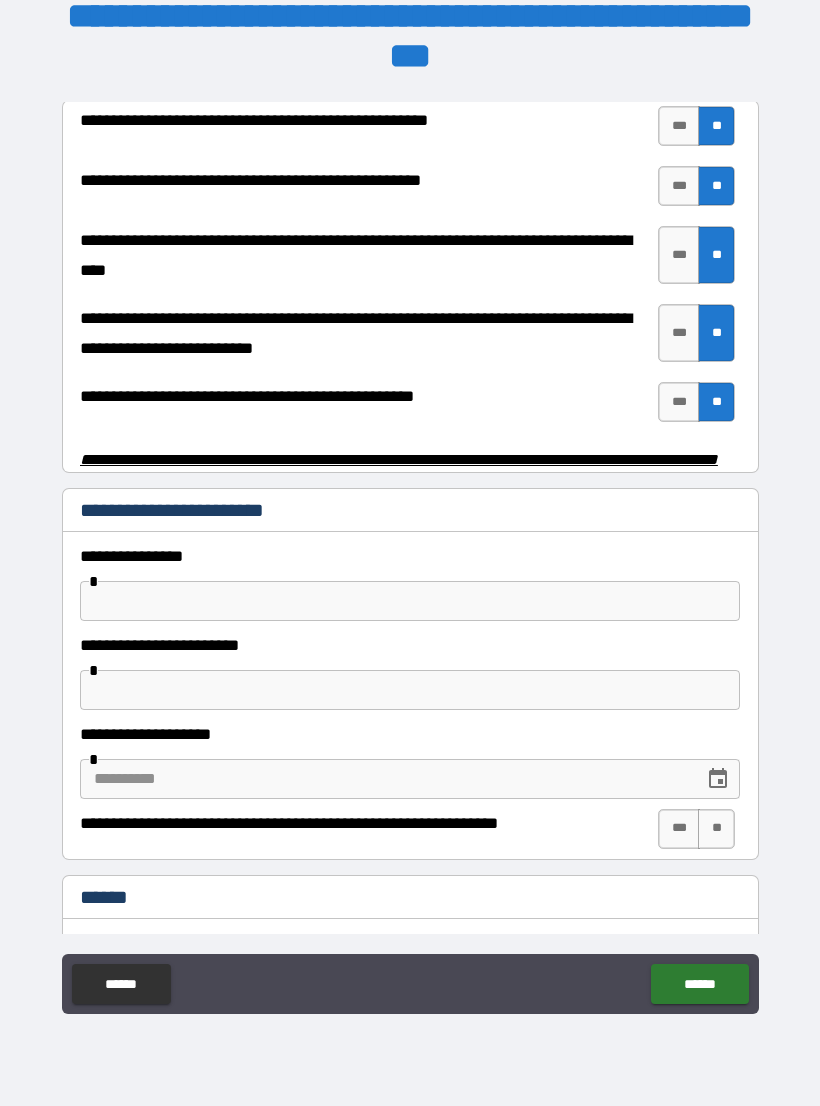click at bounding box center [410, 601] 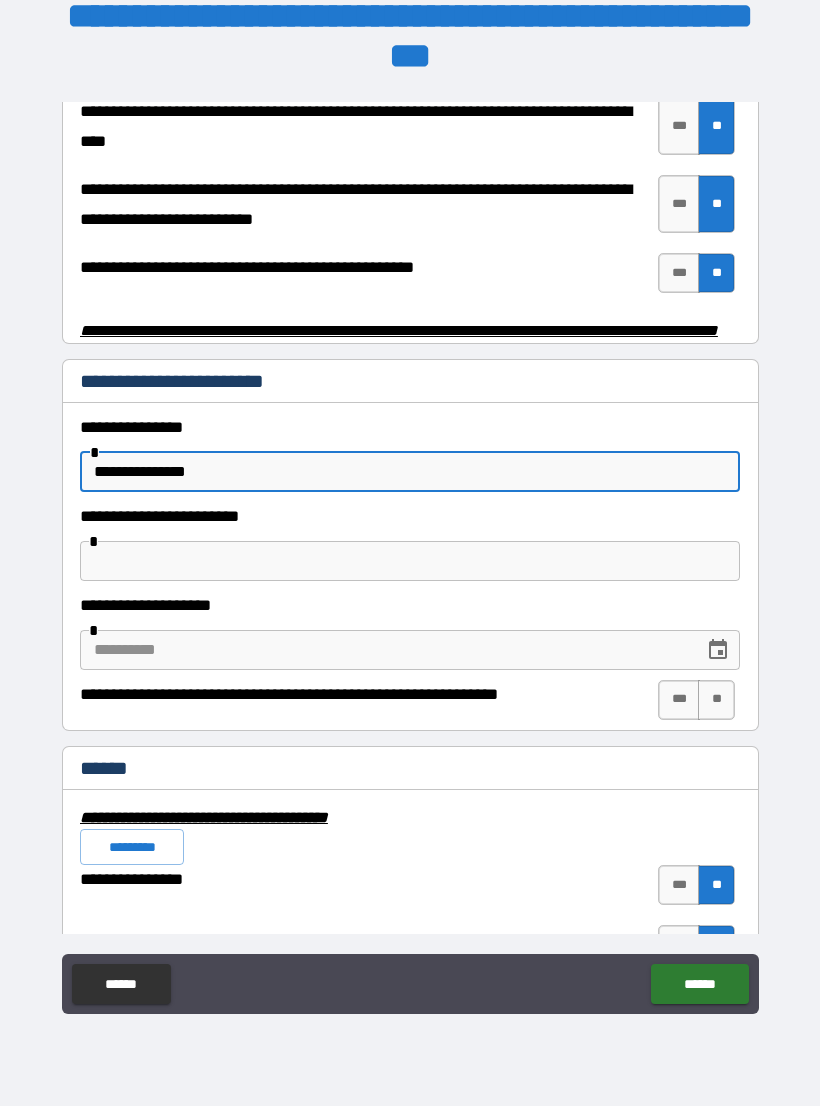 scroll, scrollTop: 4018, scrollLeft: 0, axis: vertical 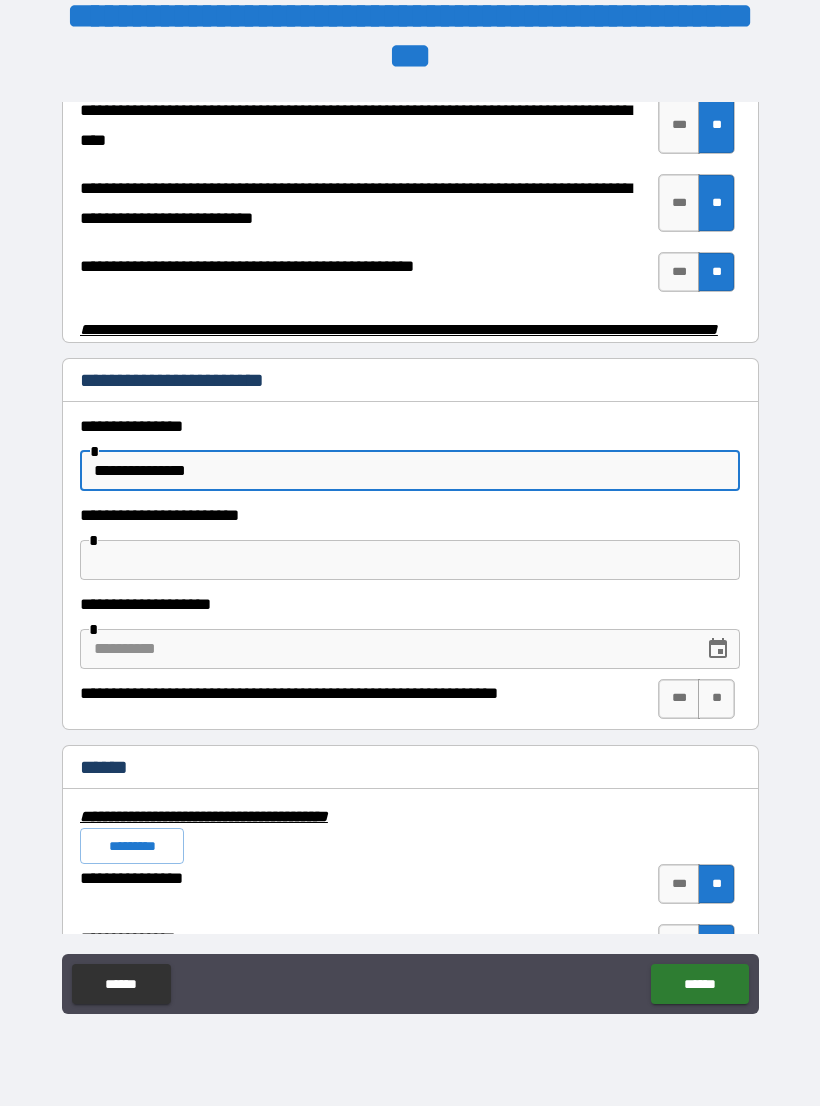 type on "**********" 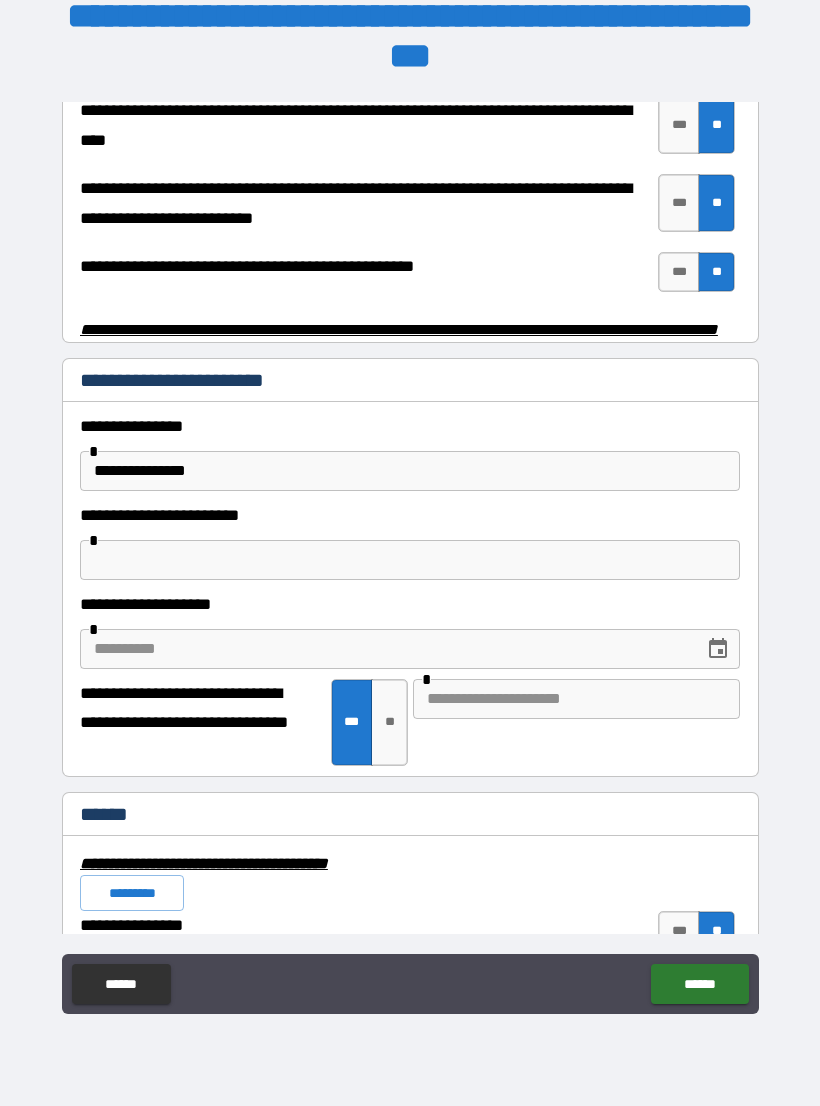 click on "**" at bounding box center [389, 722] 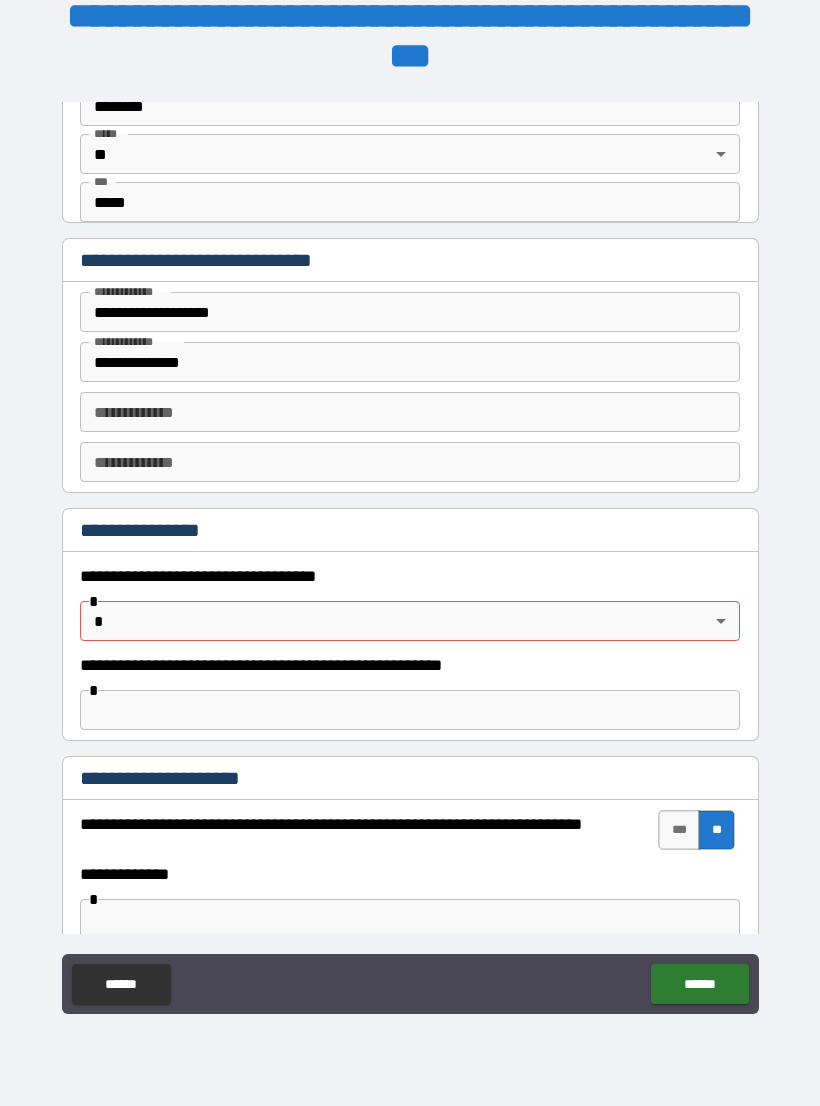 scroll, scrollTop: 848, scrollLeft: 0, axis: vertical 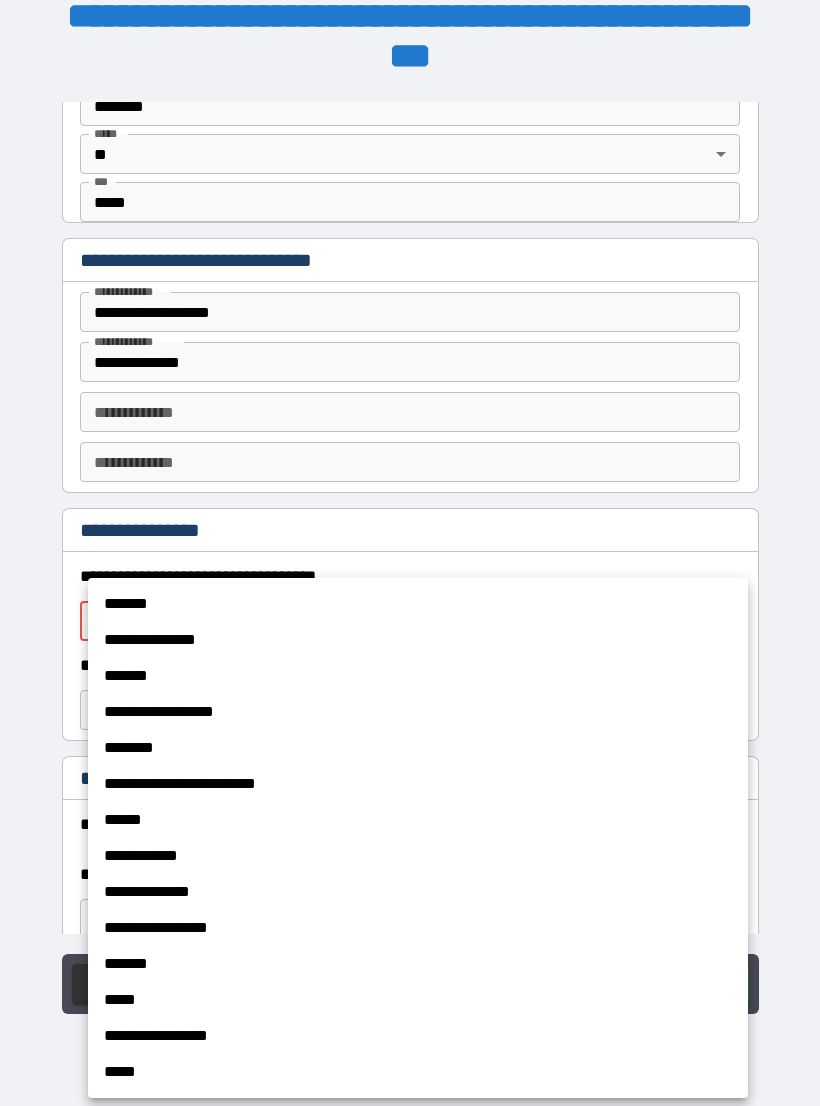 click on "**********" at bounding box center (418, 892) 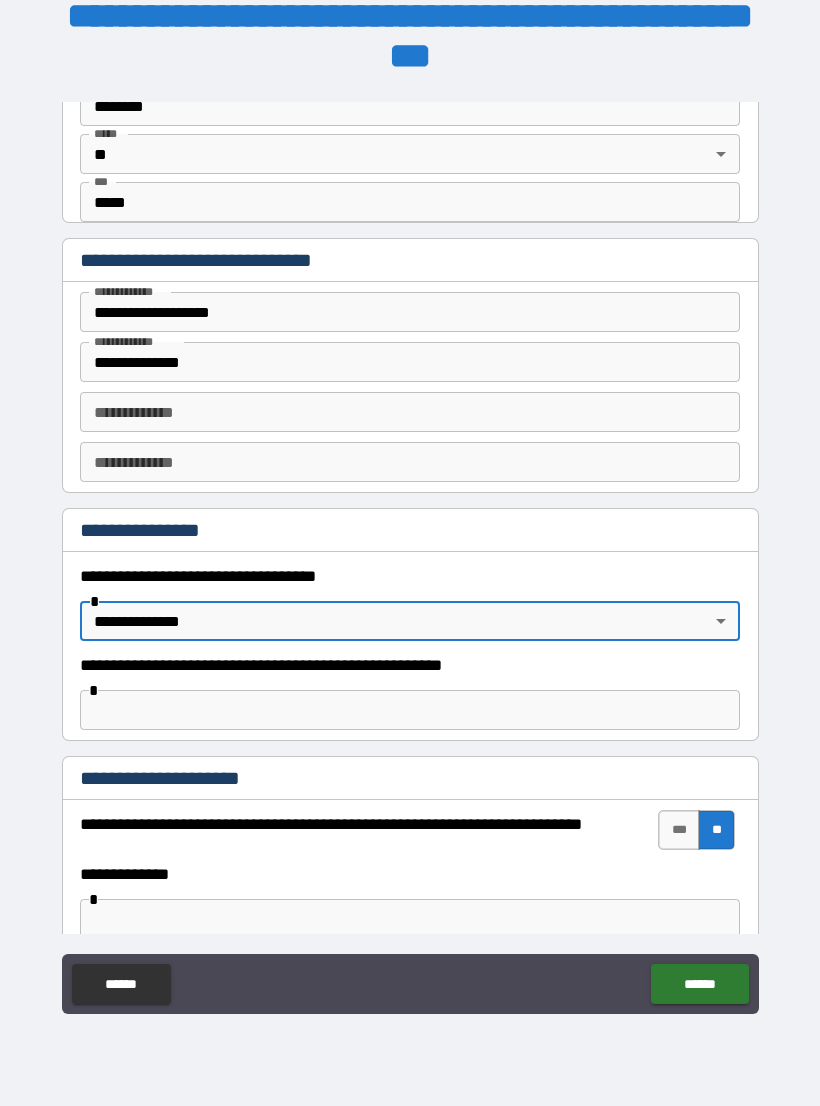 click at bounding box center (410, 710) 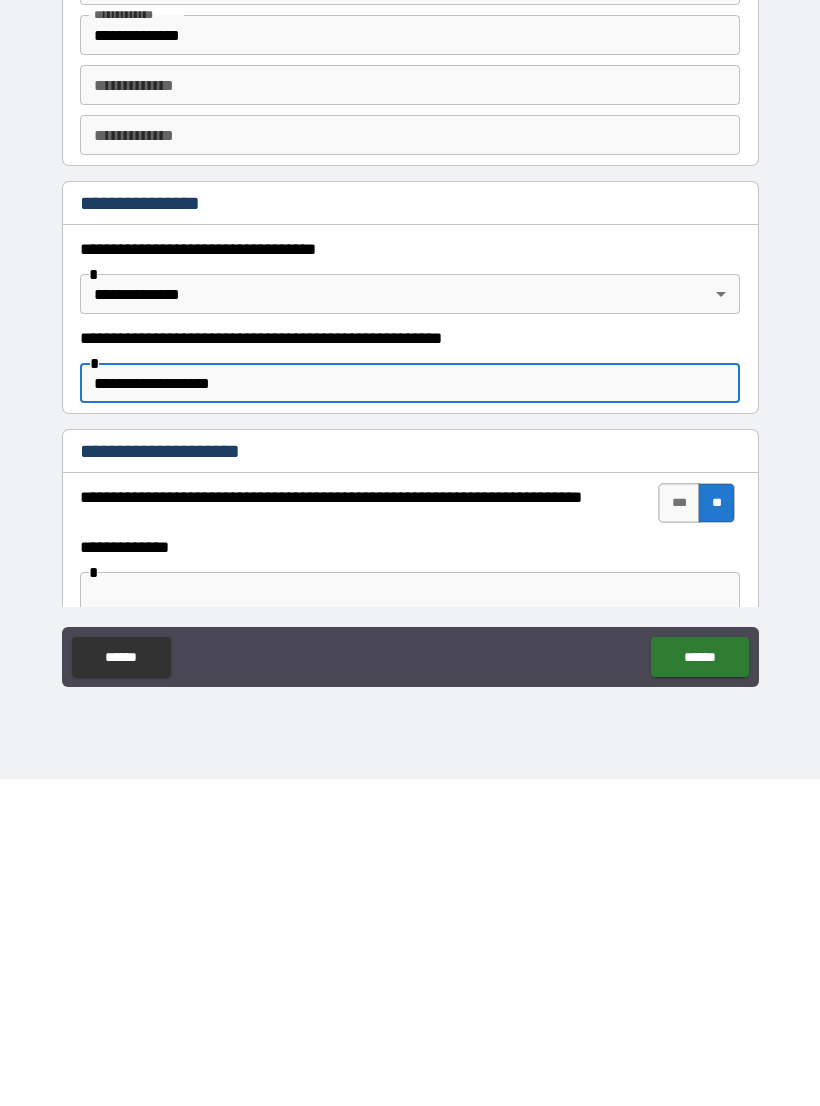 type on "**********" 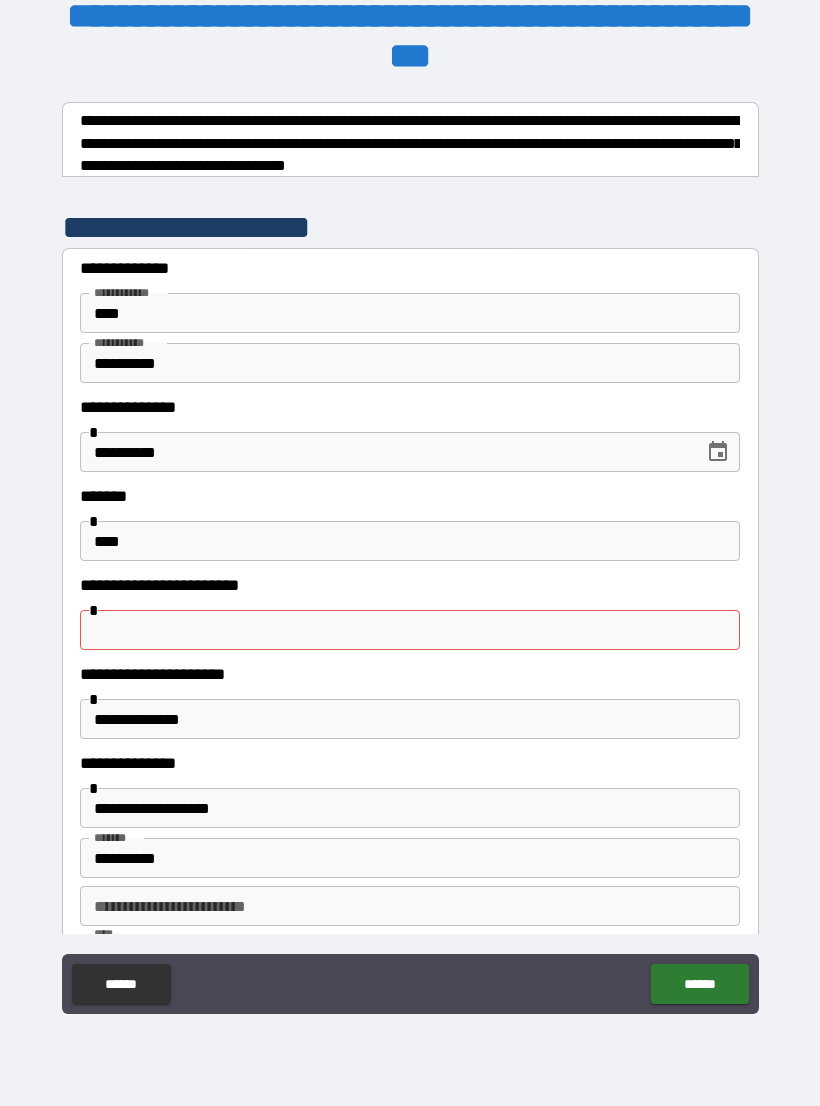 scroll, scrollTop: 0, scrollLeft: 0, axis: both 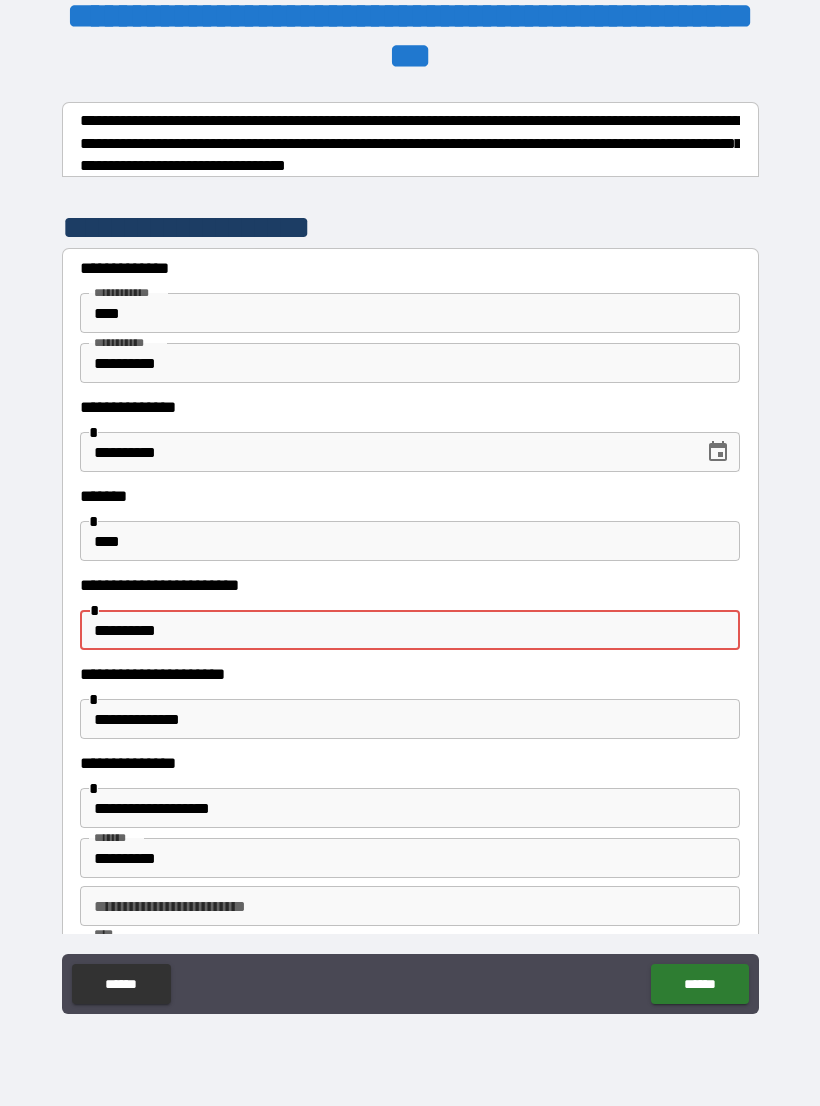 type on "**********" 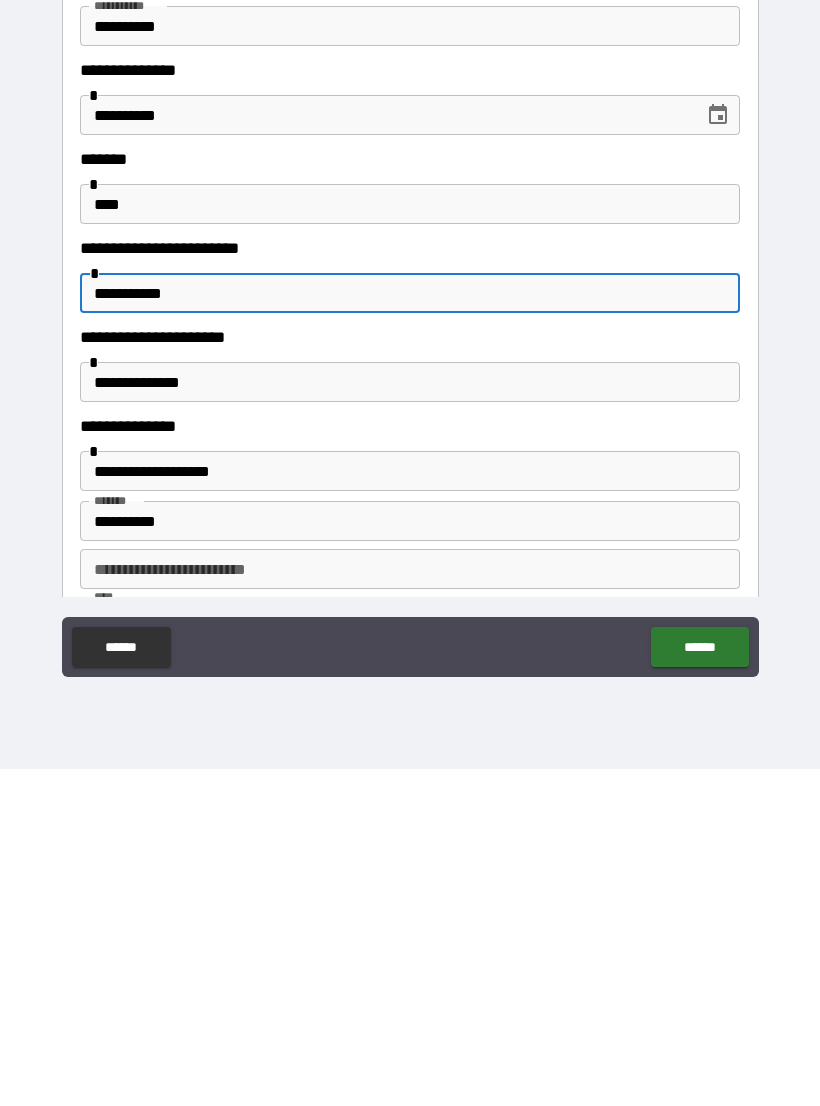 click on "******" at bounding box center (699, 984) 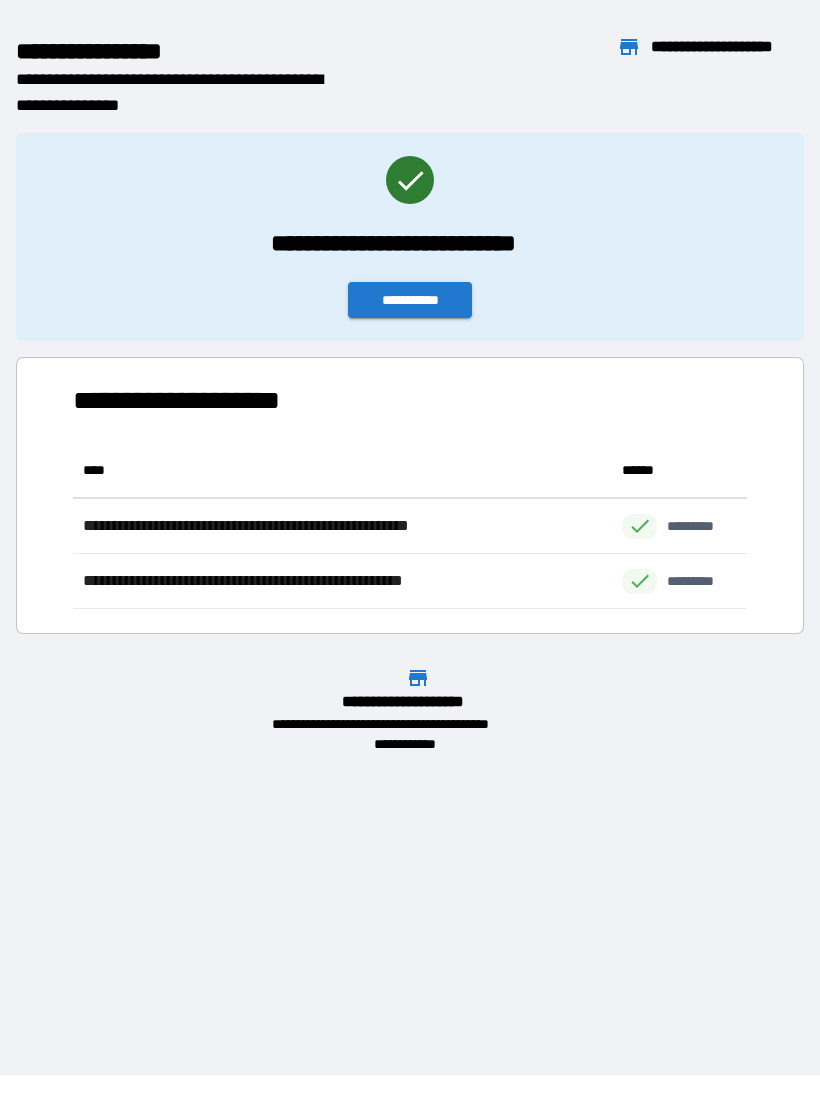 scroll, scrollTop: 1, scrollLeft: 1, axis: both 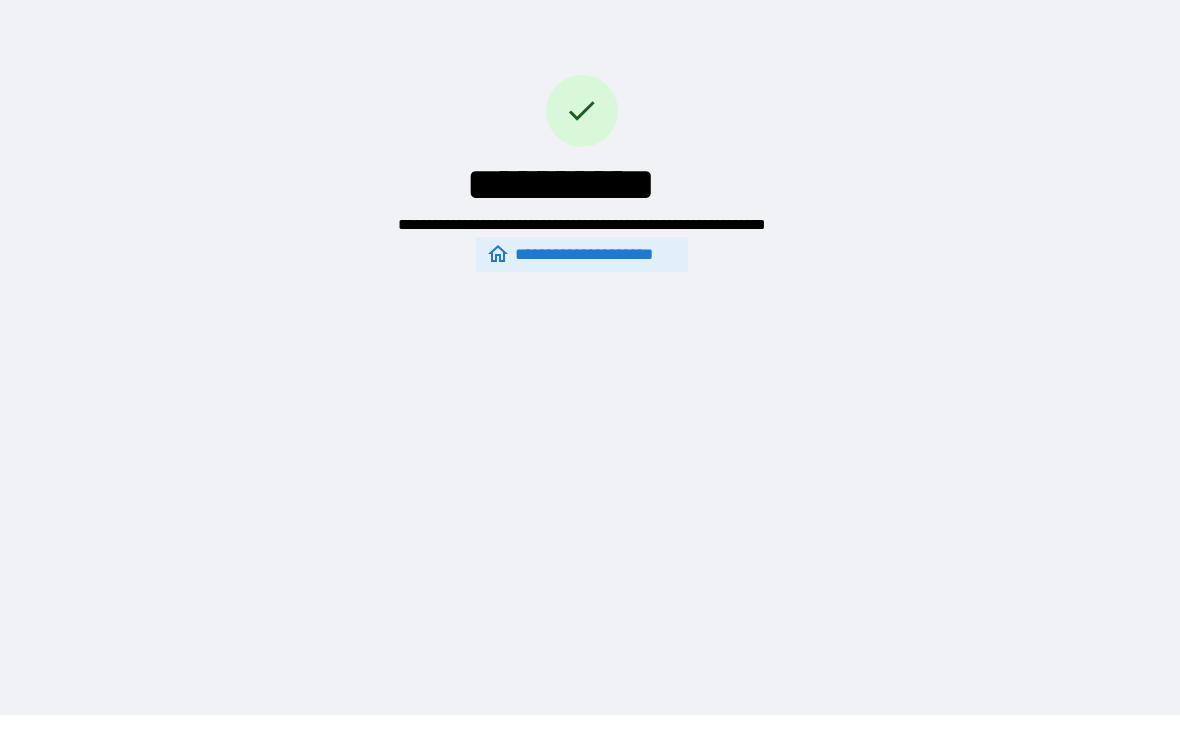 click on "**********" at bounding box center (590, 342) 